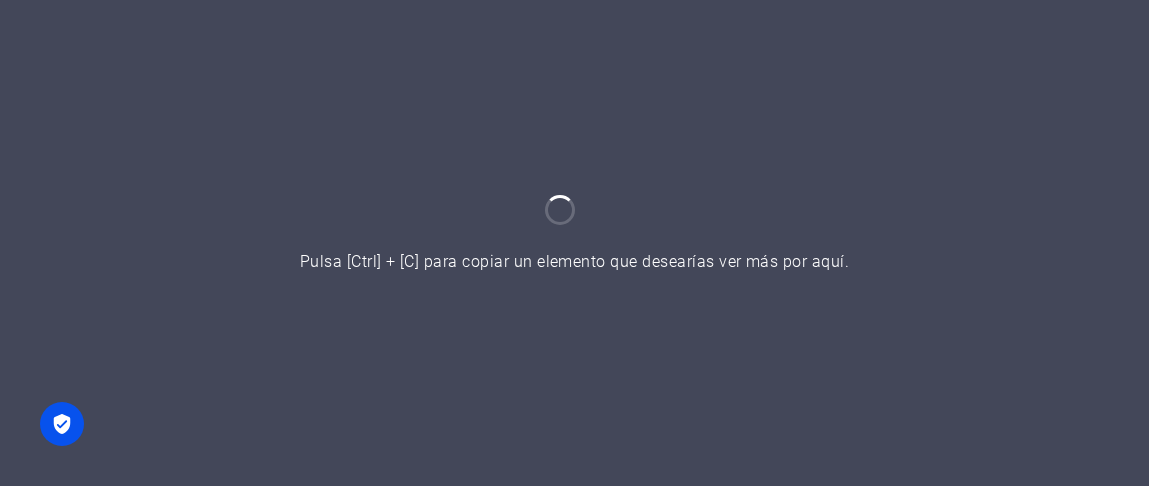 scroll, scrollTop: 0, scrollLeft: 0, axis: both 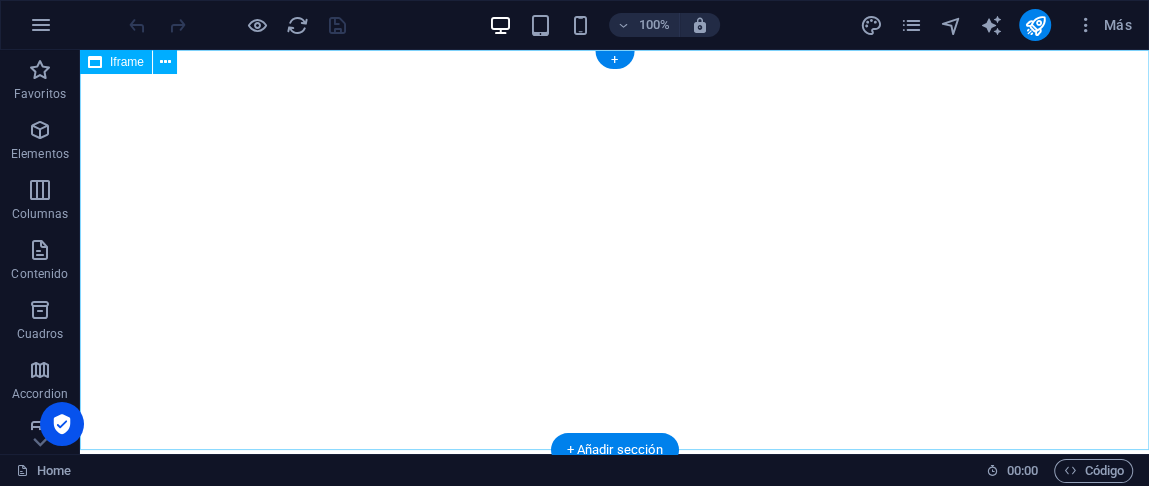 click on "</div>" at bounding box center (614, 250) 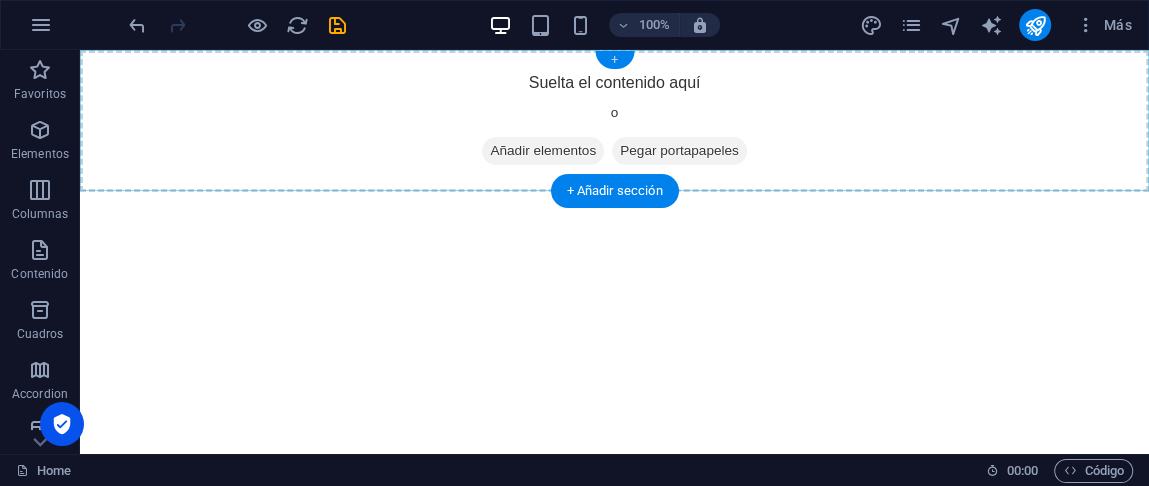 click on "+" at bounding box center (614, 60) 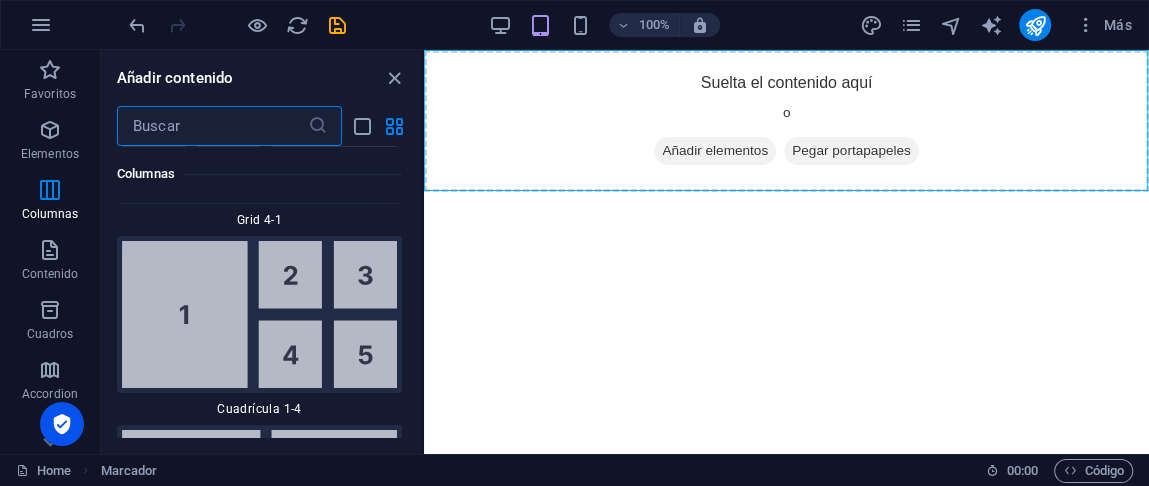scroll, scrollTop: 5384, scrollLeft: 0, axis: vertical 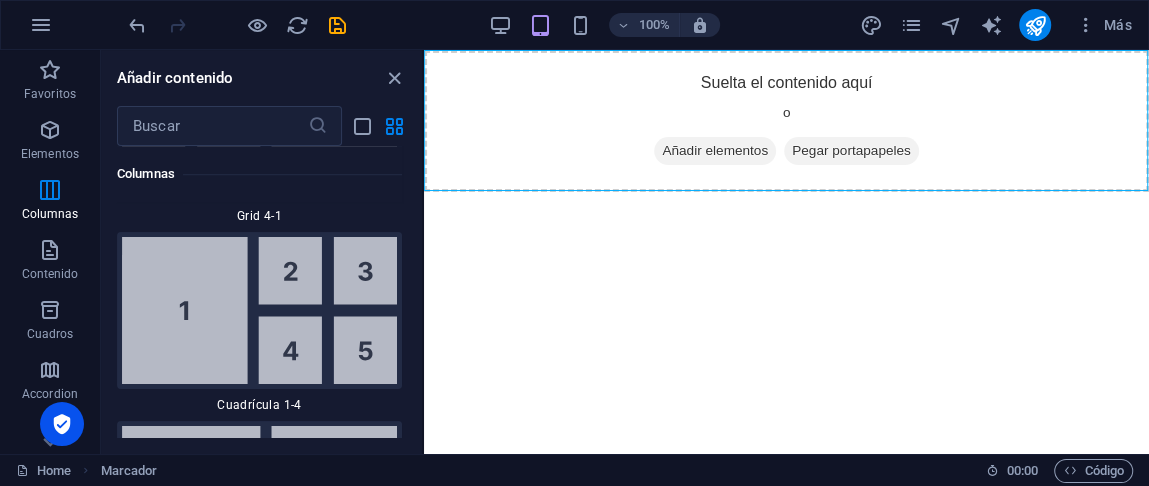 click at bounding box center [259, 310] 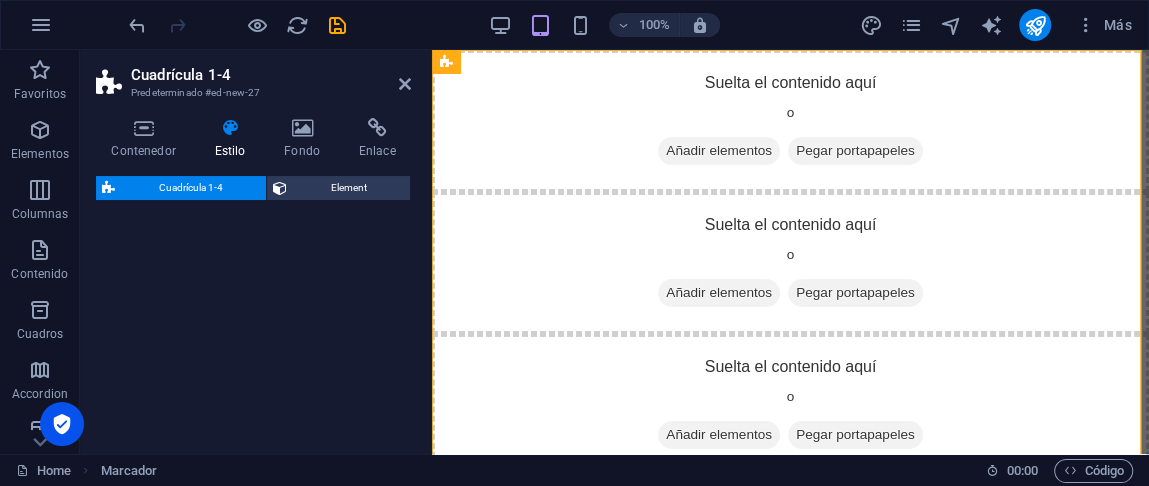 select on "rem" 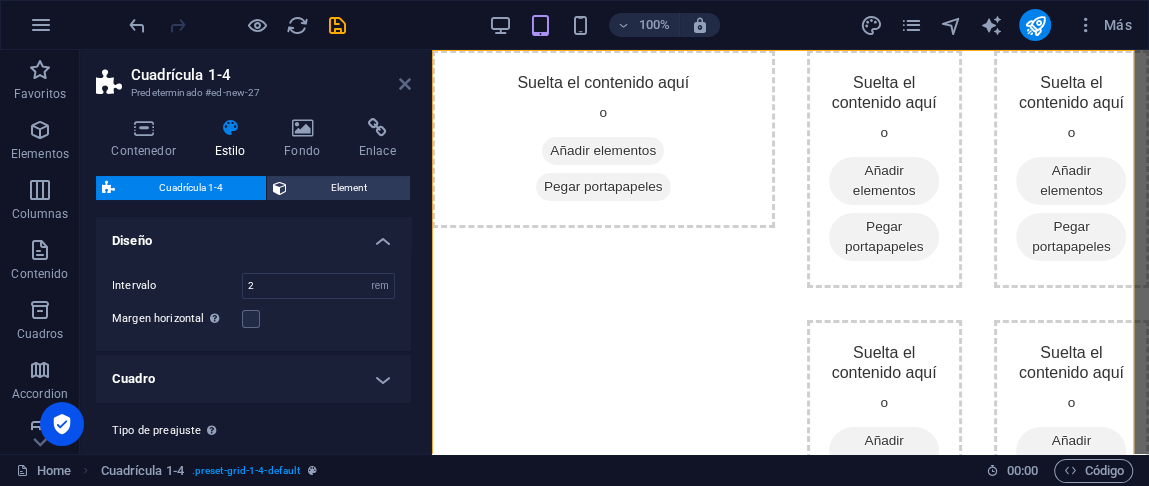 click at bounding box center (405, 84) 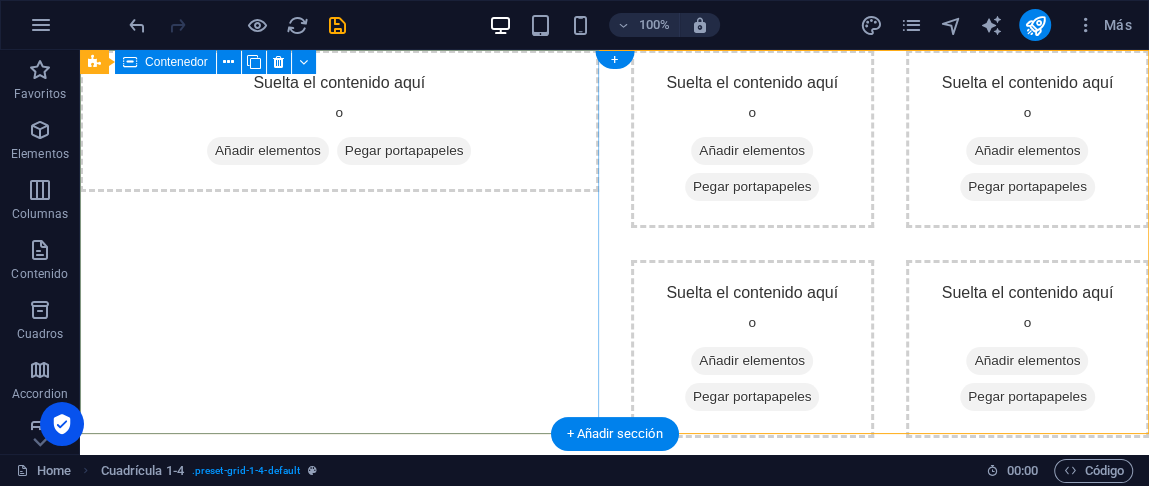 click on "Suelta el contenido aquí o  Añadir elementos  Pegar portapapeles" at bounding box center [339, 121] 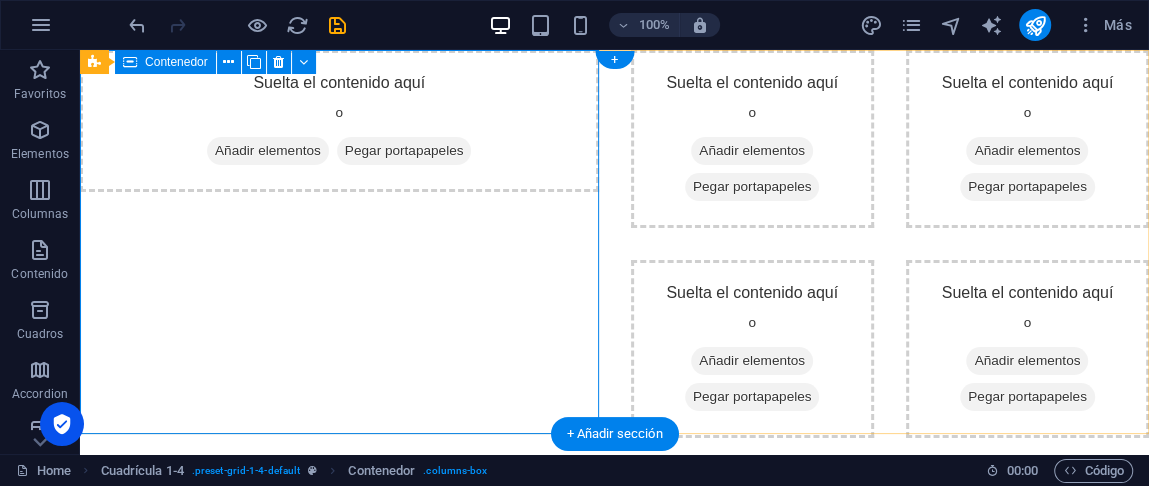 click on "Suelta el contenido aquí o  Añadir elementos  Pegar portapapeles" at bounding box center [339, 121] 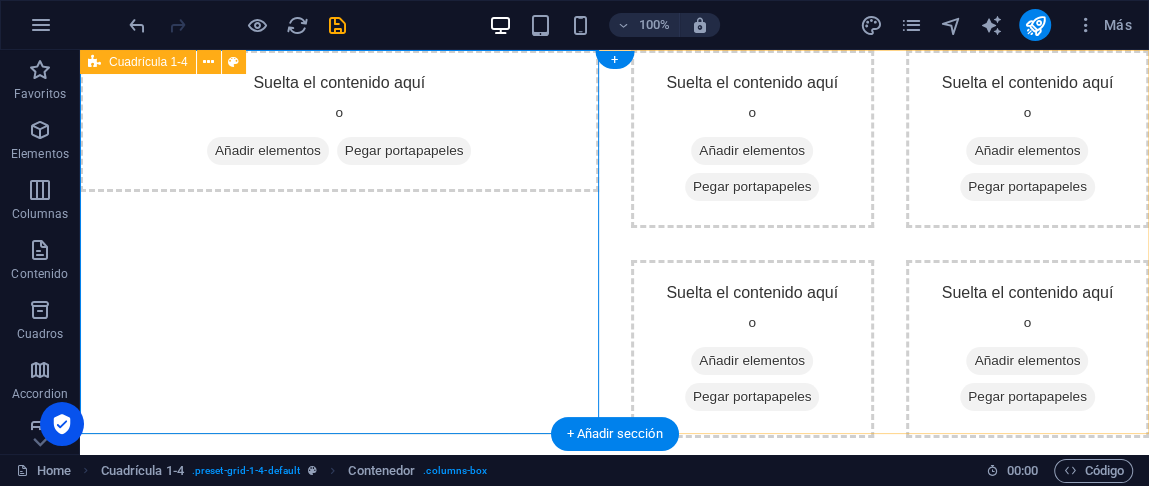 click on "Suelta el contenido aquí o  Añadir elementos  Pegar portapapeles Suelta el contenido aquí o  Añadir elementos  Pegar portapapeles Suelta el contenido aquí o  Añadir elementos  Pegar portapapeles Suelta el contenido aquí o  Añadir elementos  Pegar portapapeles Suelta el contenido aquí o  Añadir elementos  Pegar portapapeles" at bounding box center (614, 244) 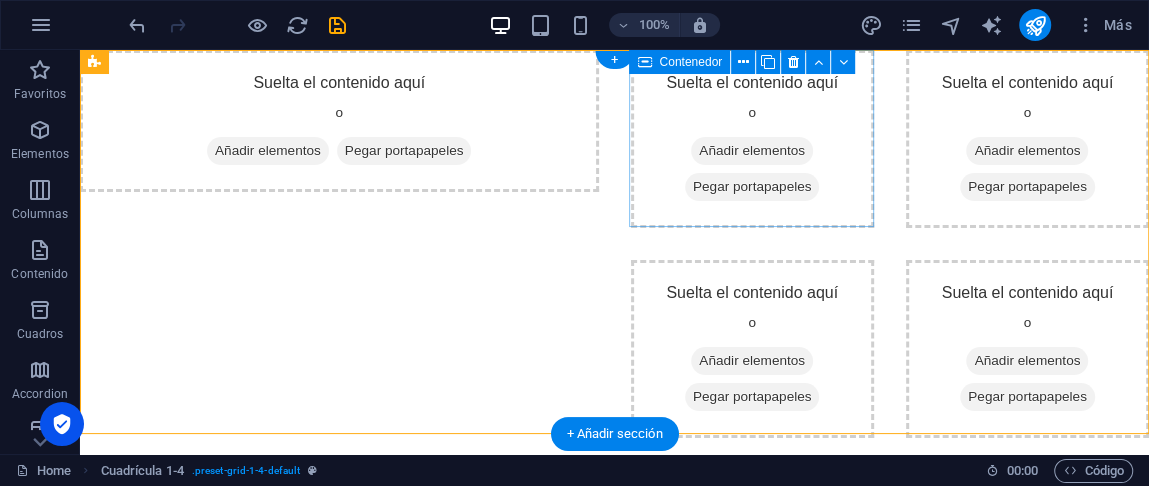 click on "Pegar portapapeles" at bounding box center (752, 187) 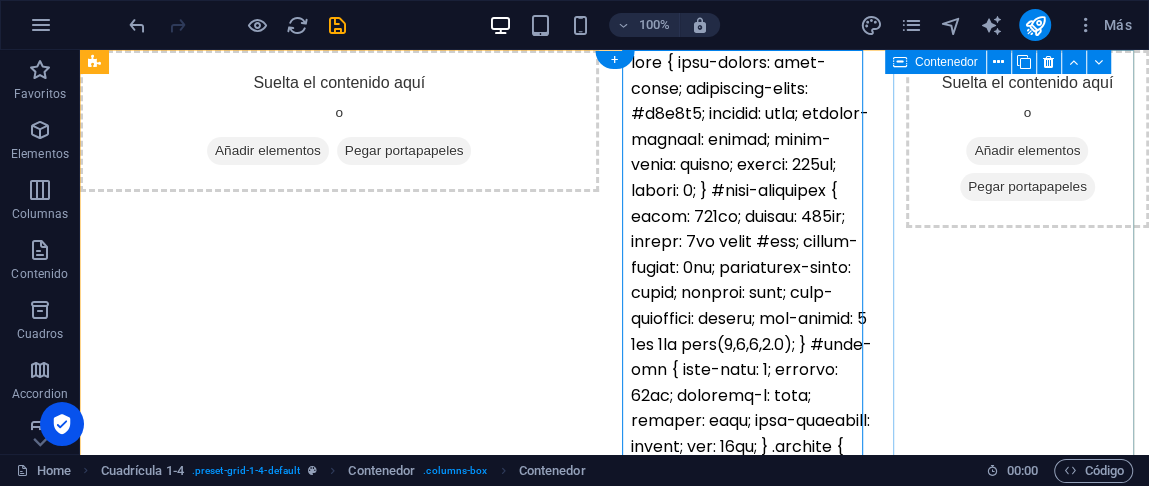 click on "Pegar portapapeles" at bounding box center (1027, 187) 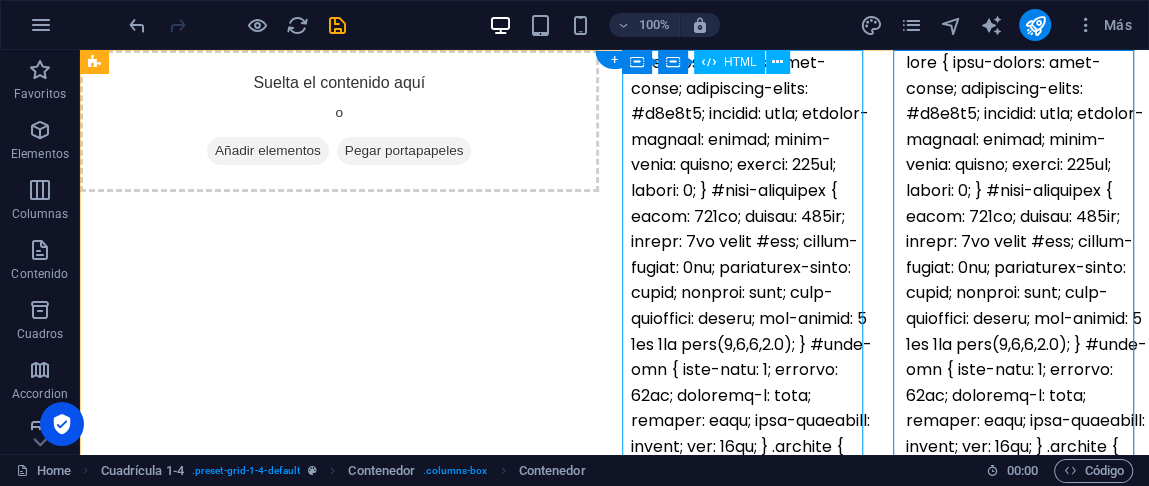 click at bounding box center [752, 562] 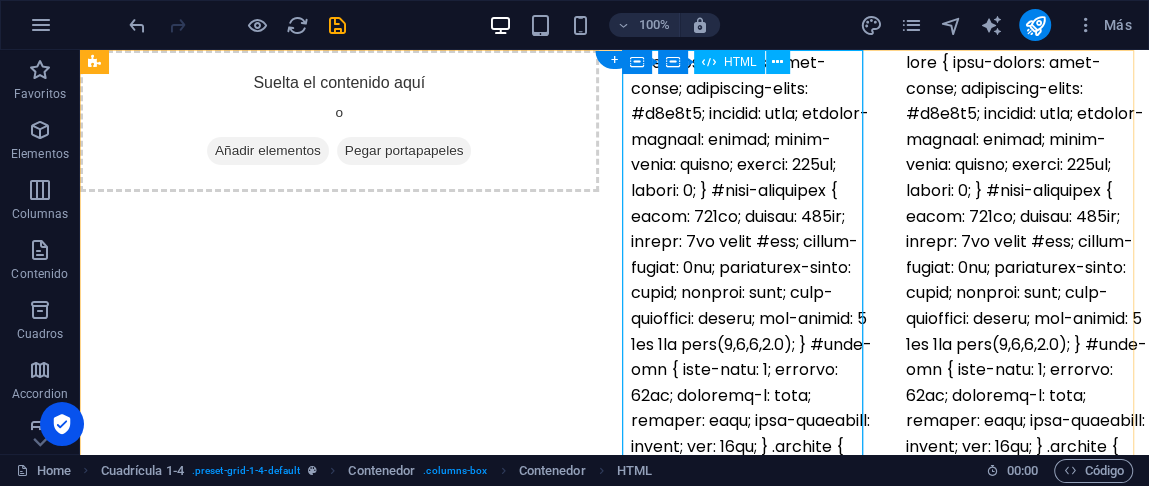 click at bounding box center [752, 562] 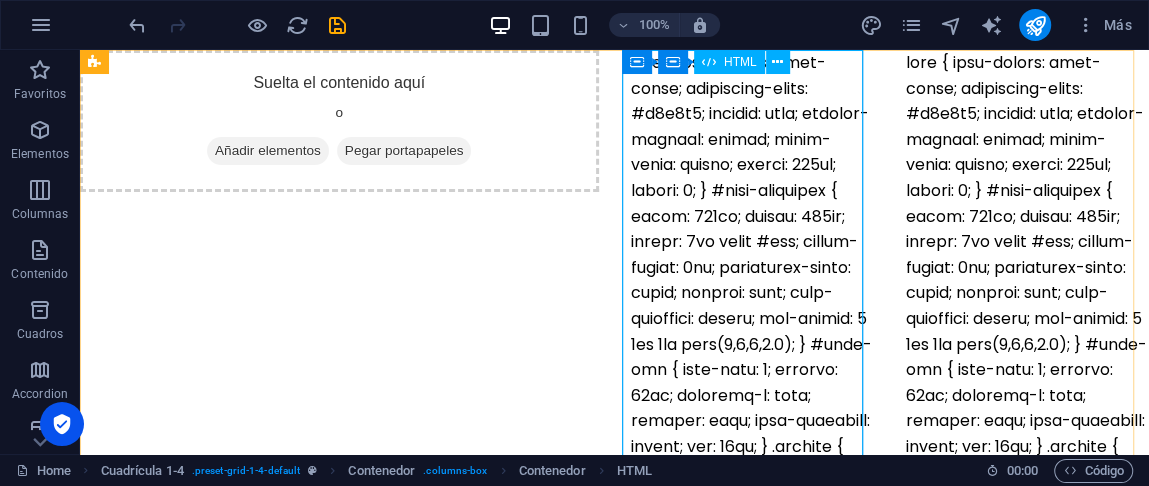 click on "HTML" at bounding box center (740, 62) 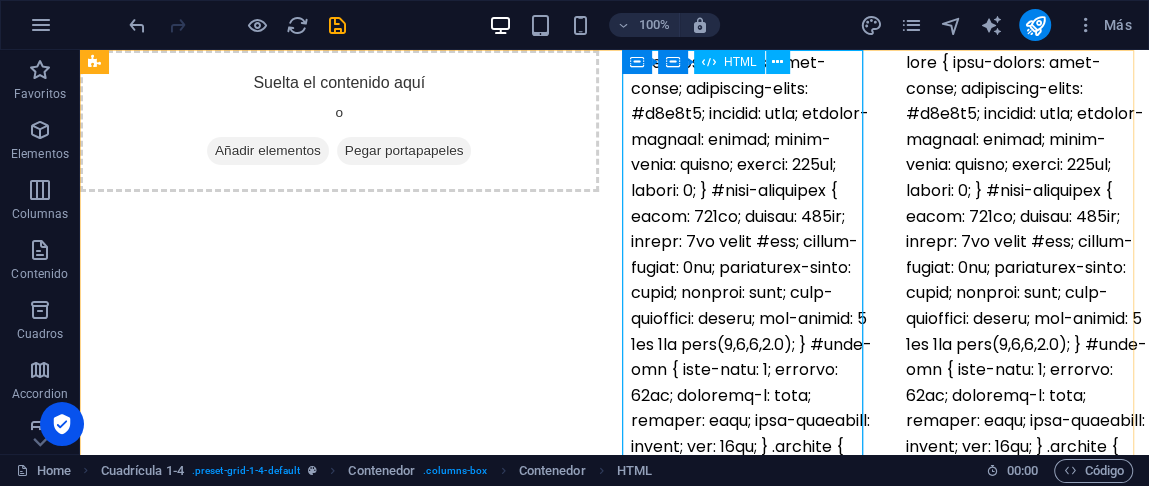 drag, startPoint x: 737, startPoint y: 62, endPoint x: 671, endPoint y: 62, distance: 66 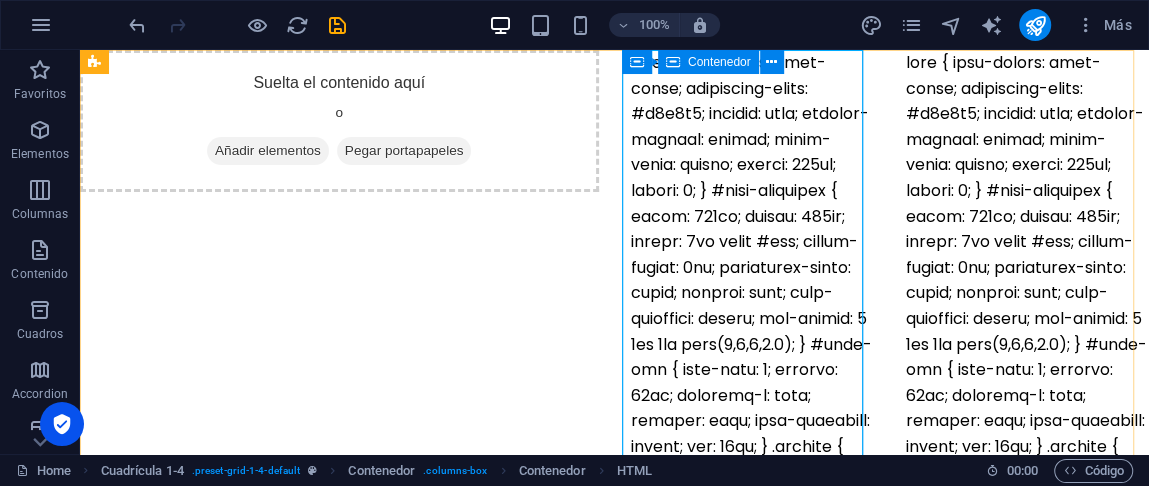 click at bounding box center [673, 62] 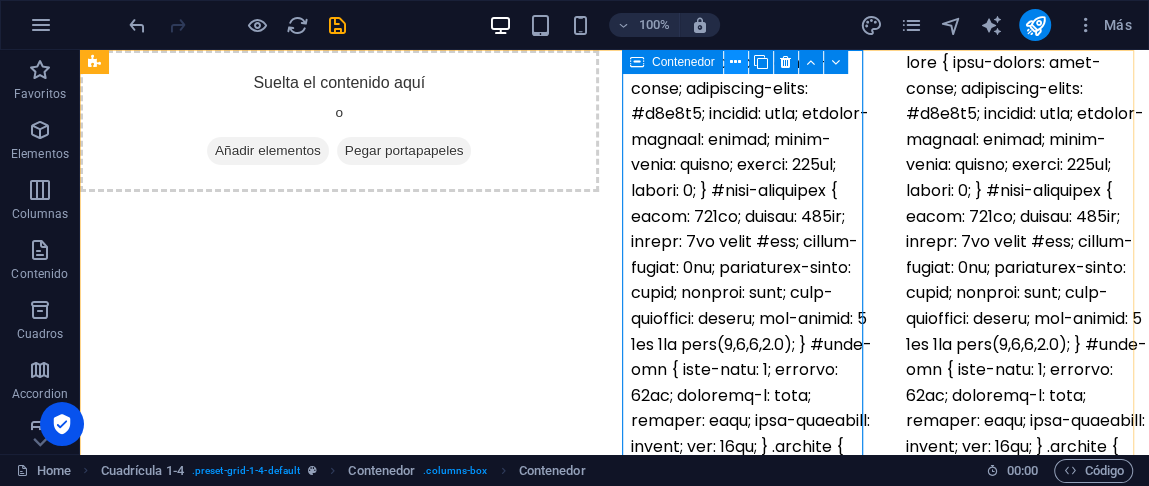 click at bounding box center (735, 62) 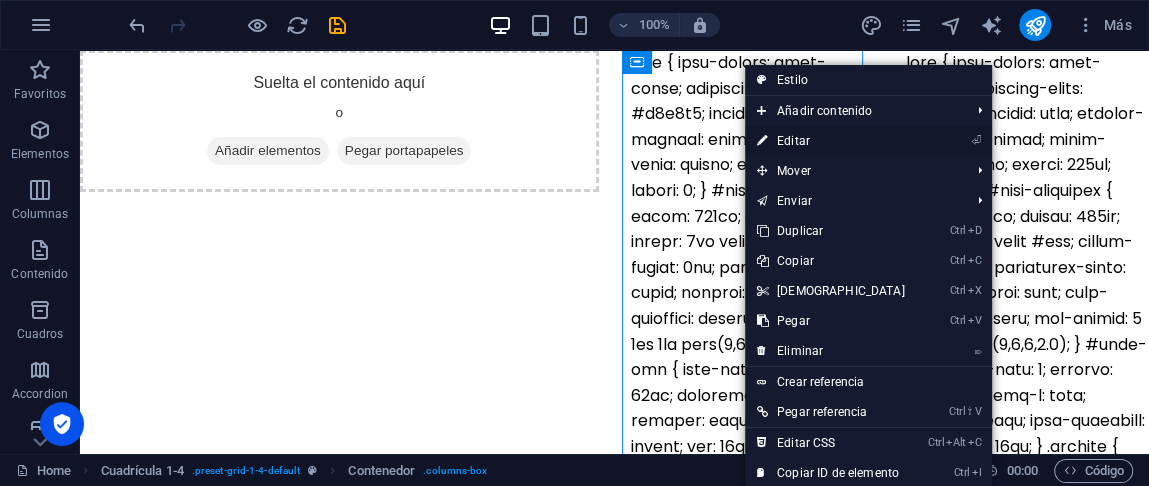 drag, startPoint x: 779, startPoint y: 126, endPoint x: 330, endPoint y: 79, distance: 451.45322 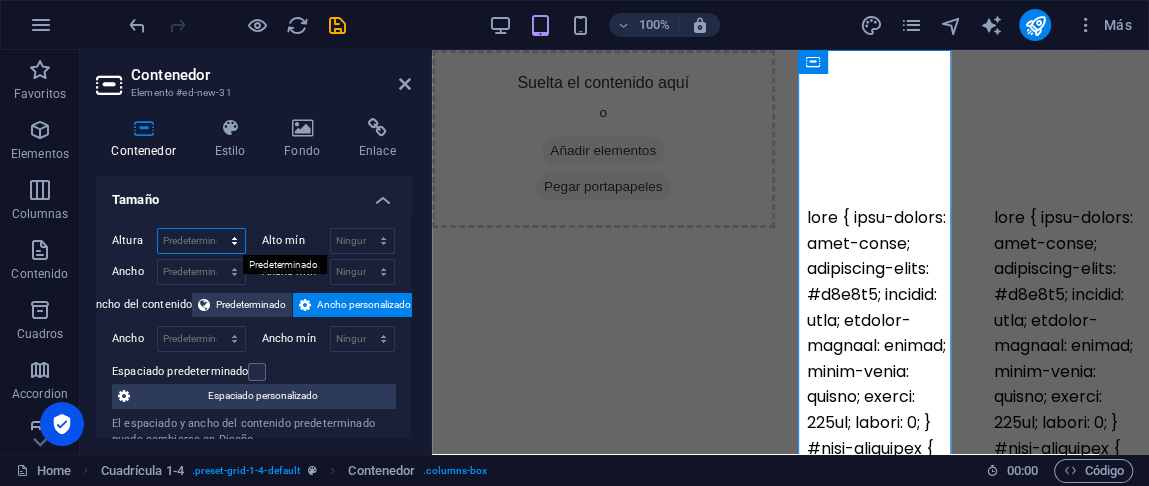 click on "Predeterminado px rem % vh vw" at bounding box center (201, 241) 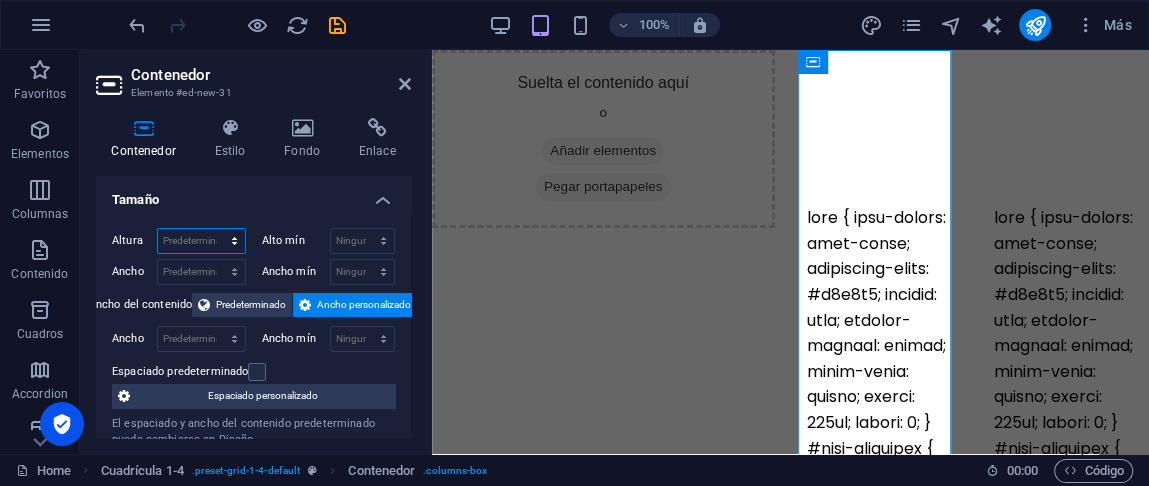 select on "px" 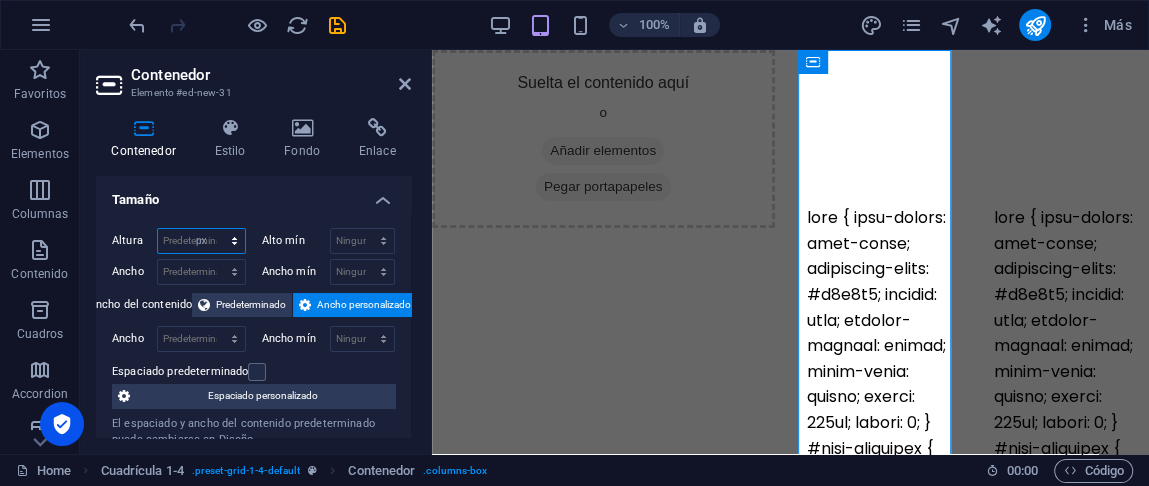 click on "Predeterminado px rem % vh vw" at bounding box center [201, 241] 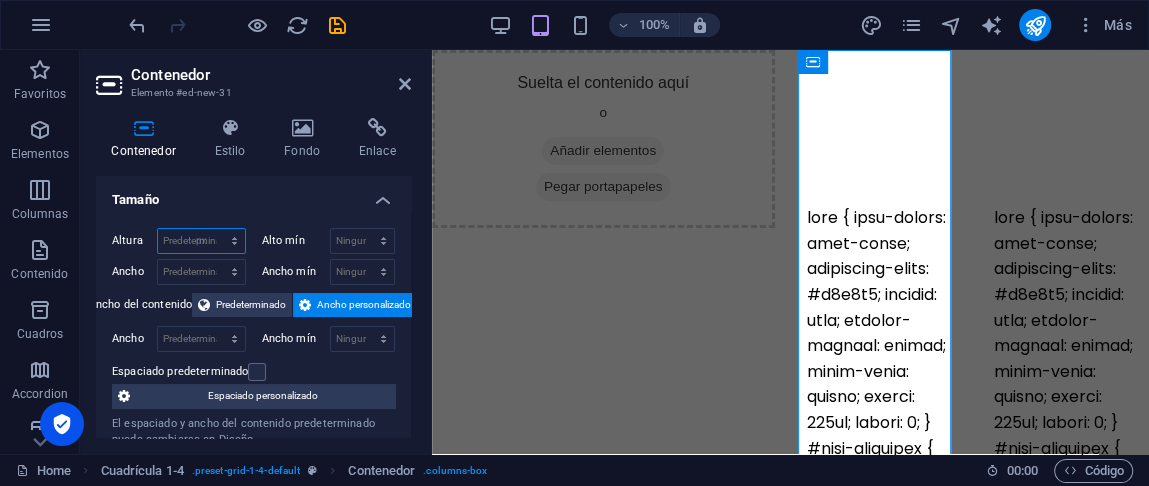 type on "1868" 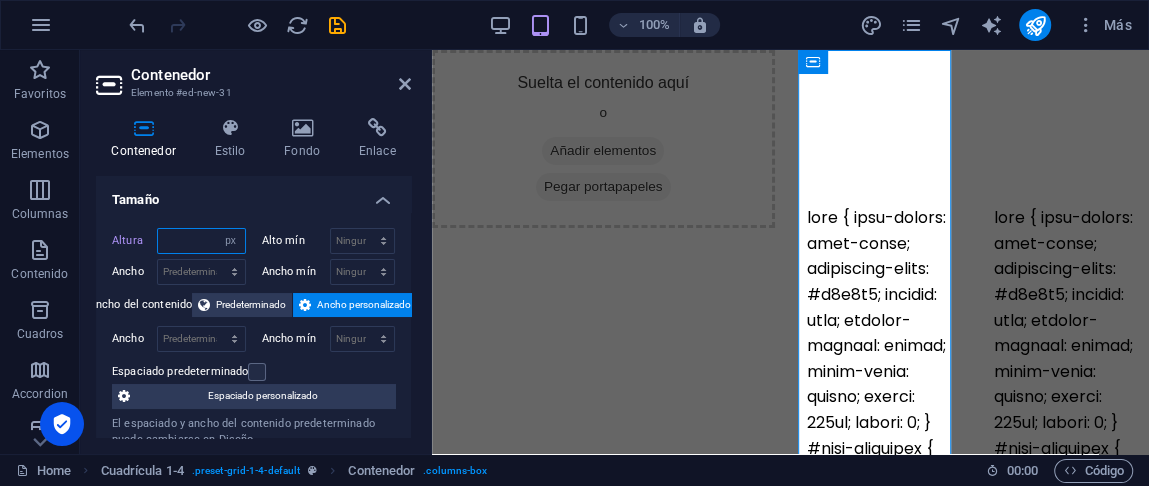 type 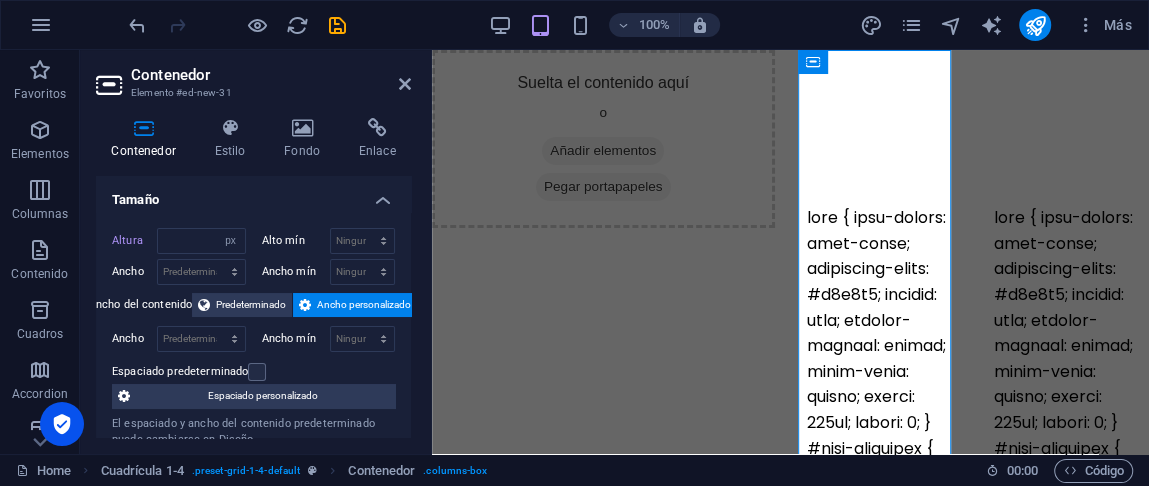 click on "Alto mín" at bounding box center [296, 240] 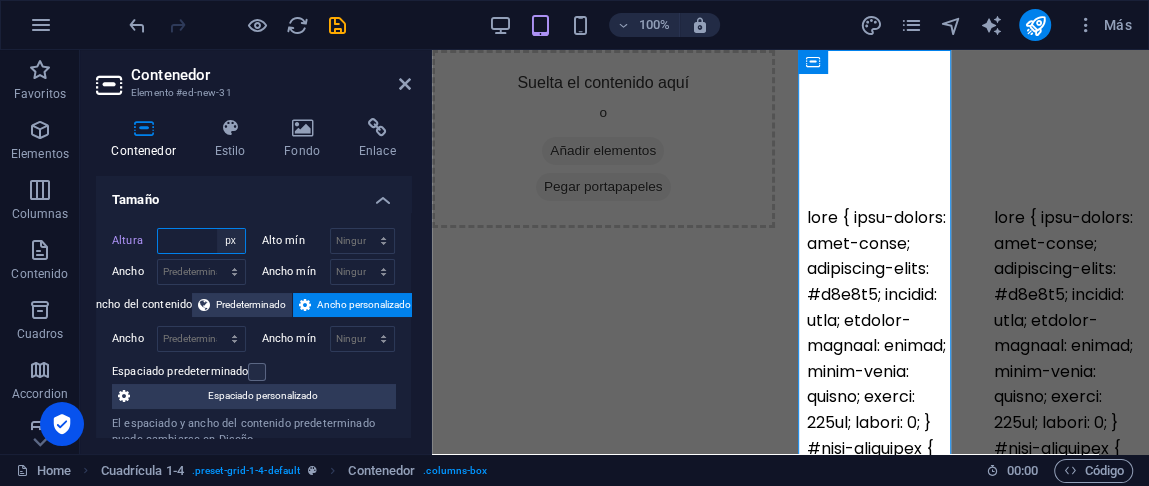 click on "Predeterminado px rem % vh vw" at bounding box center [231, 241] 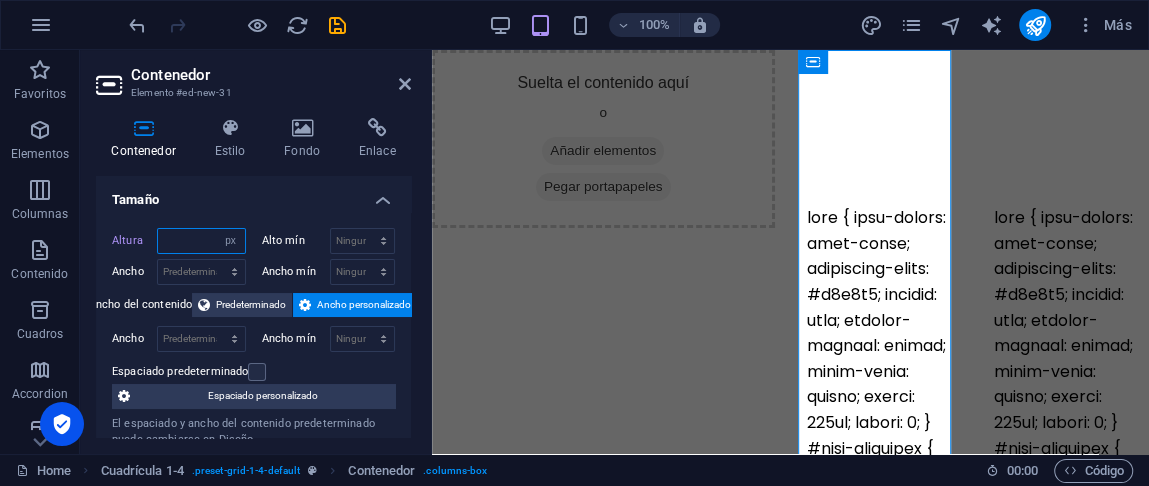 select on "%" 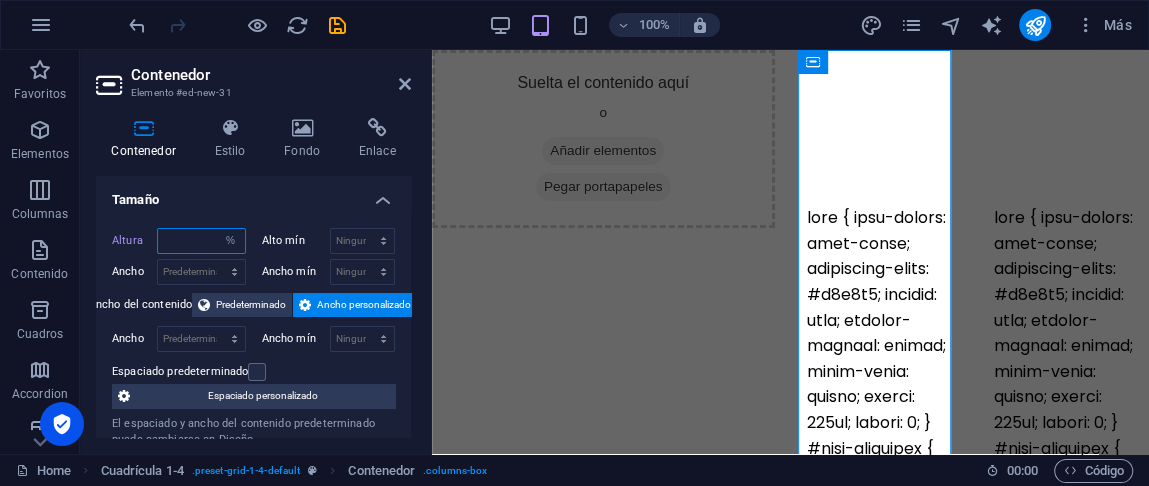 click on "Predeterminado px rem % vh vw" at bounding box center [231, 241] 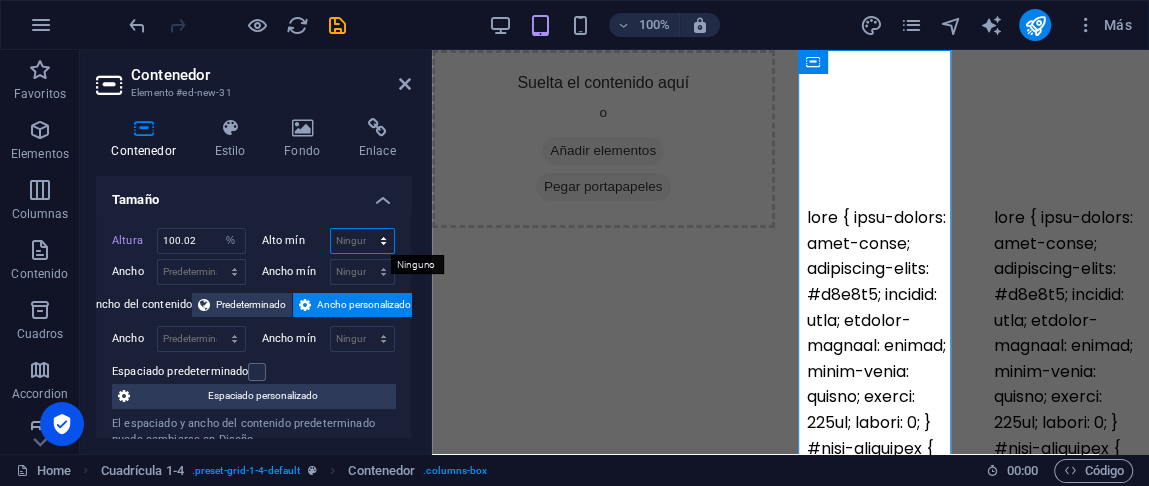 click on "Ninguno px rem % vh vw" at bounding box center (363, 241) 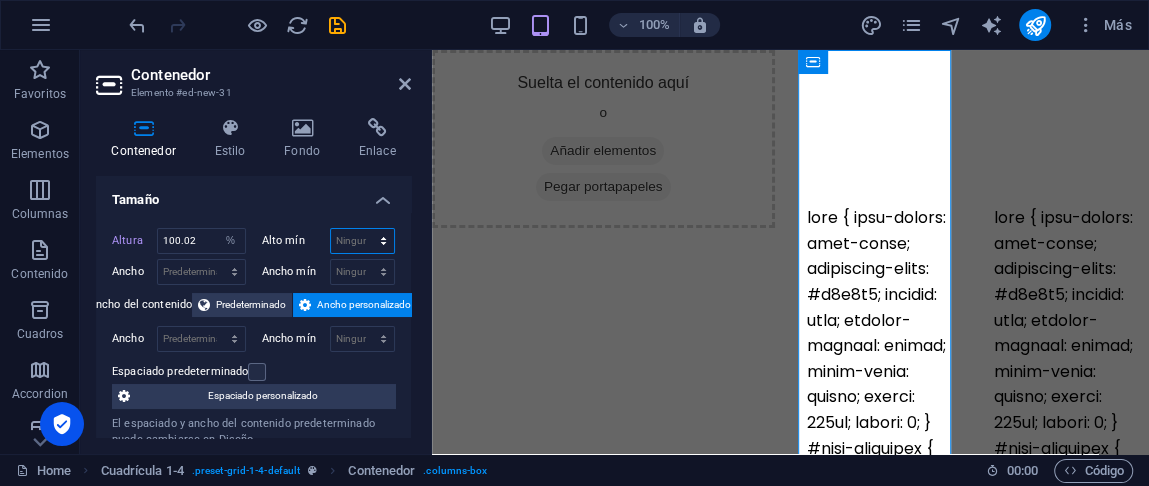 select on "%" 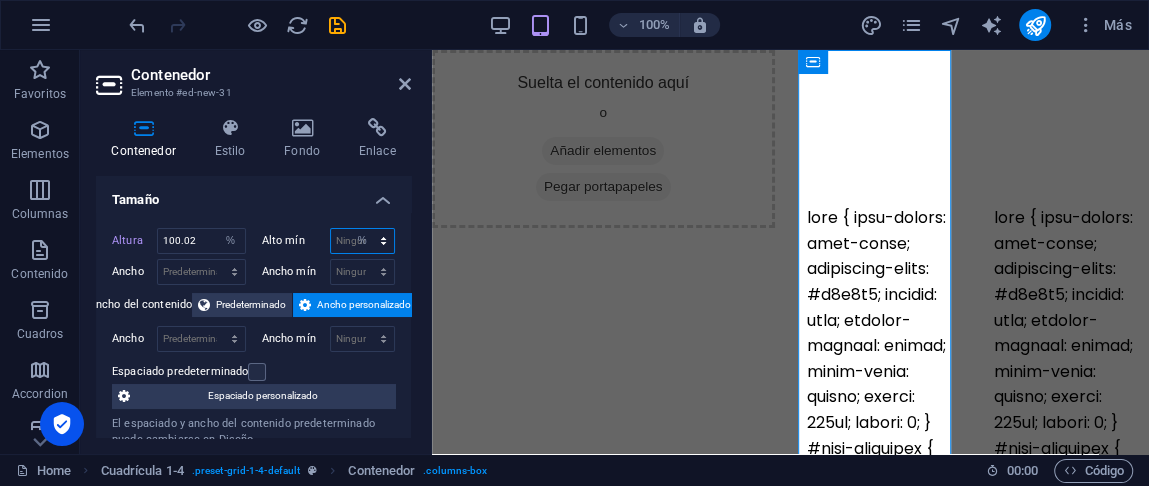 click on "Ninguno px rem % vh vw" at bounding box center (363, 241) 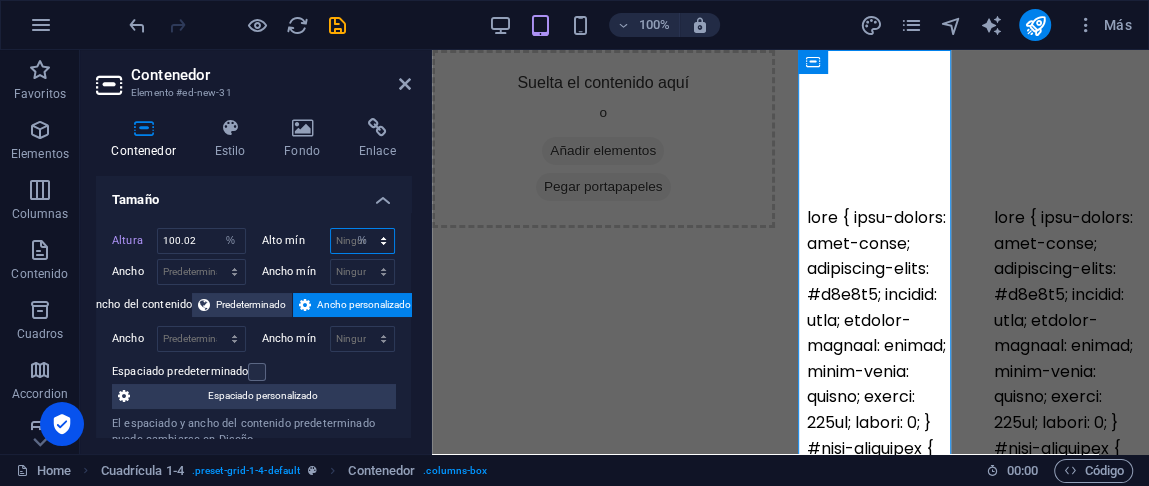 type on "100" 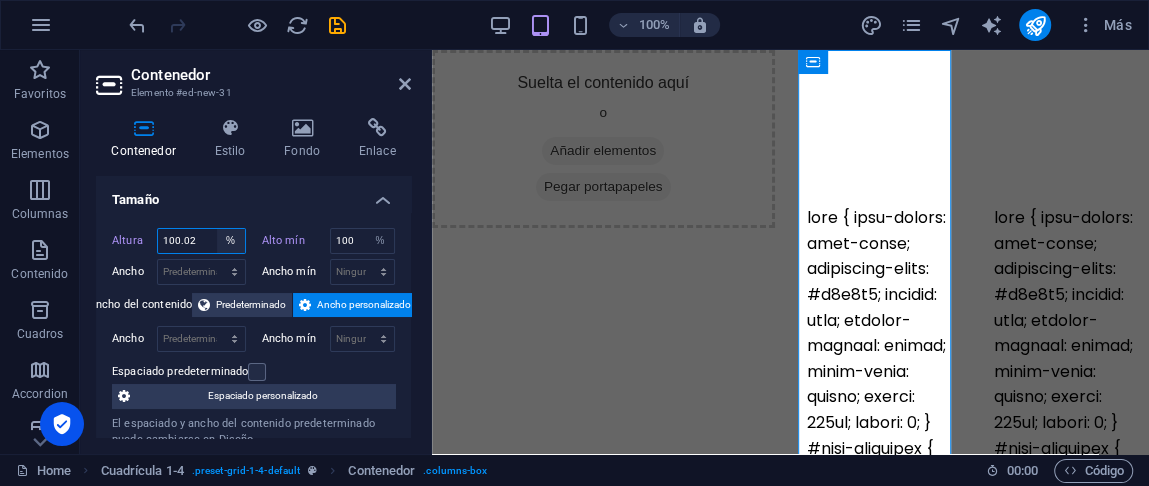 click on "Predeterminado px rem % vh vw" at bounding box center [231, 241] 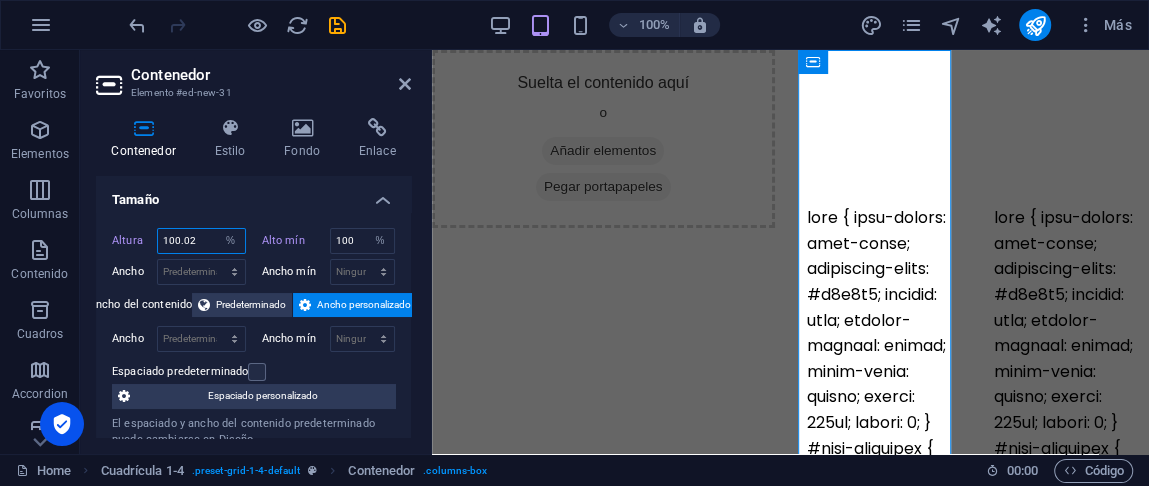 click on "100.02" at bounding box center [201, 241] 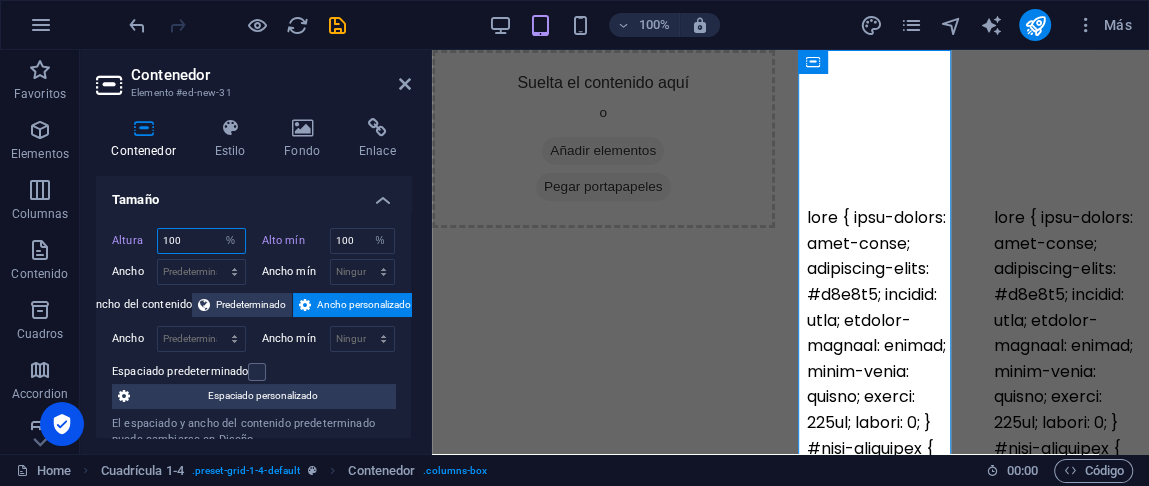 type on "100" 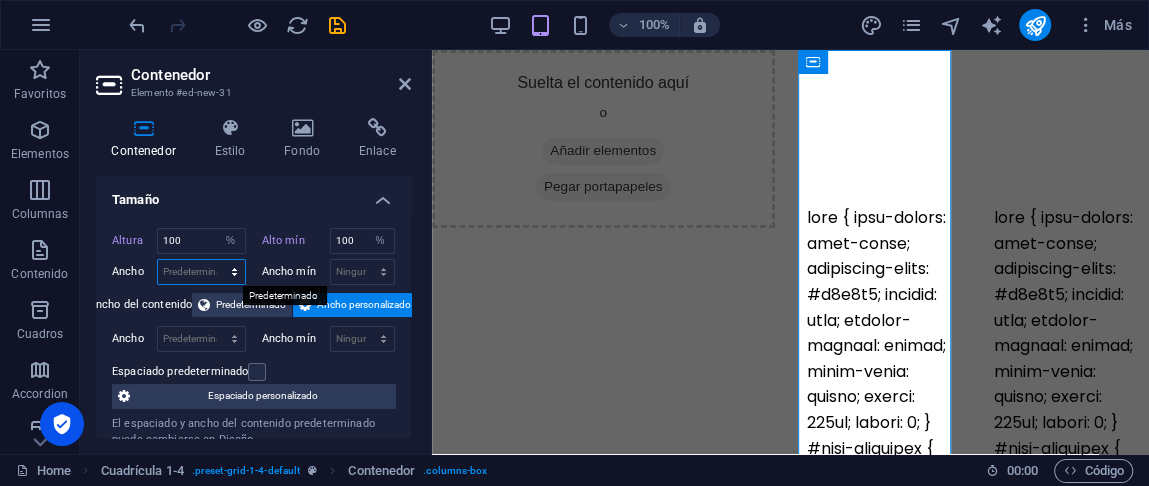 click on "Predeterminado px rem % em vh vw" at bounding box center [201, 272] 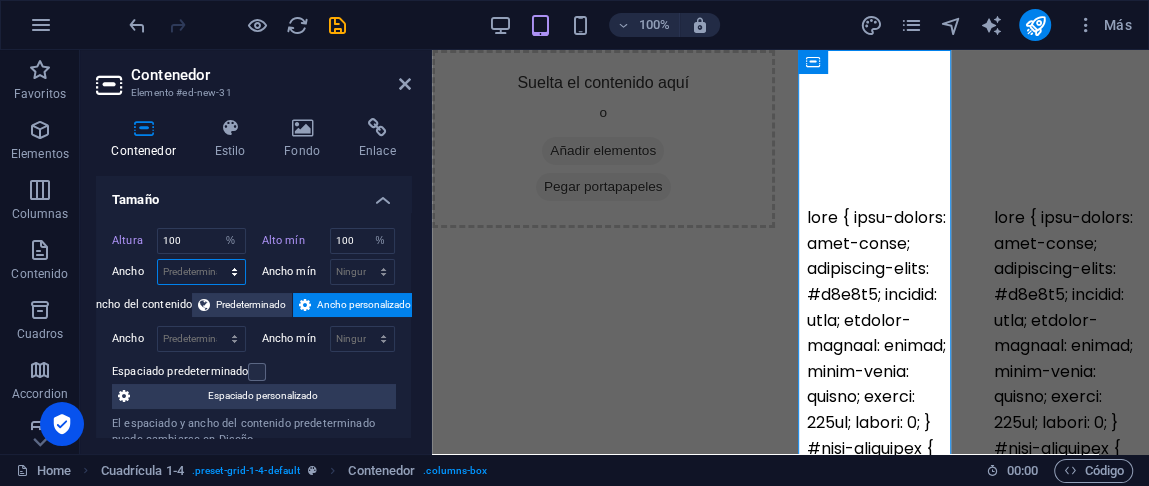 select on "%" 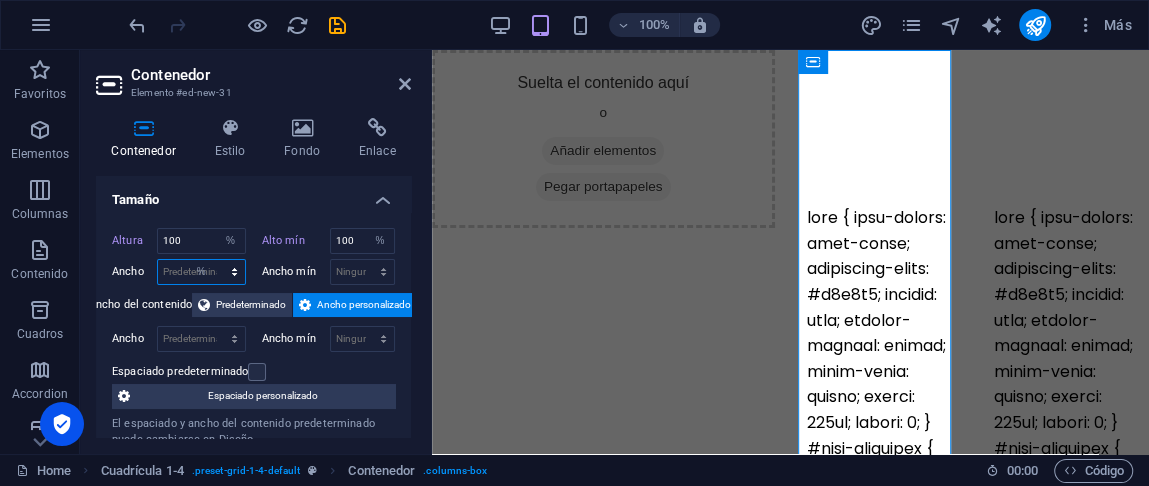 click on "Predeterminado px rem % em vh vw" at bounding box center [201, 272] 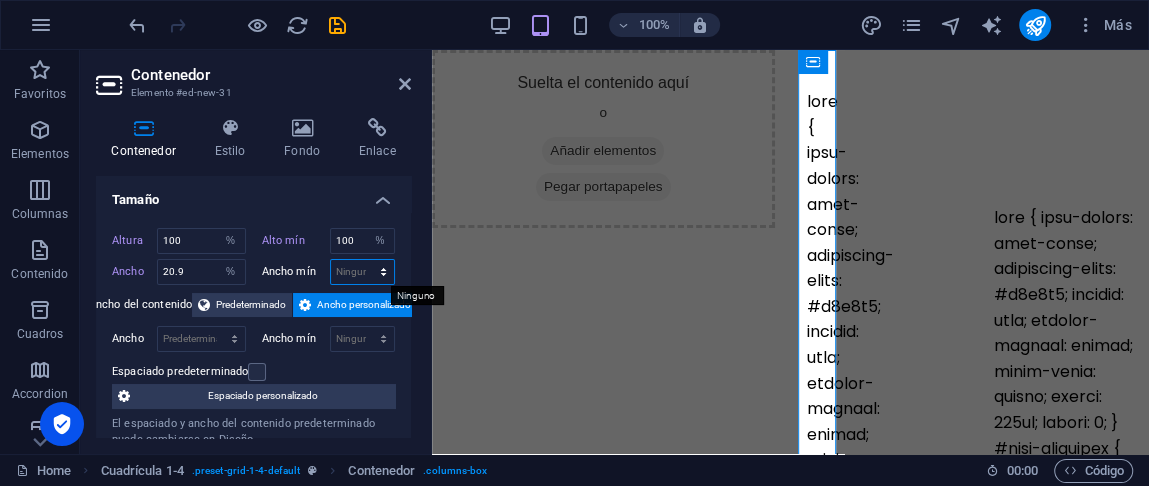 click on "Ninguno px rem % vh vw" at bounding box center [363, 272] 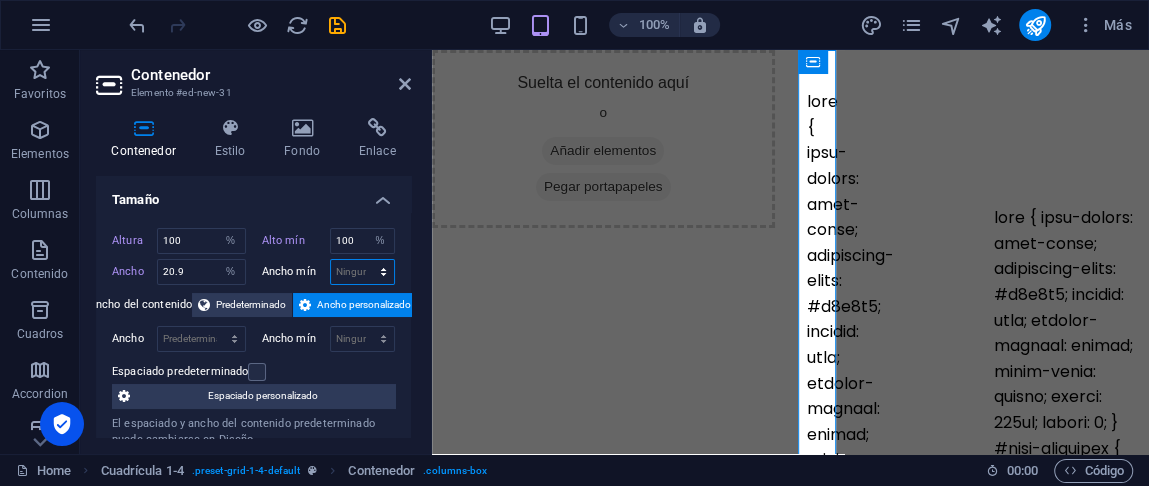 select on "%" 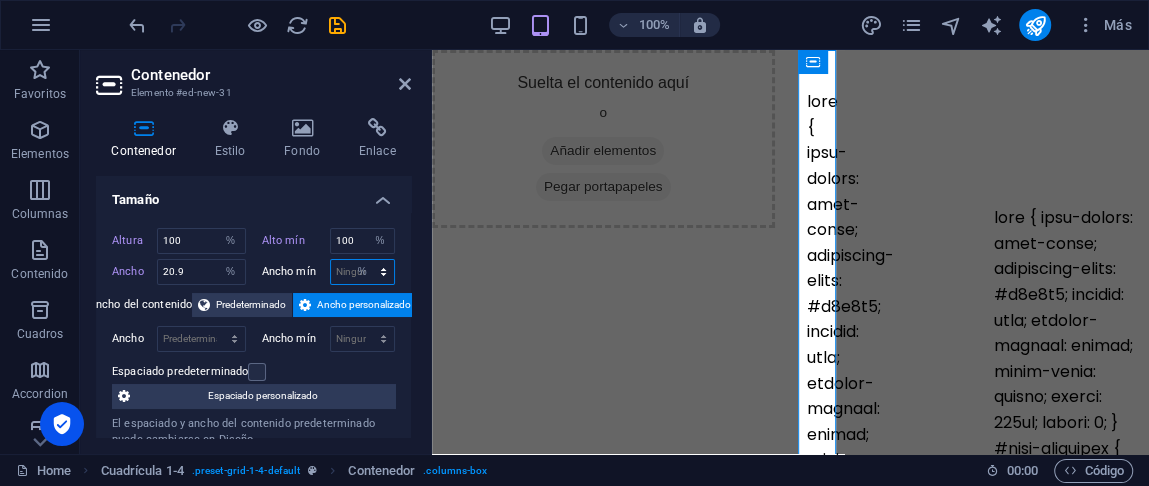 click on "Ninguno px rem % vh vw" at bounding box center (363, 272) 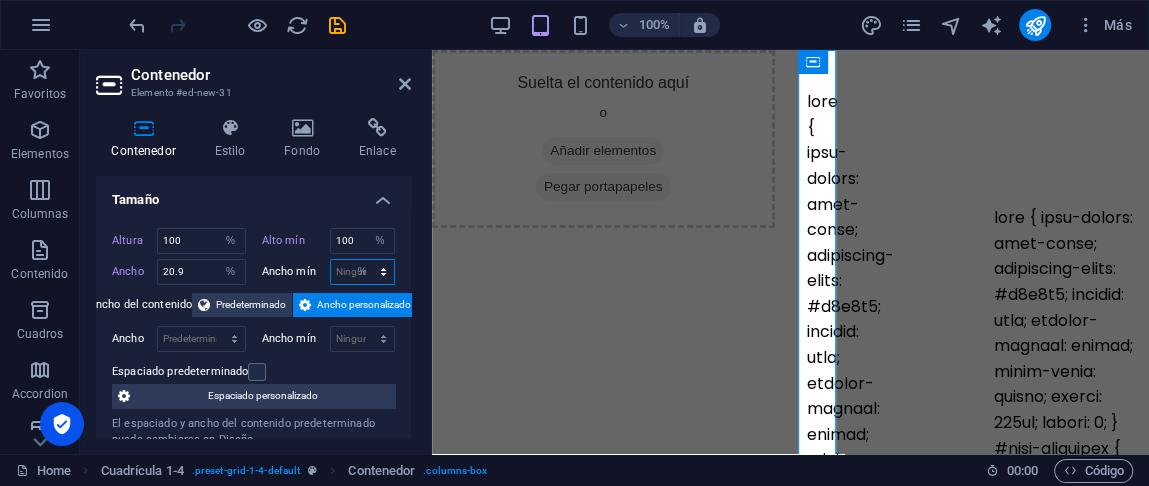 type on "100" 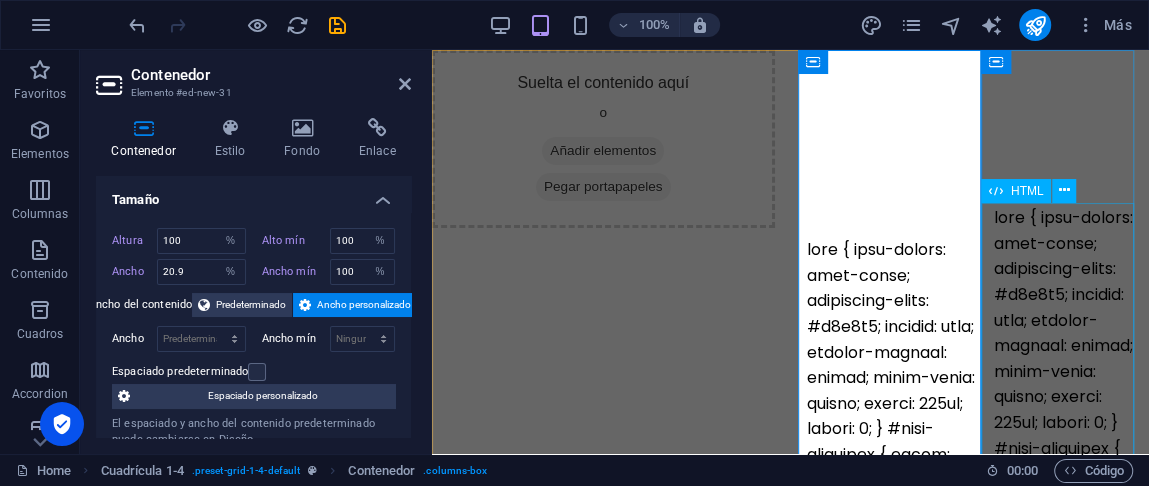 click at bounding box center [1071, 1037] 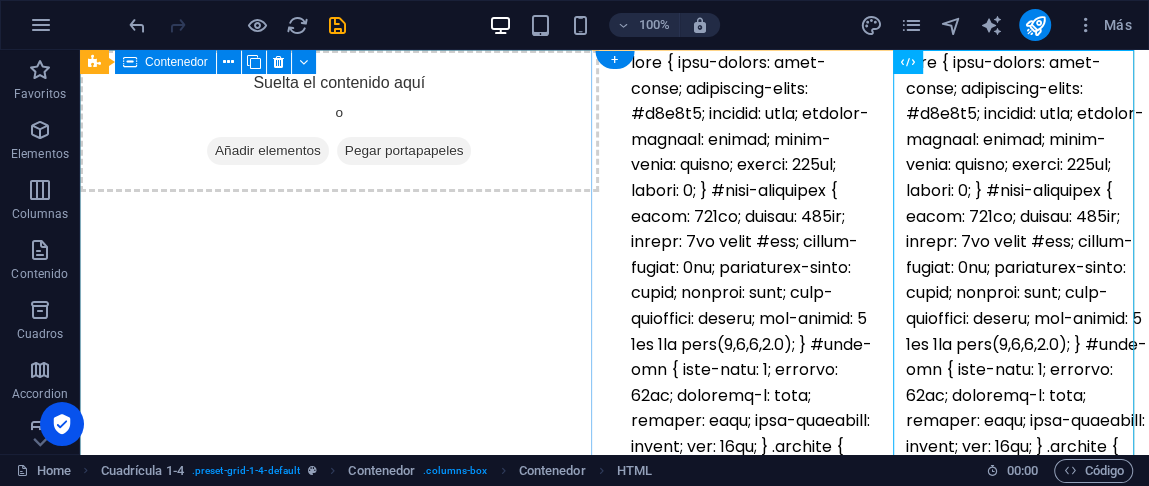click on "Suelta el contenido aquí o  Añadir elementos  Pegar portapapeles" at bounding box center (339, 667) 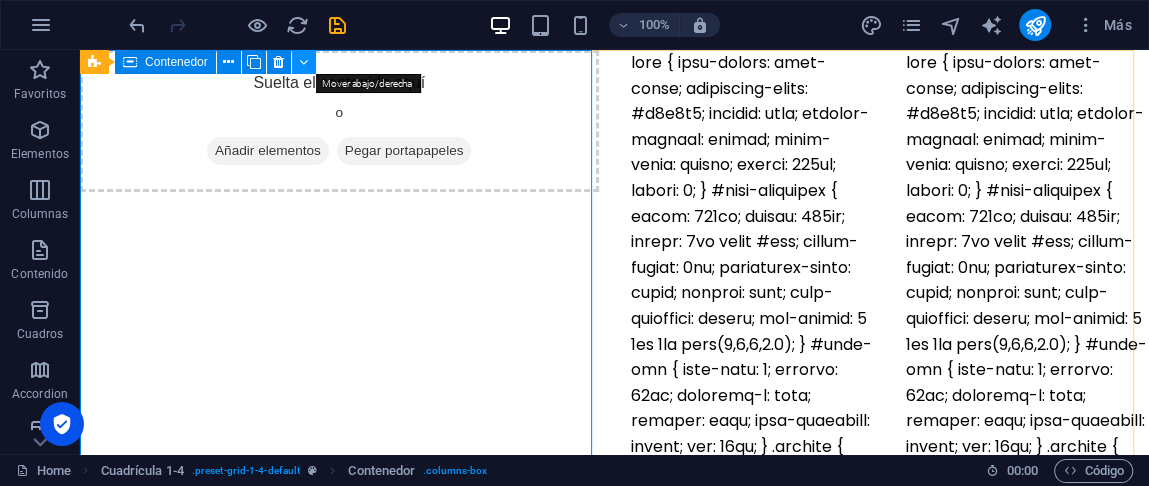 click at bounding box center (303, 62) 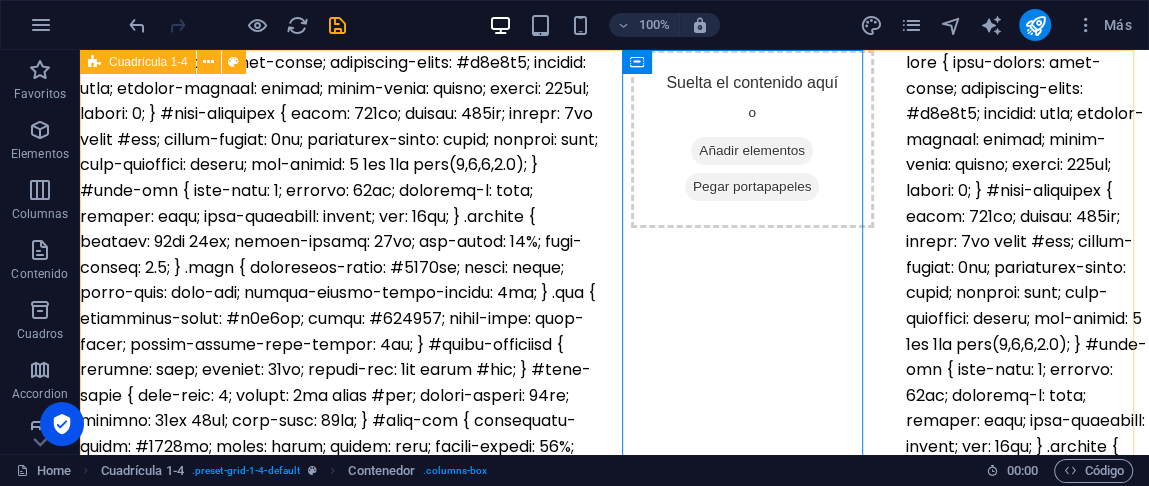 click on "Cuadrícula 1-4" at bounding box center (148, 62) 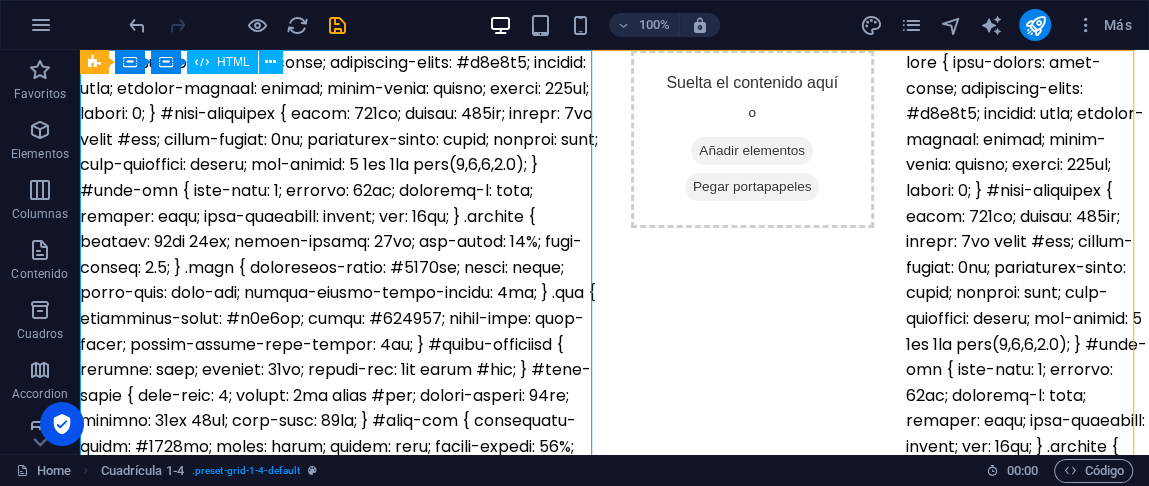 click on "HTML" at bounding box center [233, 62] 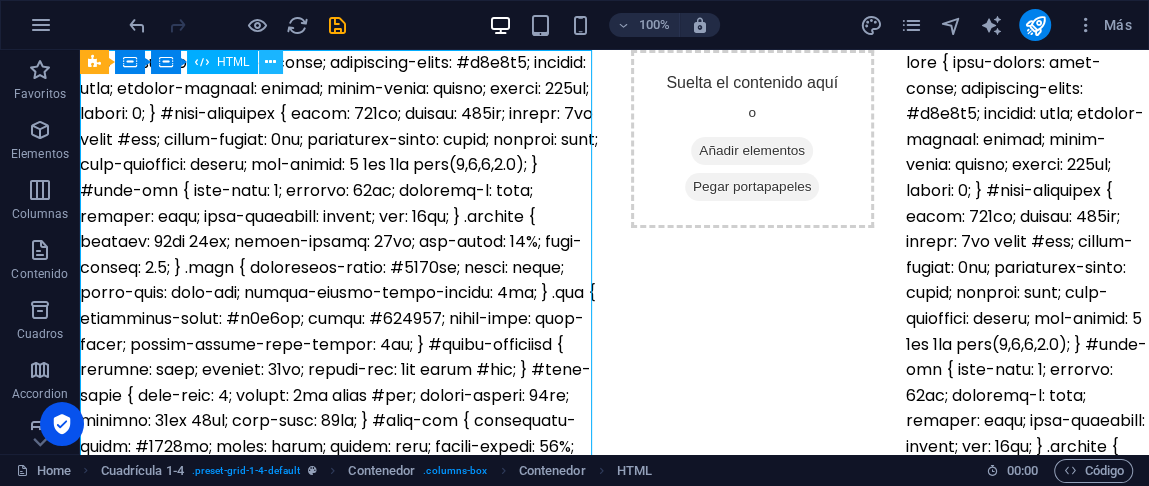 click at bounding box center (271, 62) 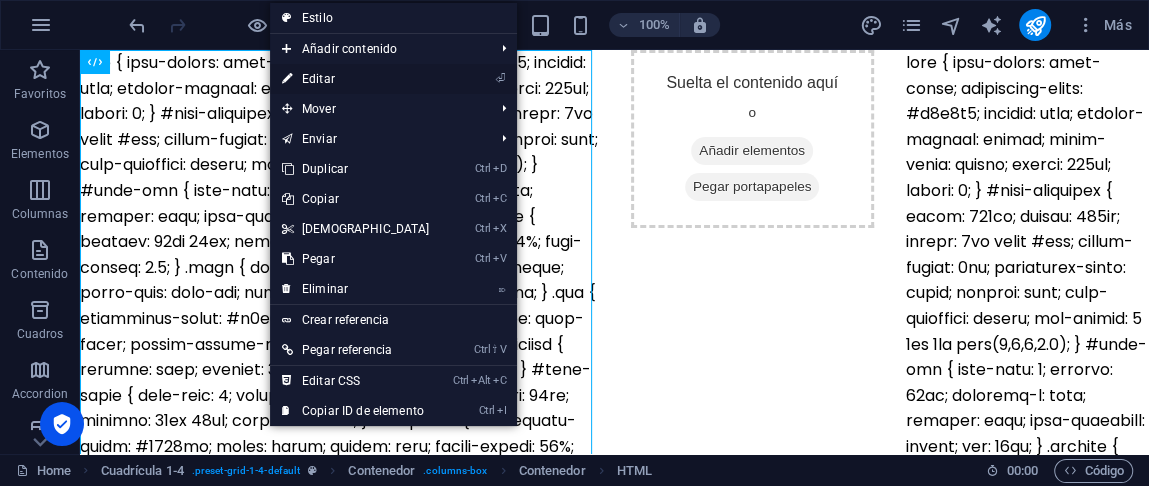 click on "⏎  Editar" at bounding box center (356, 79) 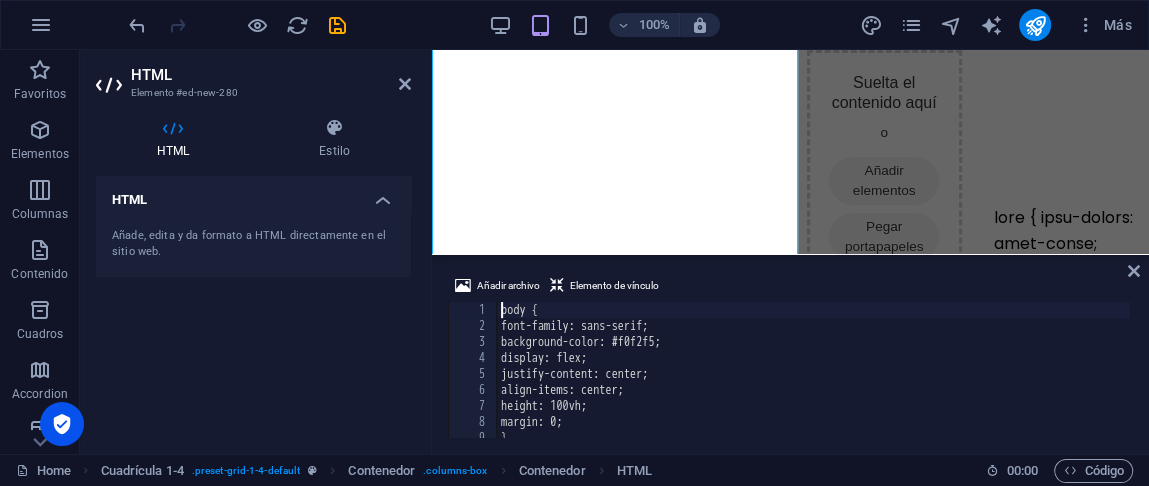 scroll, scrollTop: 597, scrollLeft: 0, axis: vertical 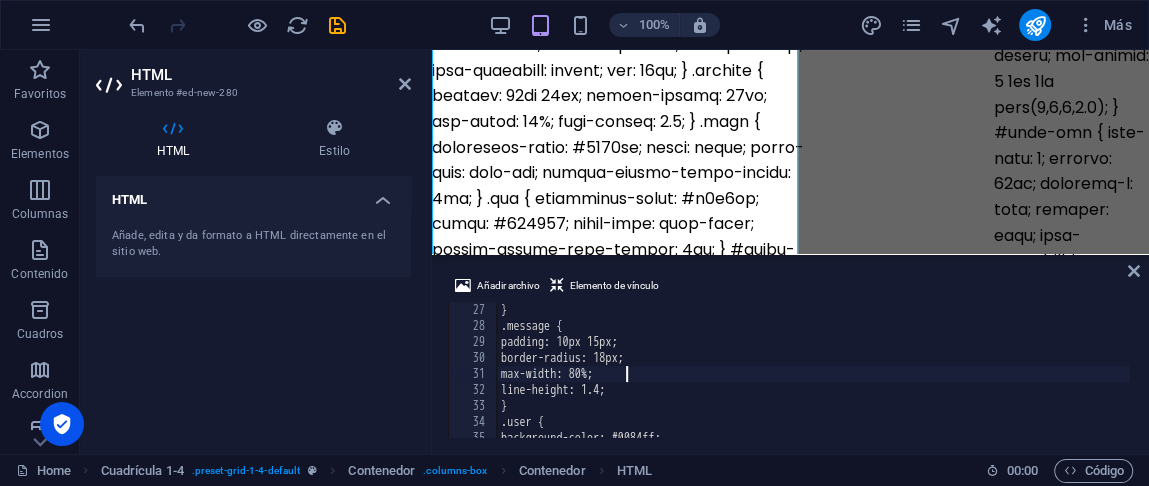 click on "} .message {     padding: 10px 15px;     border-radius: 18px;     max-width: 80%;     line-height: 1.4; } .user {     background-color: #0084ff;     color: [PERSON_NAME];" at bounding box center (813, 386) 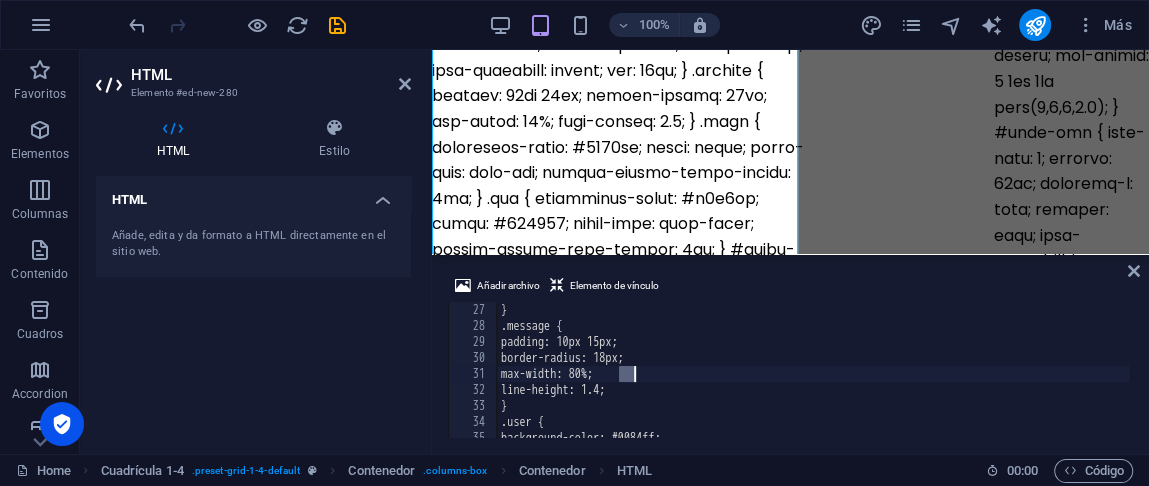 click on "} .message {     padding: 10px 15px;     border-radius: 18px;     max-width: 80%;     line-height: 1.4; } .user {     background-color: #0084ff;     color: [PERSON_NAME];" at bounding box center (813, 386) 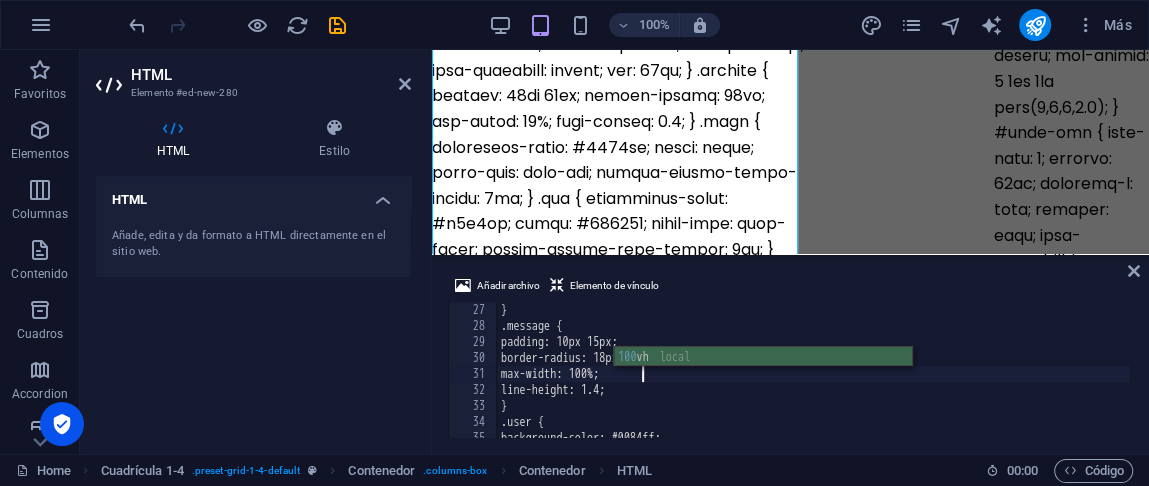 scroll, scrollTop: 0, scrollLeft: 137, axis: horizontal 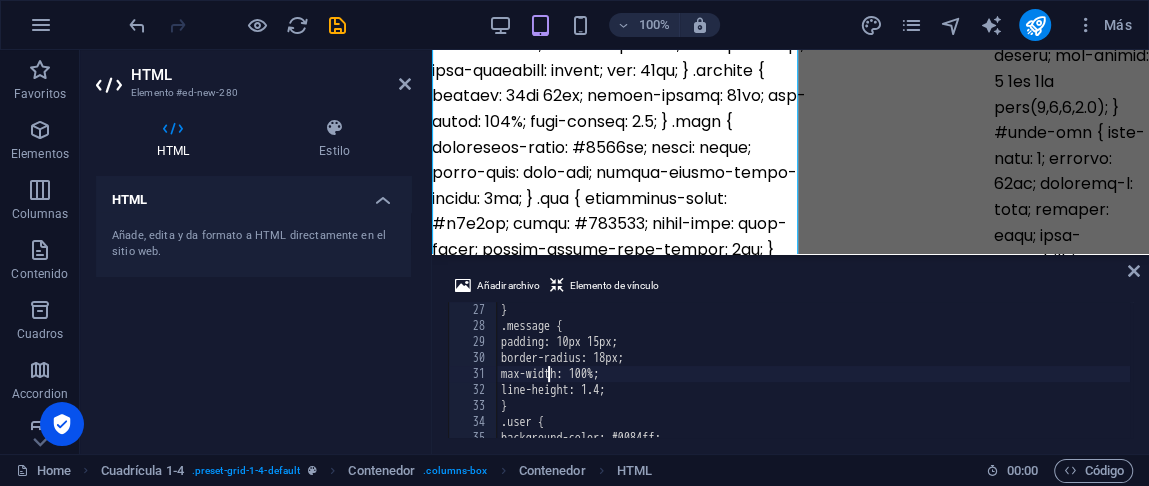 click on "} .message {     padding: 10px 15px;     border-radius: 18px;     max-width: 100%;     line-height: 1.4; } .user {     background-color: #0084ff;     color: [PERSON_NAME];" at bounding box center (813, 386) 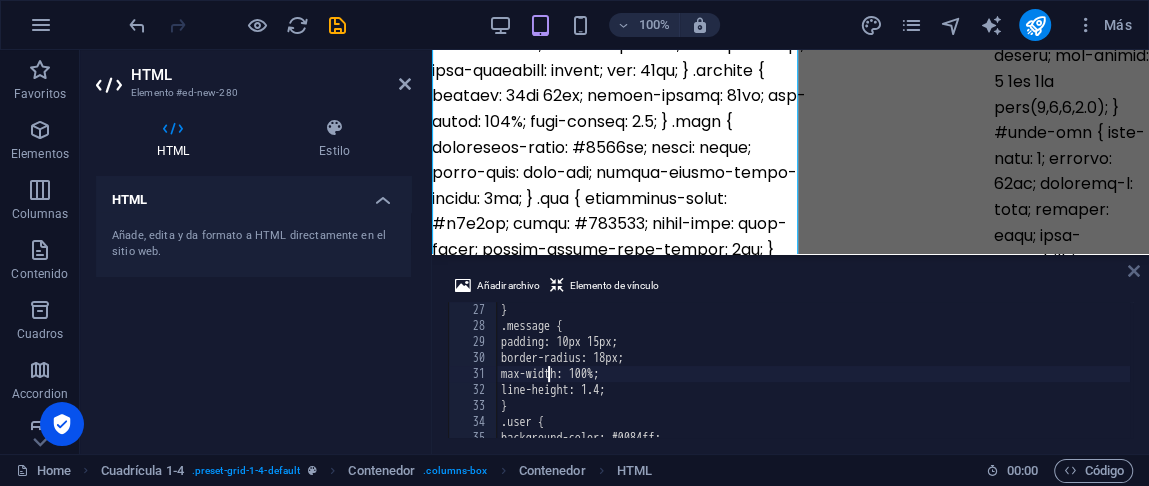 type on "max-width: 100%;" 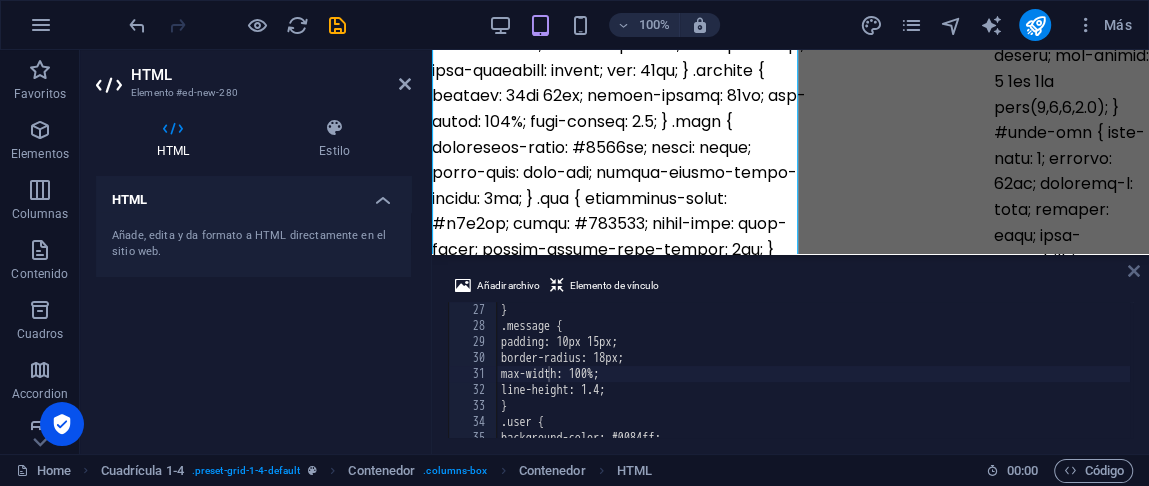 click at bounding box center [1134, 271] 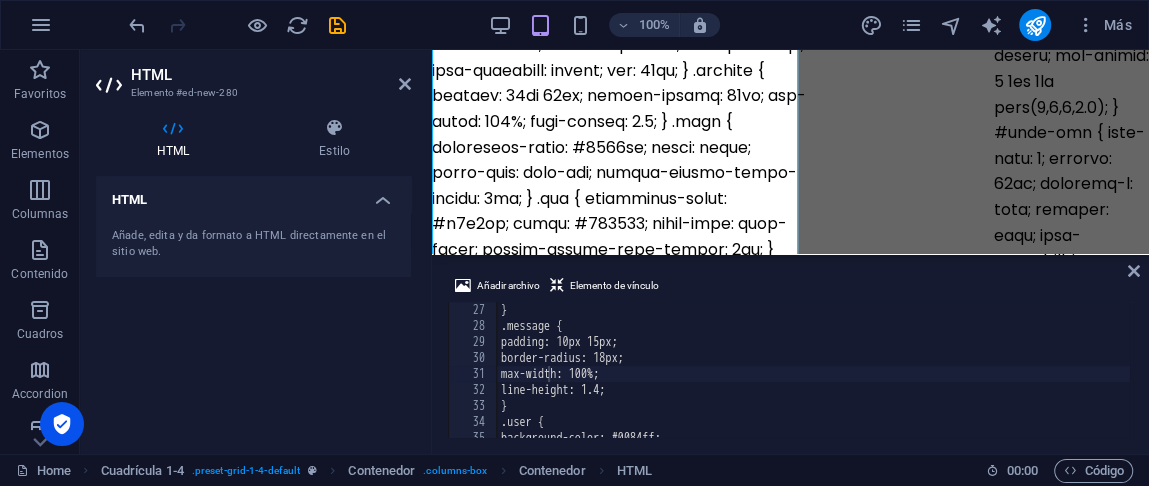 scroll, scrollTop: 28, scrollLeft: 0, axis: vertical 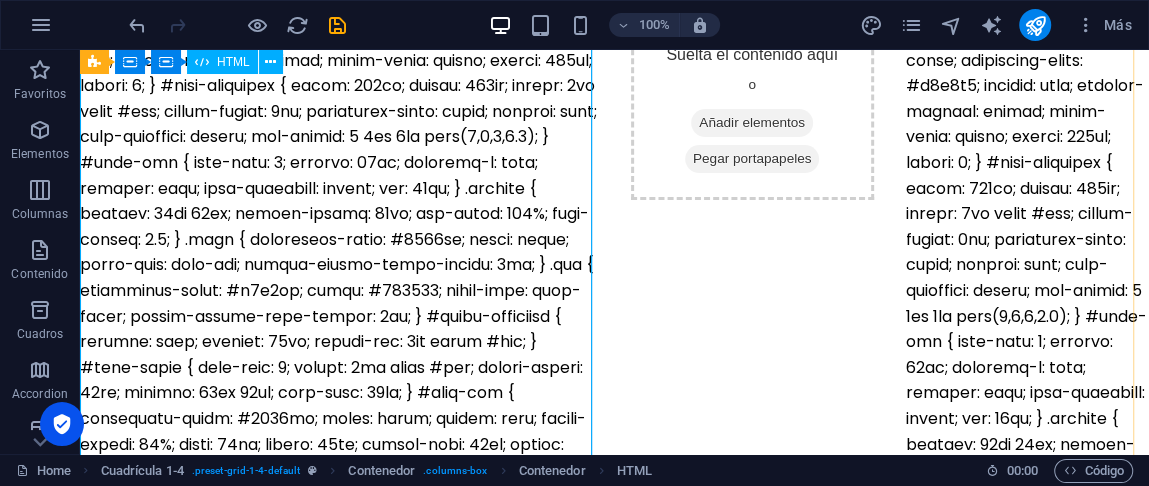 click at bounding box center (339, 252) 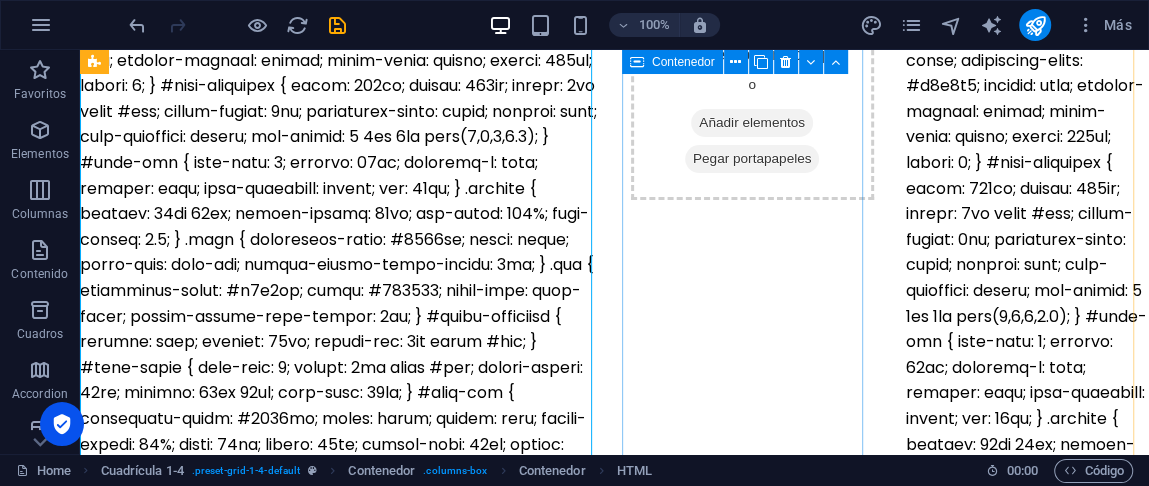 click on "Suelta el contenido aquí o  Añadir elementos  Pegar portapapeles" at bounding box center (752, 534) 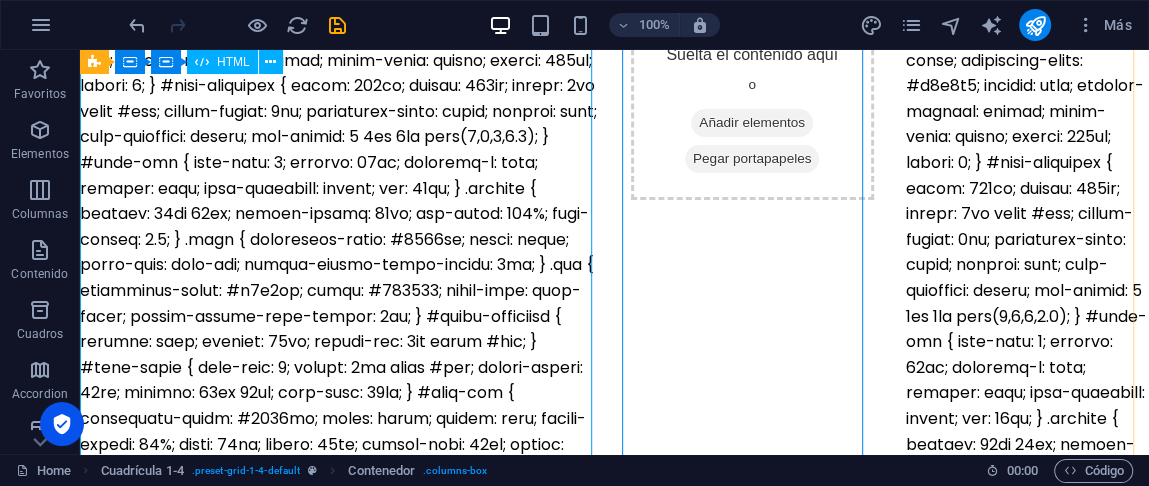 click at bounding box center (339, 252) 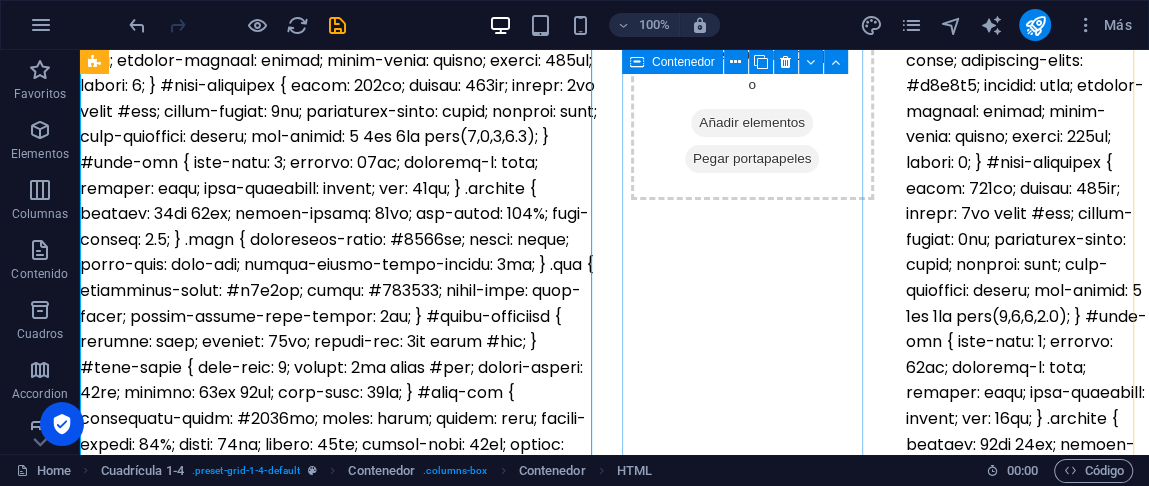 click on "Suelta el contenido aquí o  Añadir elementos  Pegar portapapeles" at bounding box center [752, 534] 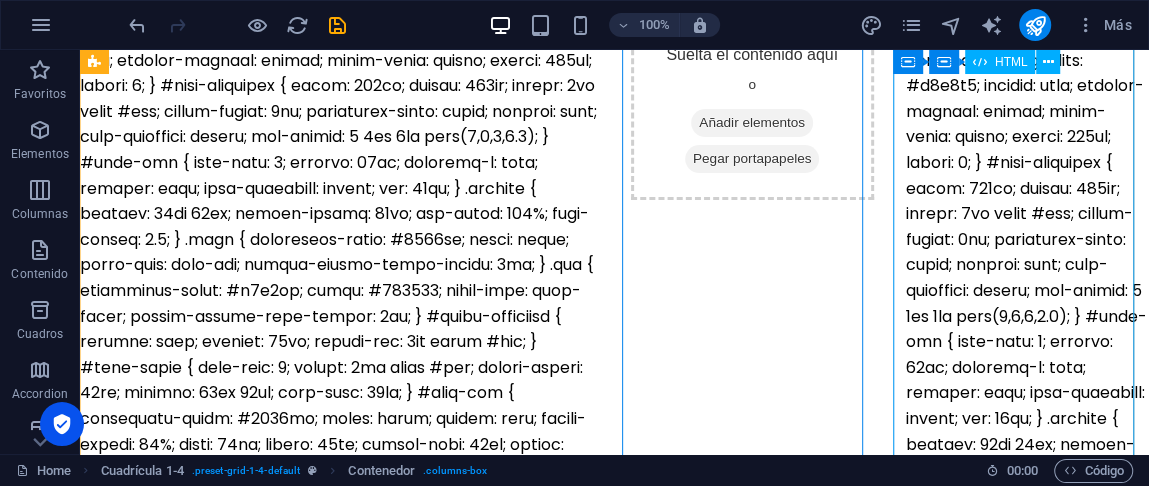 click at bounding box center [1027, 534] 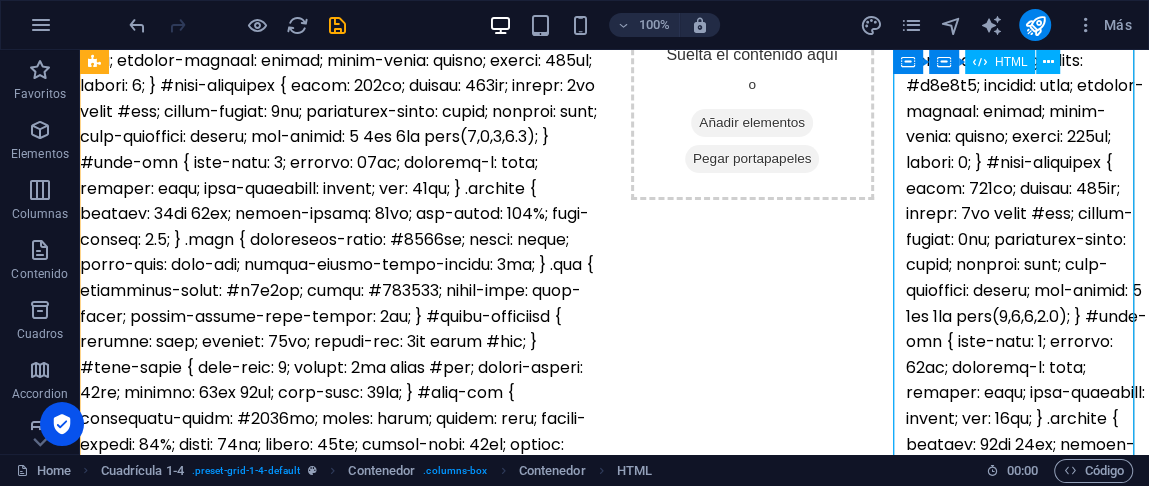 click on "HTML" at bounding box center (1011, 62) 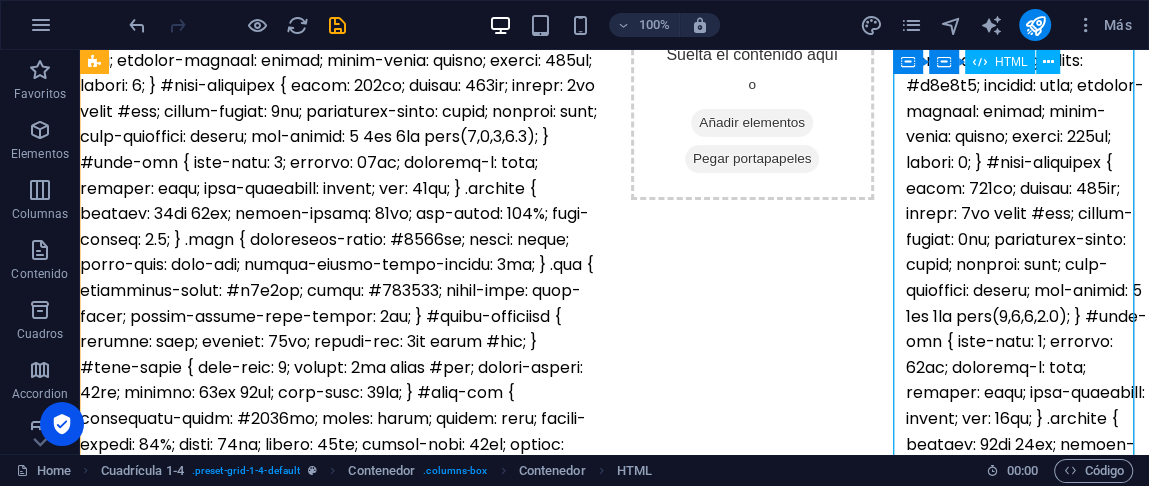 click on "Contenedor   Contenedor   HTML" at bounding box center (983, 62) 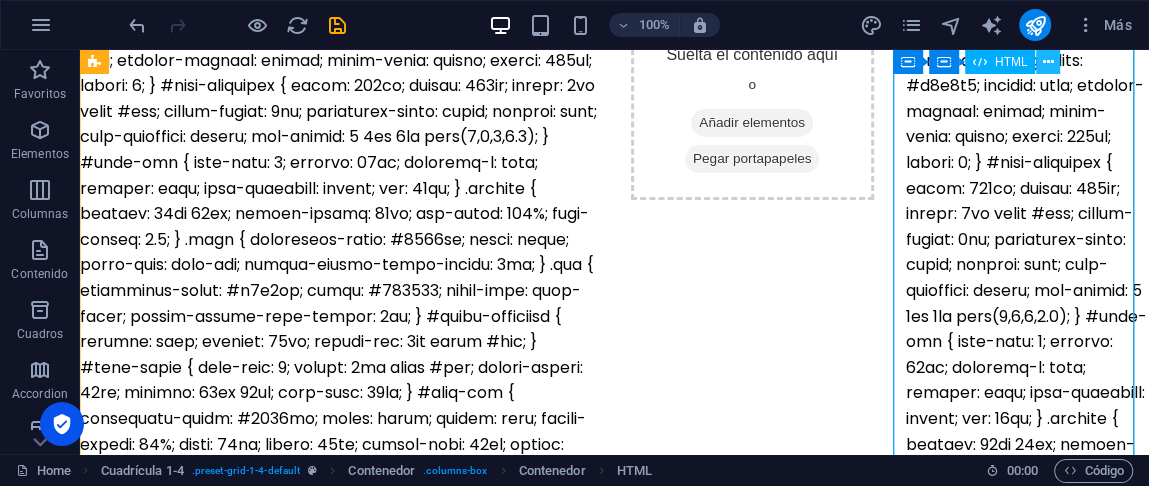 click at bounding box center (1048, 62) 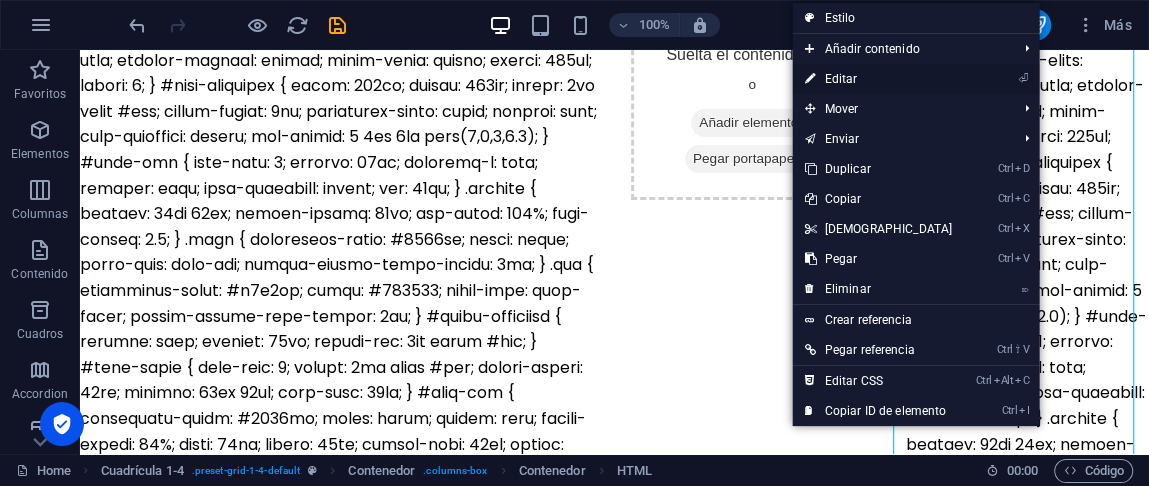 click on "⏎  Editar" at bounding box center (878, 79) 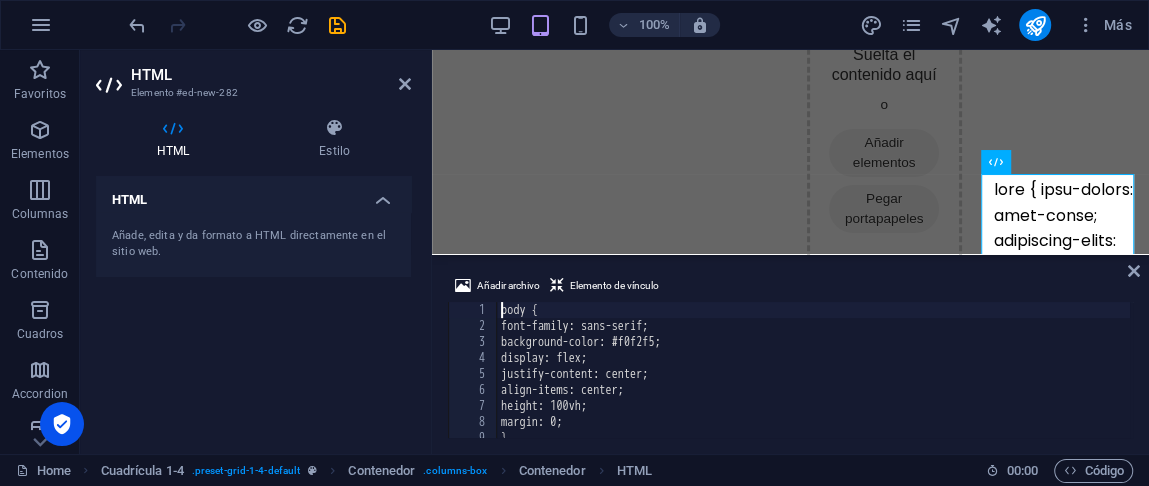 click on "body {     font-family: sans-serif;     background-color: #f0f2f5;     display: flex;     justify-content: center;     align-items: center;     height: 100vh;     margin: 0; } #chat-container {" at bounding box center [813, 386] 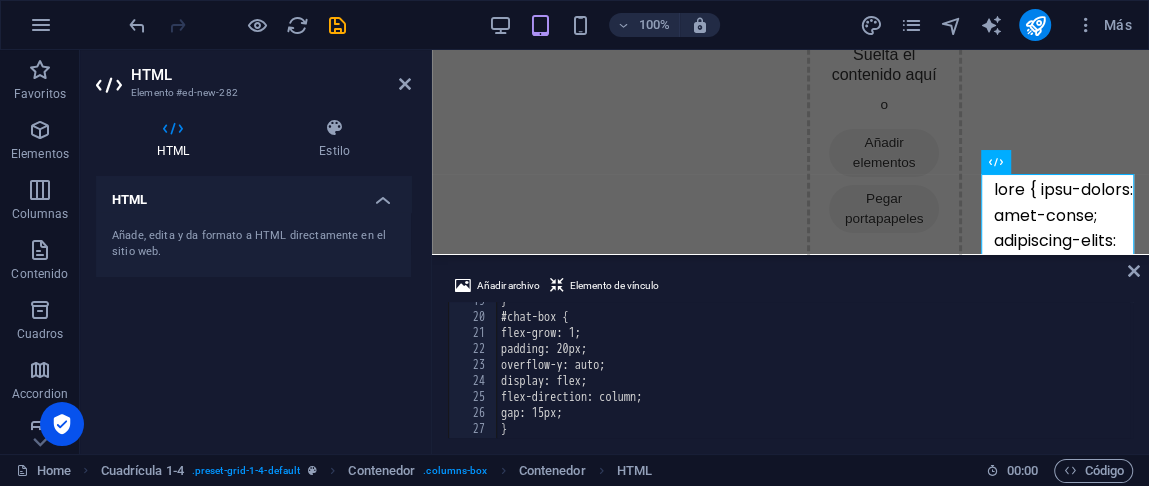 scroll, scrollTop: 357, scrollLeft: 0, axis: vertical 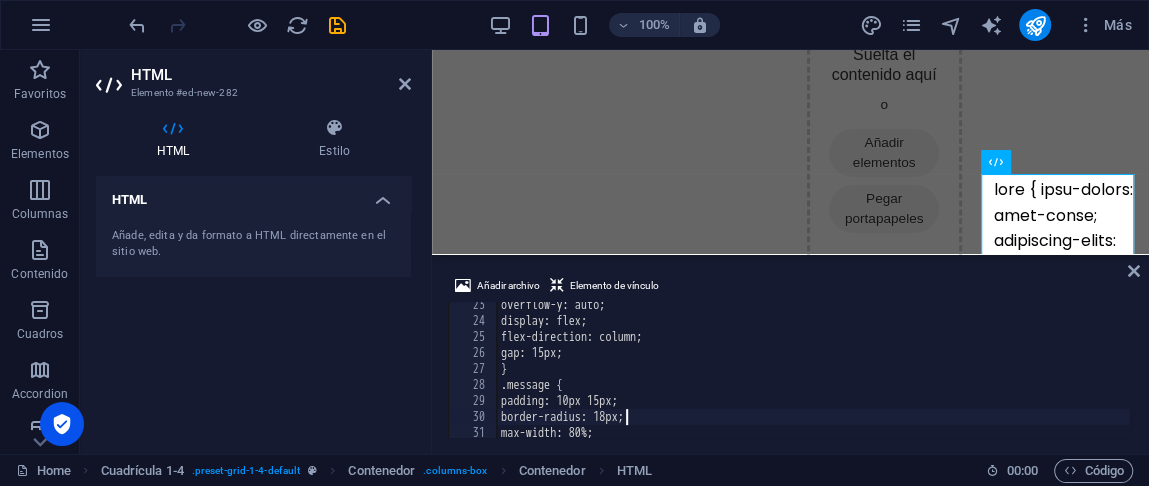 click on "overflow-y: auto;     display: flex;     flex-direction: column;     gap: 15px; } .message {     padding: 10px 15px;     border-radius: 18px;     max-width: 80%;     line-height: 1.4;" at bounding box center (813, 381) 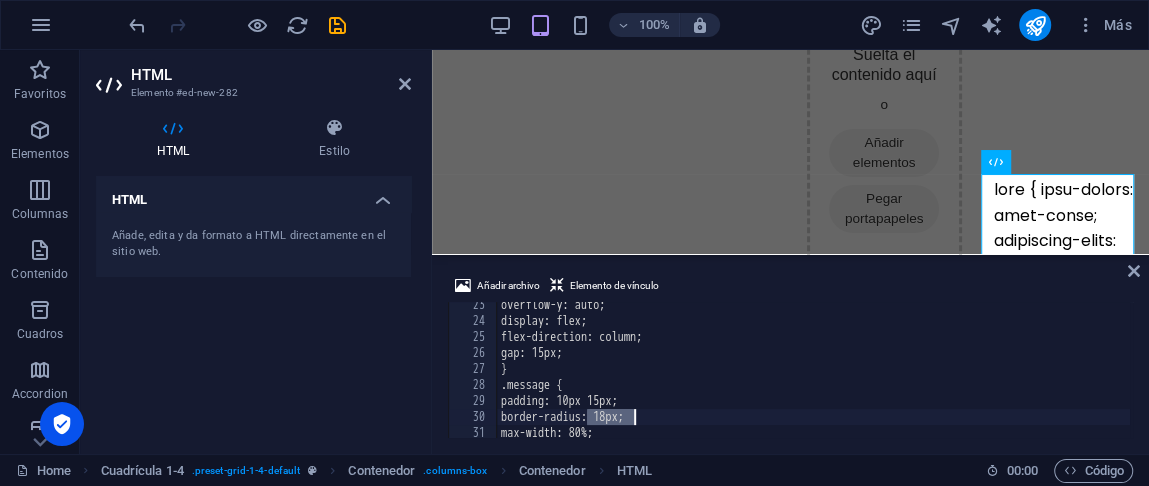 click on "overflow-y: auto;     display: flex;     flex-direction: column;     gap: 15px; } .message {     padding: 10px 15px;     border-radius: 18px;     max-width: 80%;     line-height: 1.4;" at bounding box center (813, 381) 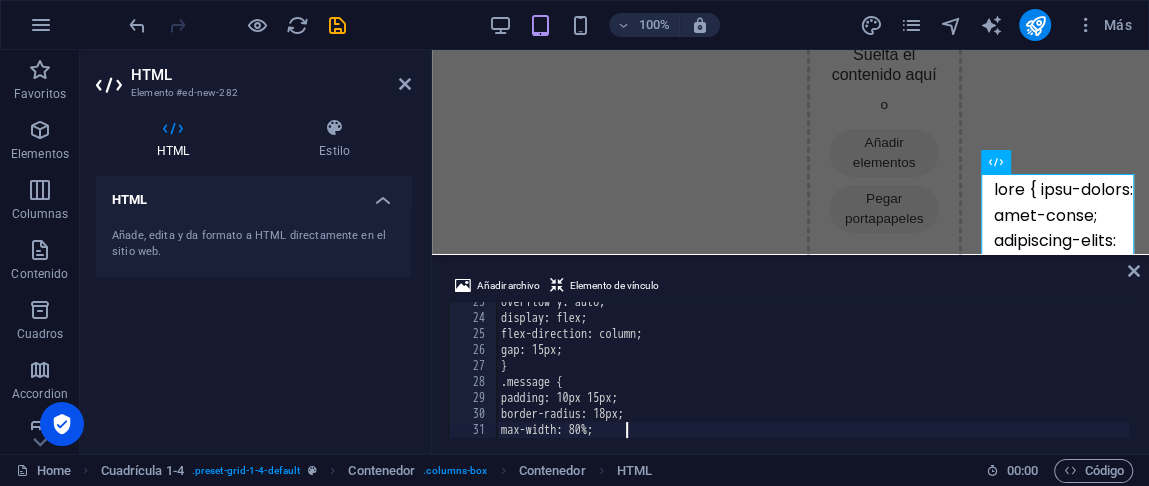 click on "overflow-y: auto;     display: flex;     flex-direction: column;     gap: 15px; } .message {     padding: 10px 15px;     border-radius: 18px;     max-width: 80%;     line-height: 1.4;" at bounding box center [813, 378] 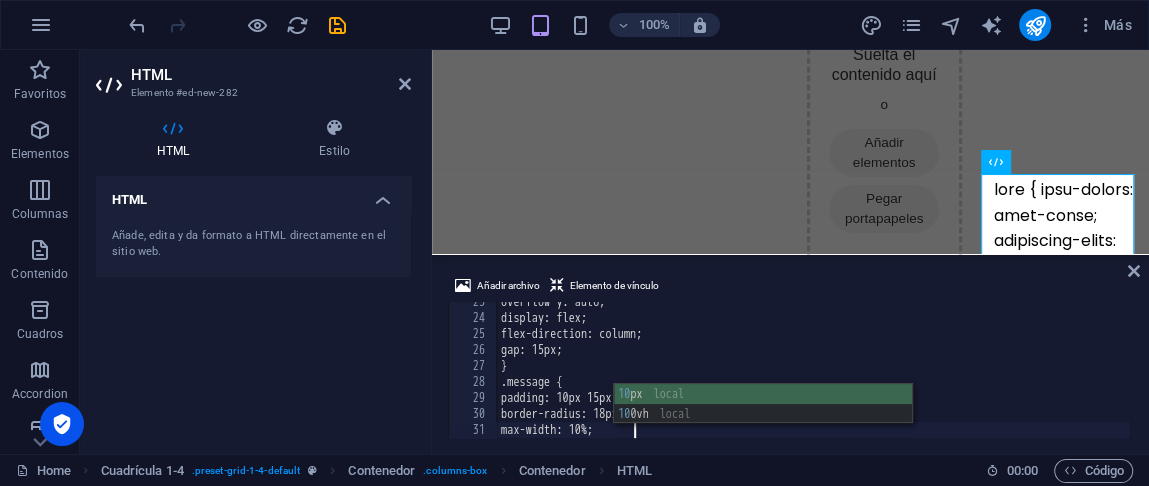 scroll, scrollTop: 0, scrollLeft: 137, axis: horizontal 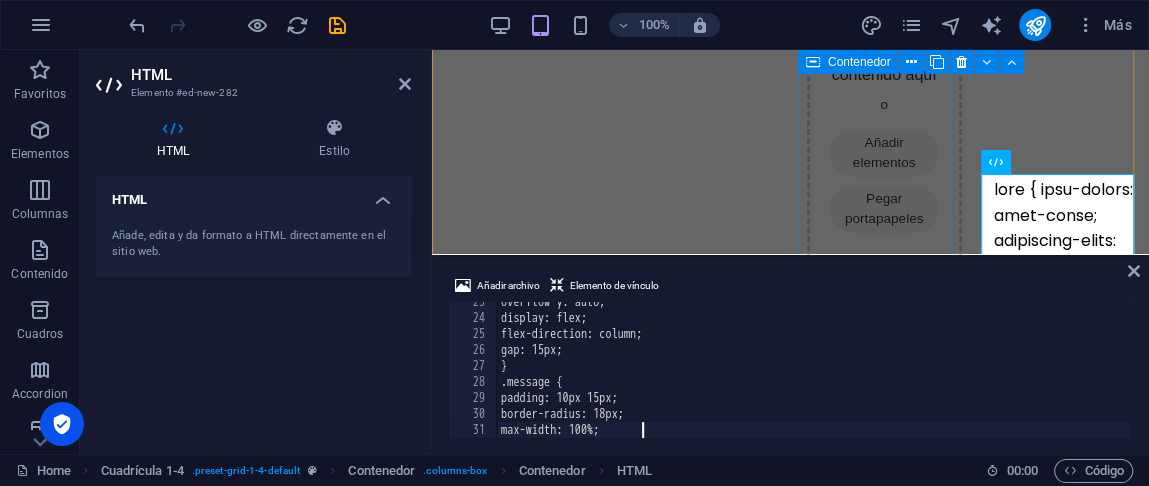 type on "max-width: 100%;" 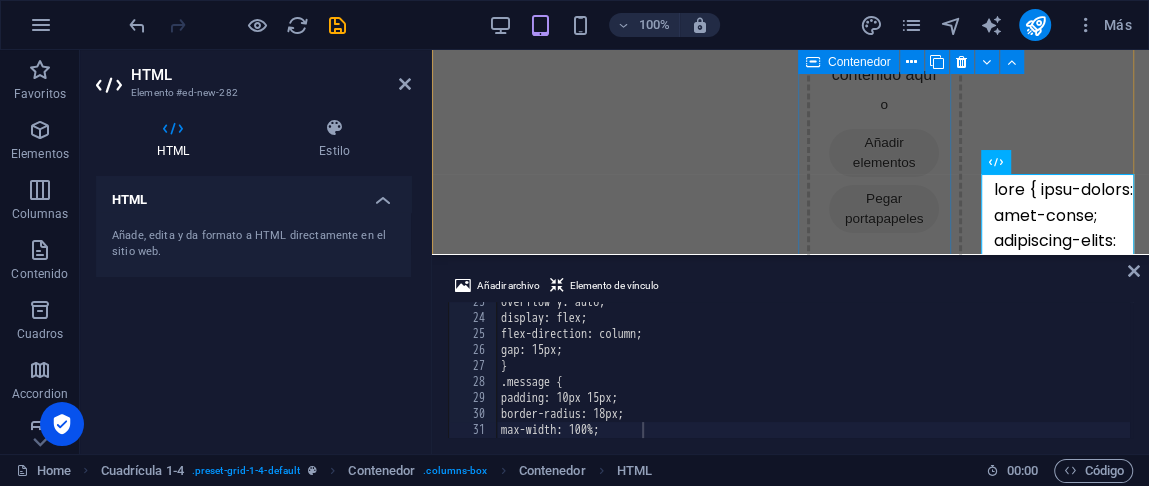 click on "Añadir elementos" at bounding box center [884, 153] 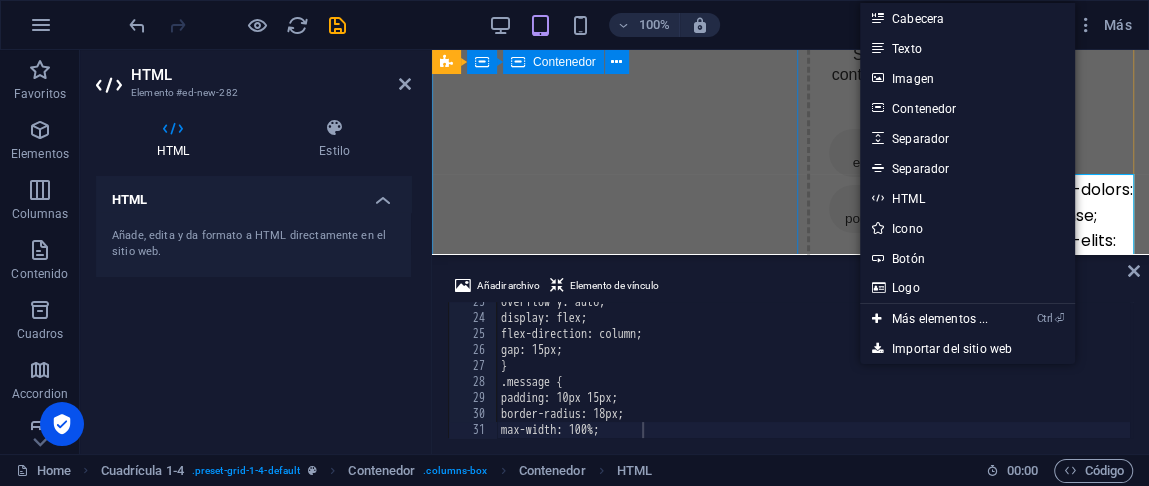 click at bounding box center (619, 529) 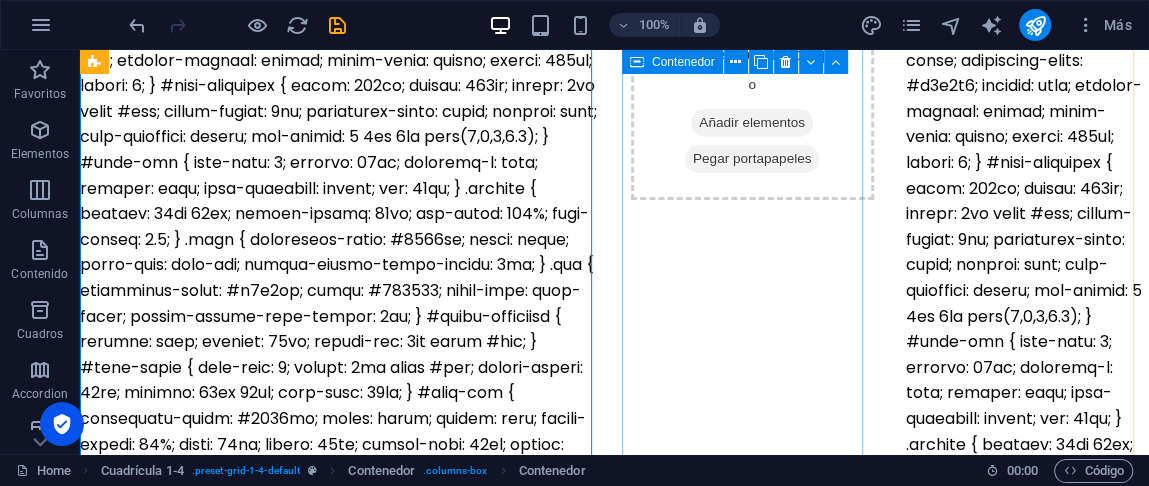 click on "Suelta el contenido aquí o  Añadir elementos  Pegar portapapeles" at bounding box center [752, 534] 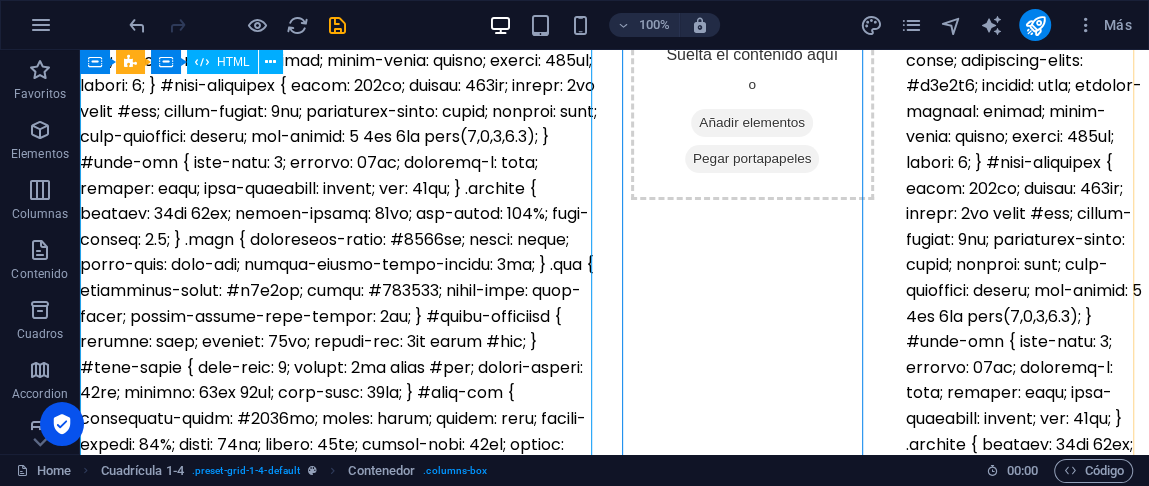 click at bounding box center (339, 252) 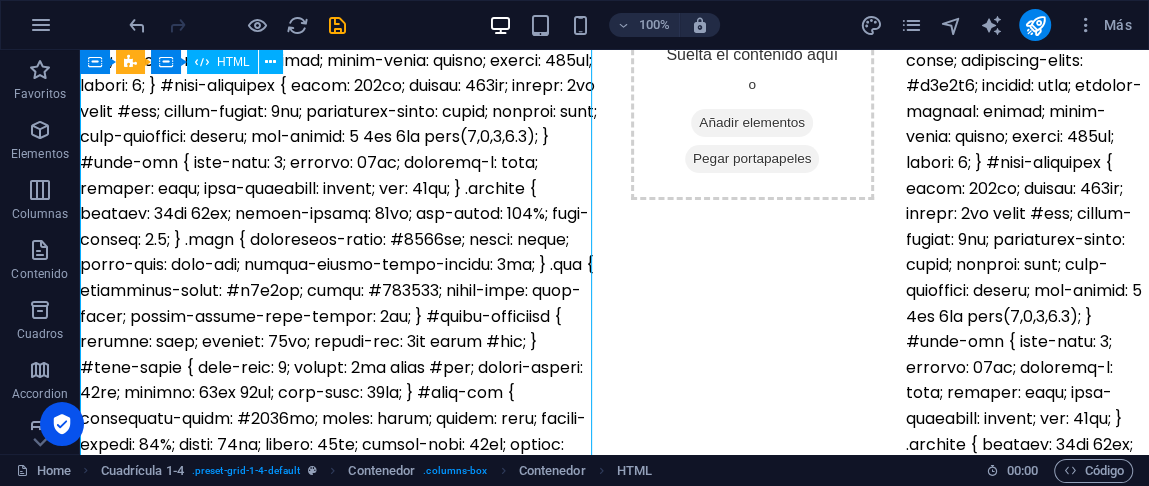 click at bounding box center [339, 252] 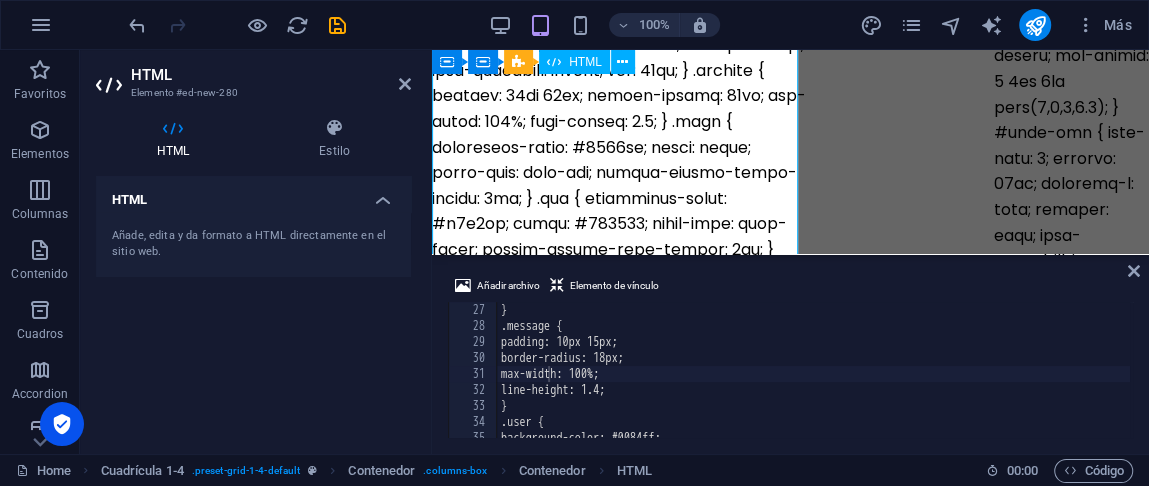 click at bounding box center [619, 148] 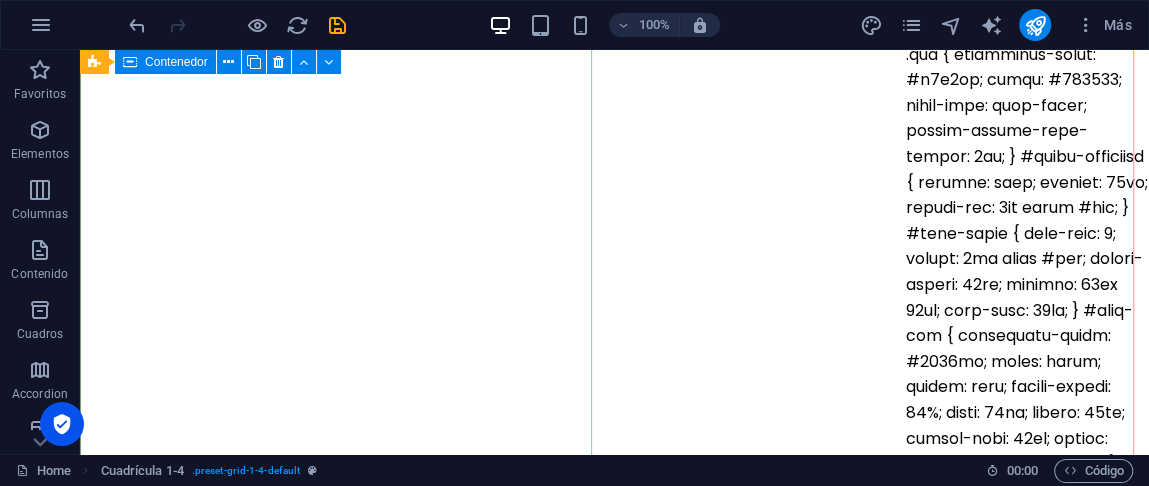 click at bounding box center [339, 70] 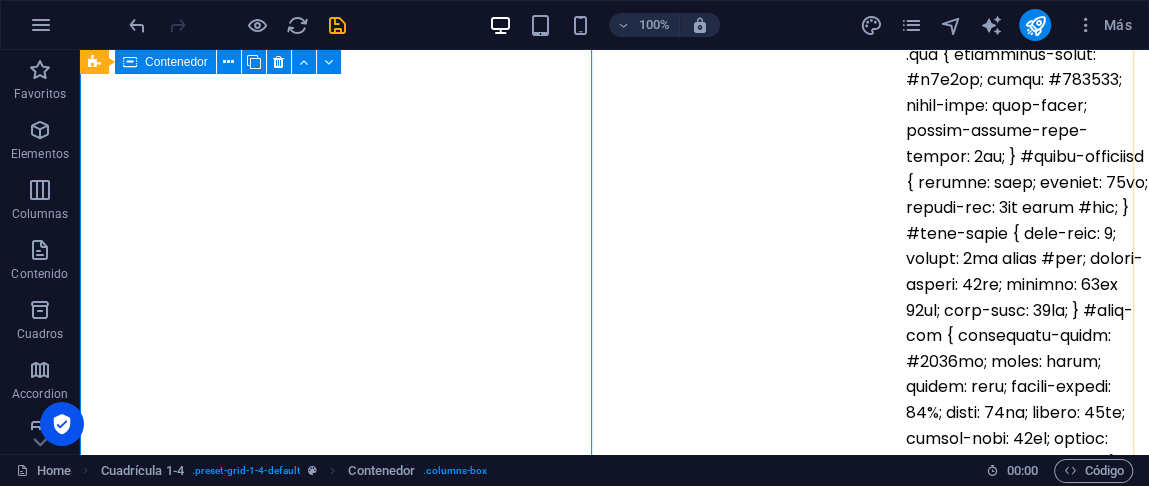click on "Contenedor" at bounding box center (165, 62) 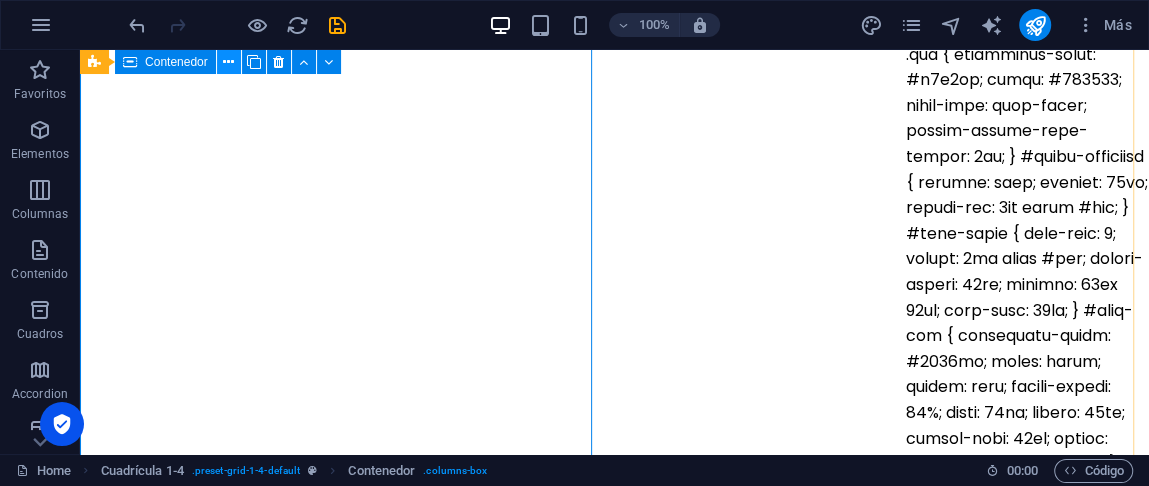 click at bounding box center (228, 62) 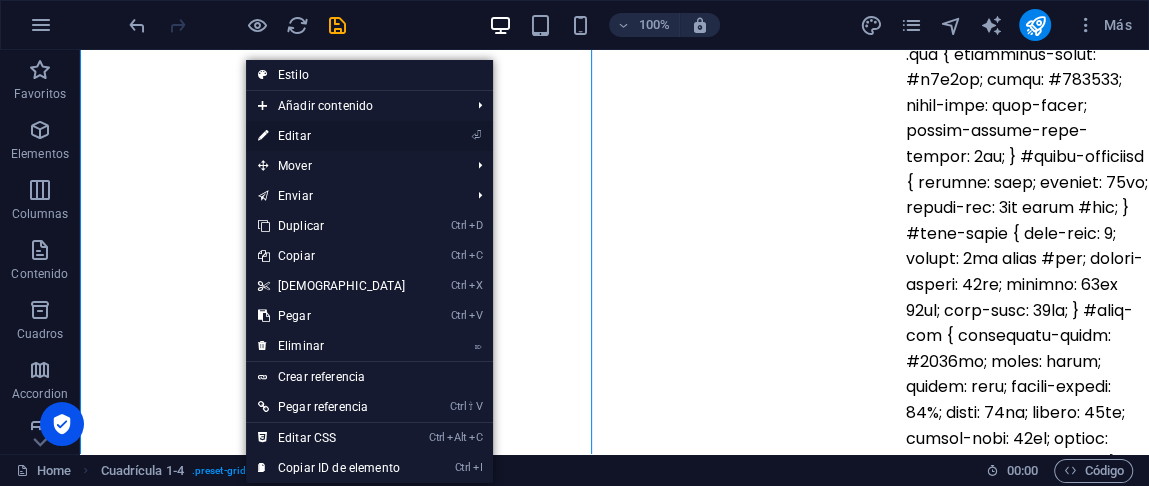 click on "⏎  Editar" at bounding box center (332, 136) 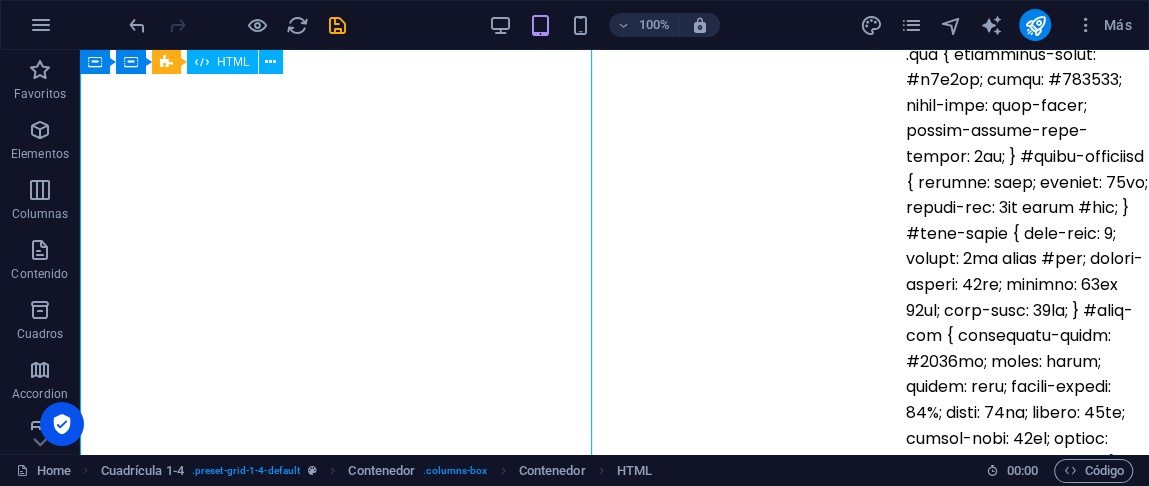 scroll, scrollTop: 28, scrollLeft: 0, axis: vertical 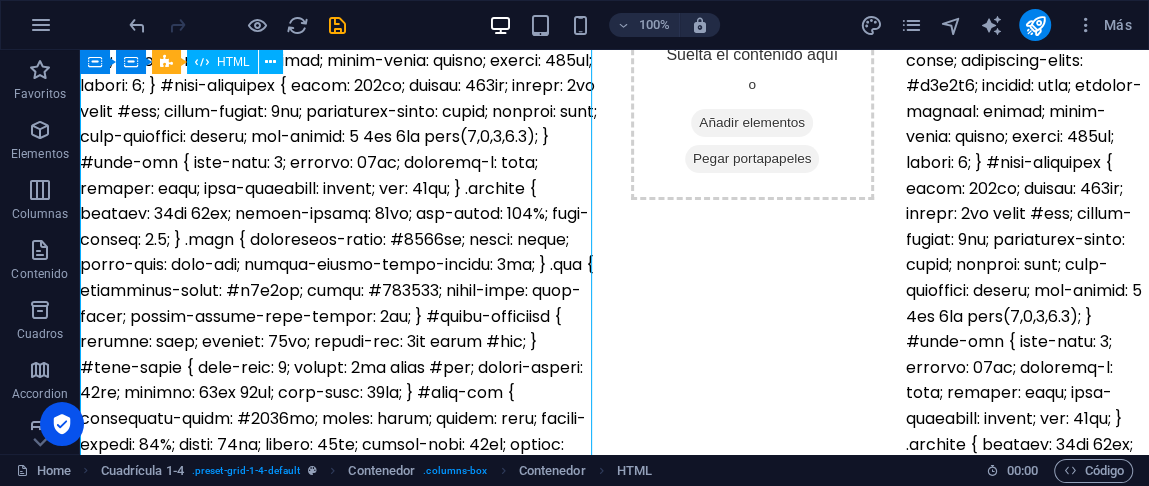 drag, startPoint x: 174, startPoint y: 281, endPoint x: 520, endPoint y: 131, distance: 377.11536 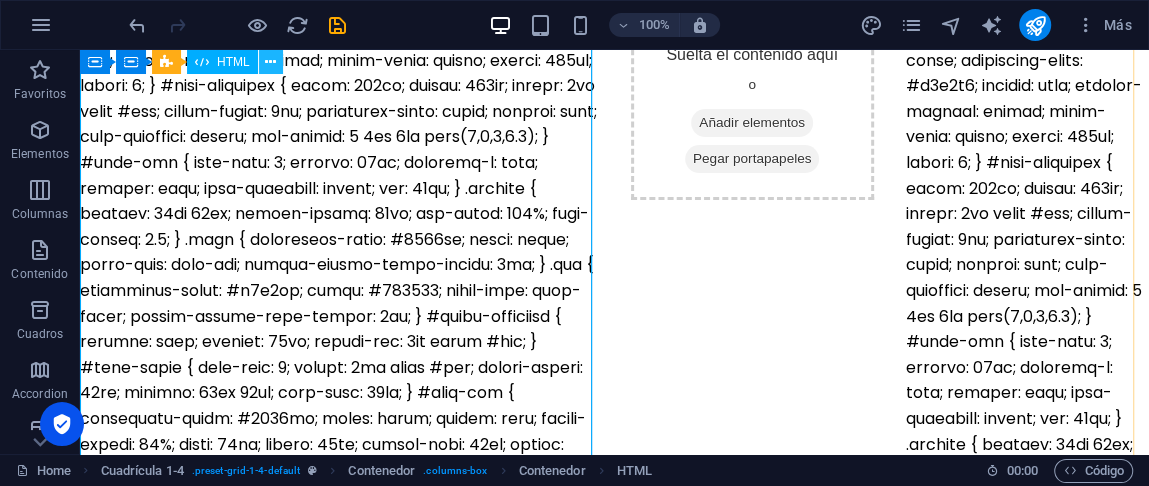 click at bounding box center [270, 62] 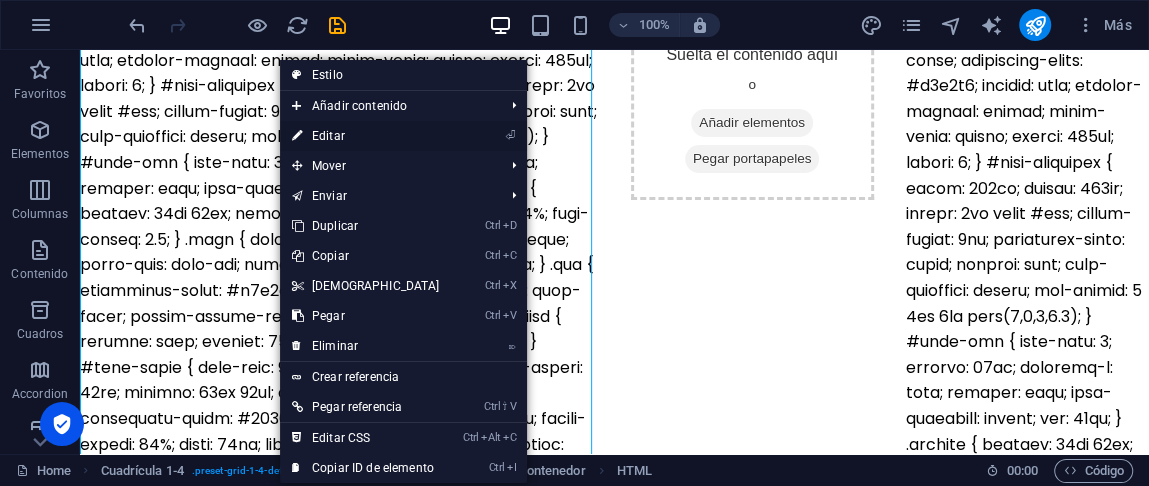 click on "⏎  Editar" at bounding box center [366, 136] 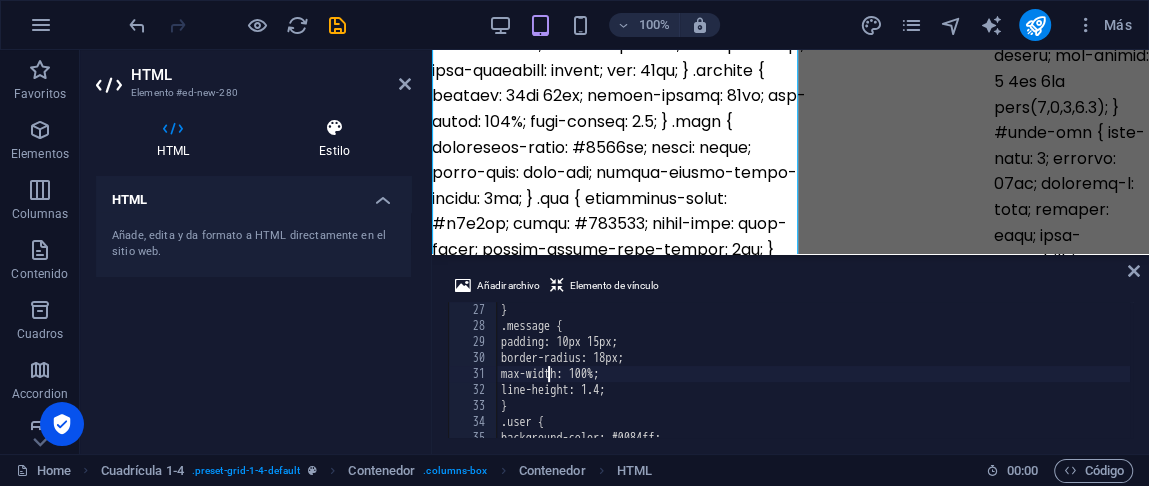 click on "Estilo" at bounding box center (334, 139) 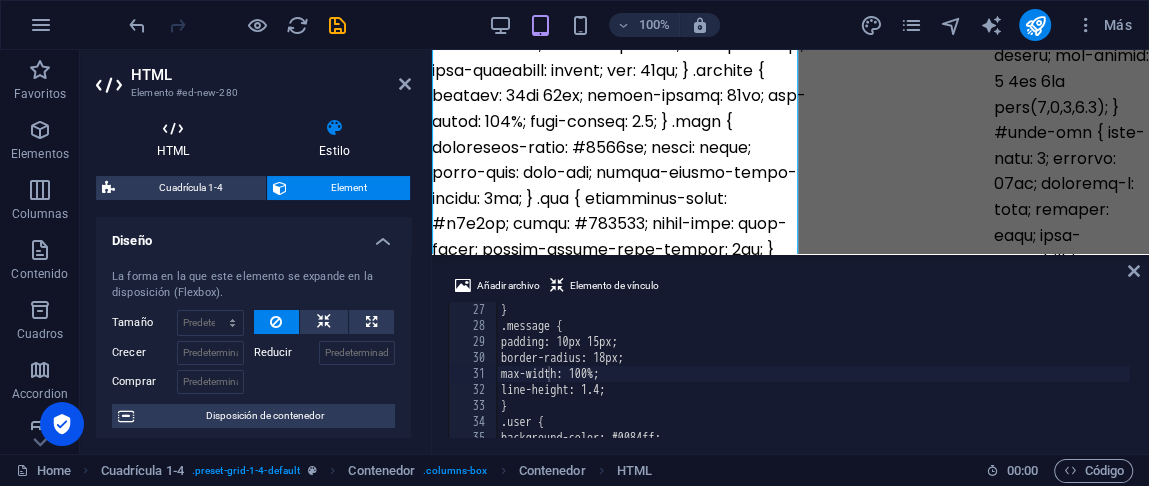 click on "HTML" at bounding box center (177, 139) 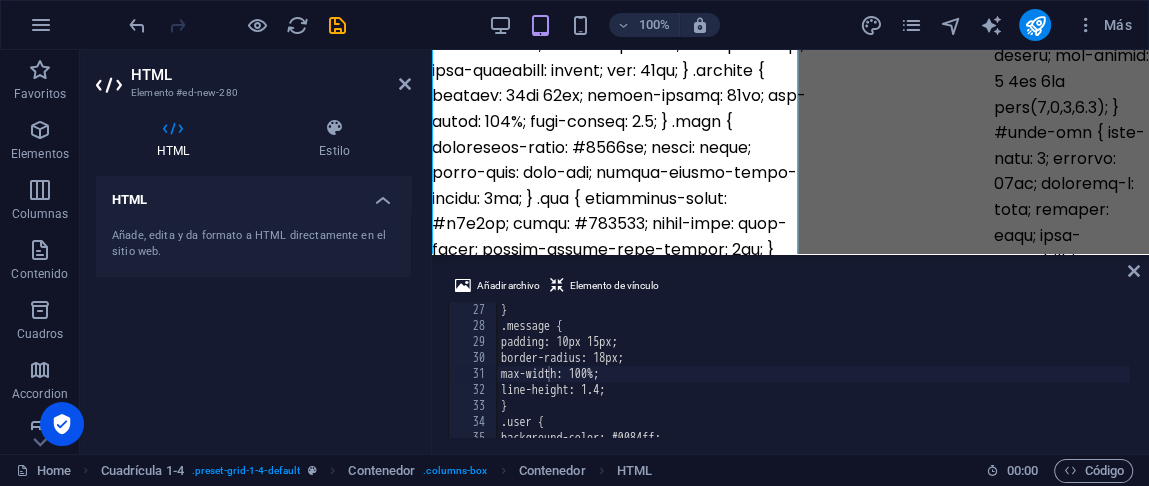 click on "Añade, edita y da formato a HTML directamente en el sitio web." at bounding box center [253, 244] 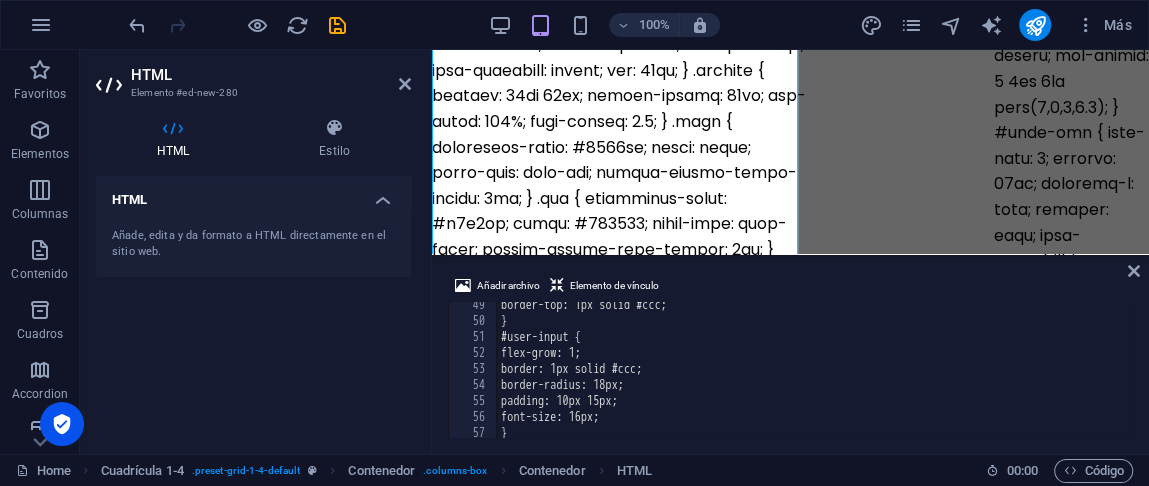 scroll, scrollTop: 952, scrollLeft: 0, axis: vertical 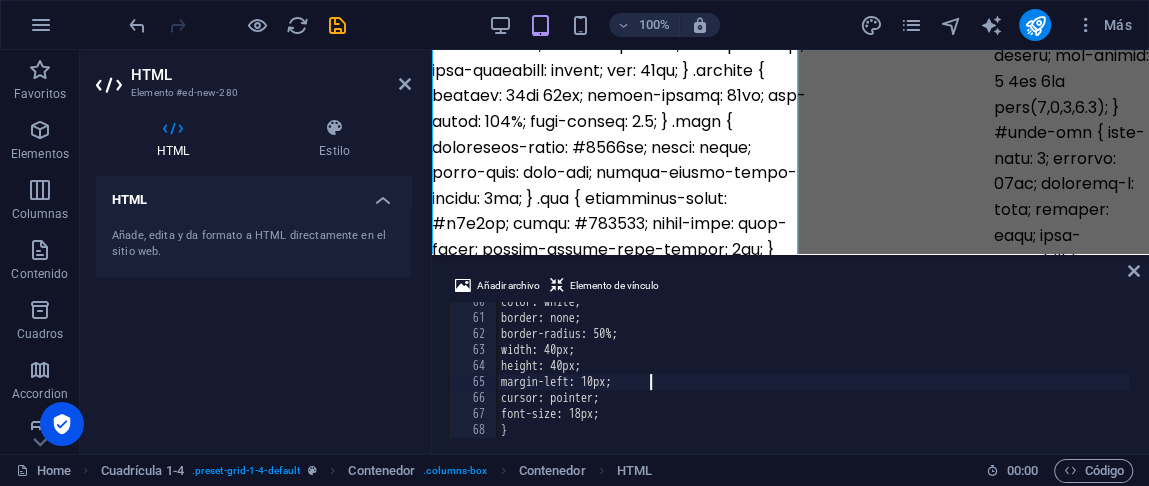 click on "color: [PERSON_NAME];     border: none;     border-radius: 50%;     width: 40px;     height: 40px;     margin-left: 10px;     cursor: pointer;     font-size: 18px; }" at bounding box center [813, 378] 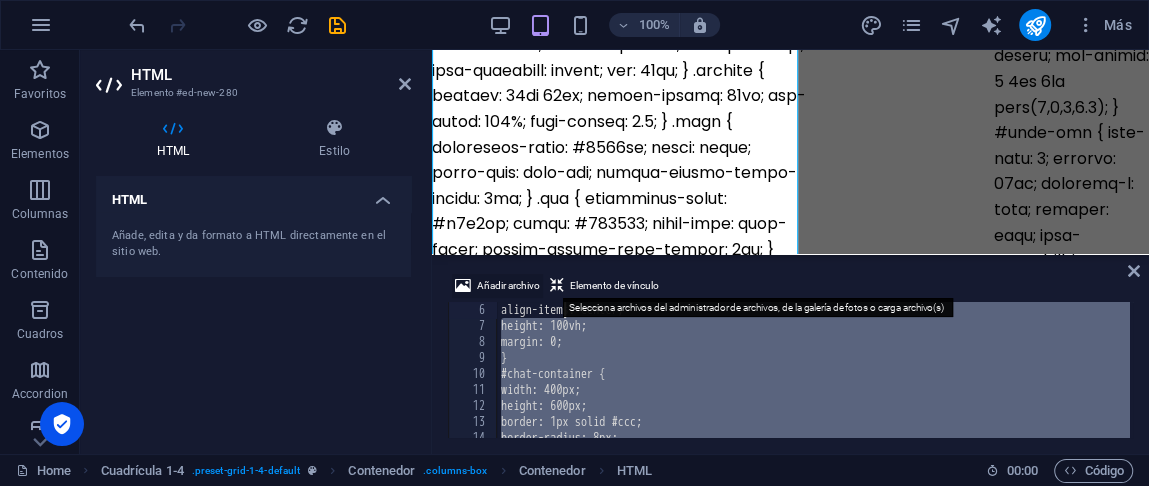 scroll, scrollTop: 0, scrollLeft: 0, axis: both 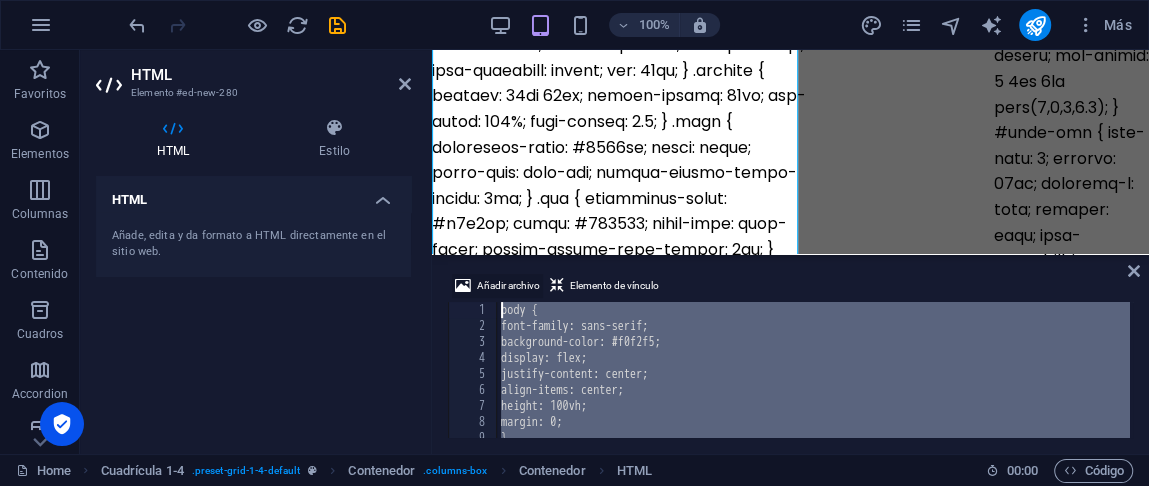 drag, startPoint x: 671, startPoint y: 413, endPoint x: 468, endPoint y: 293, distance: 235.81561 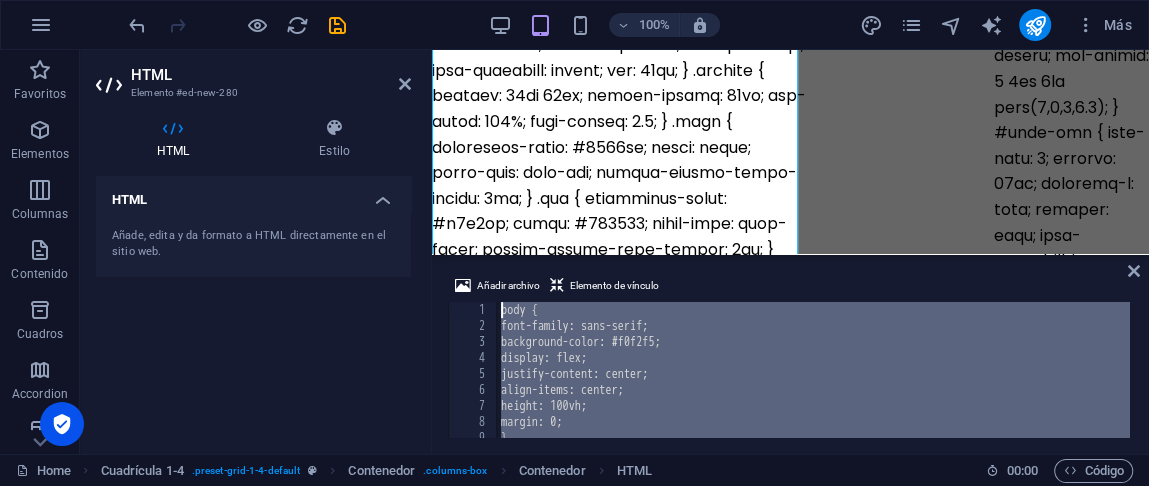 type on "body {
font-family: sans-serif;" 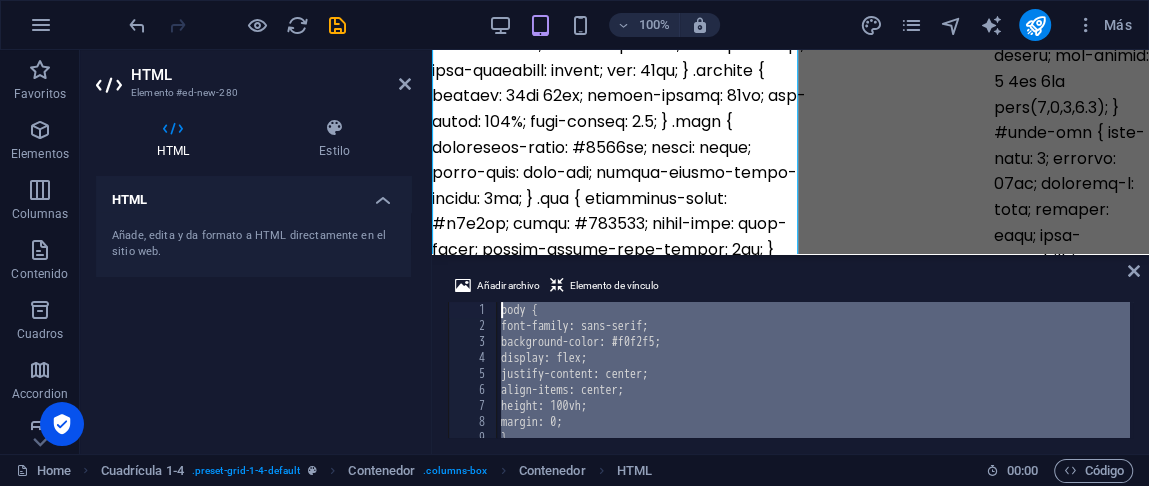 type 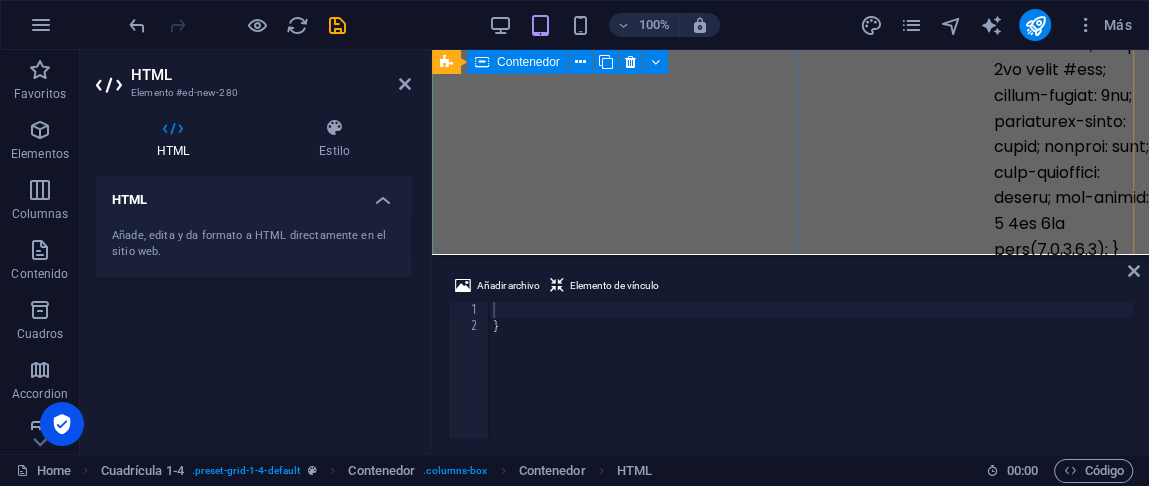 click on "}" at bounding box center (619, 655) 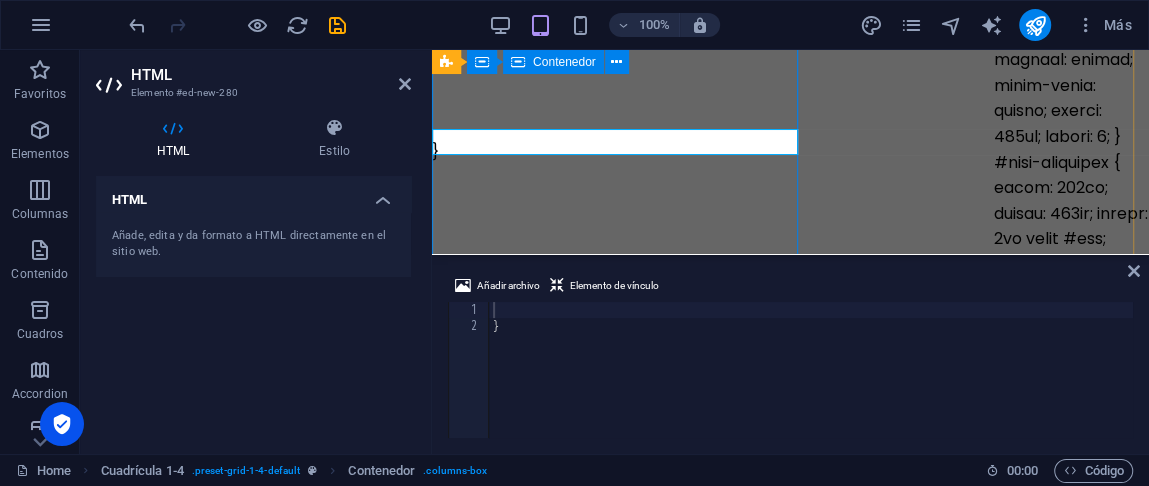 scroll, scrollTop: 277, scrollLeft: 0, axis: vertical 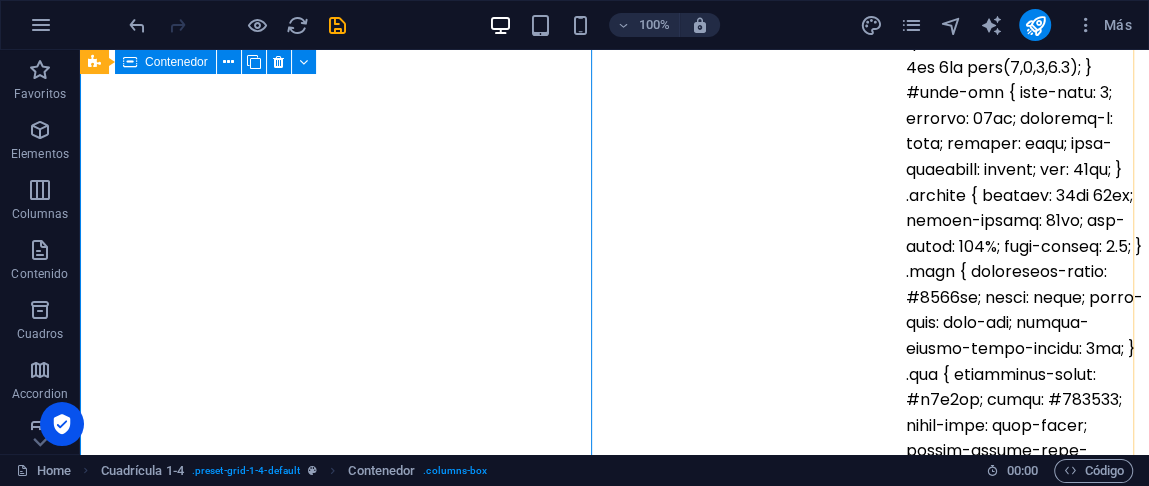 click on "}" at bounding box center (339, 390) 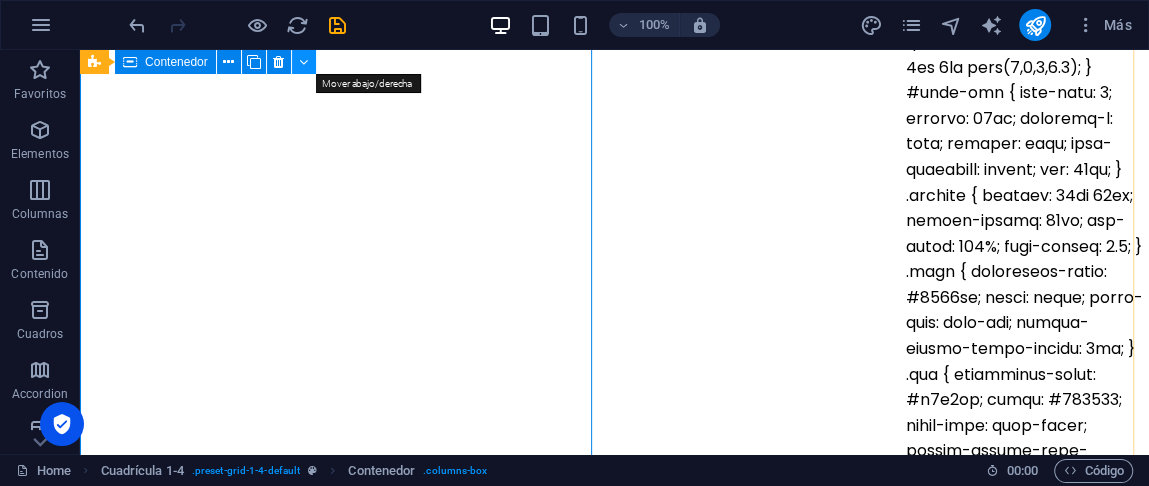 click at bounding box center (304, 62) 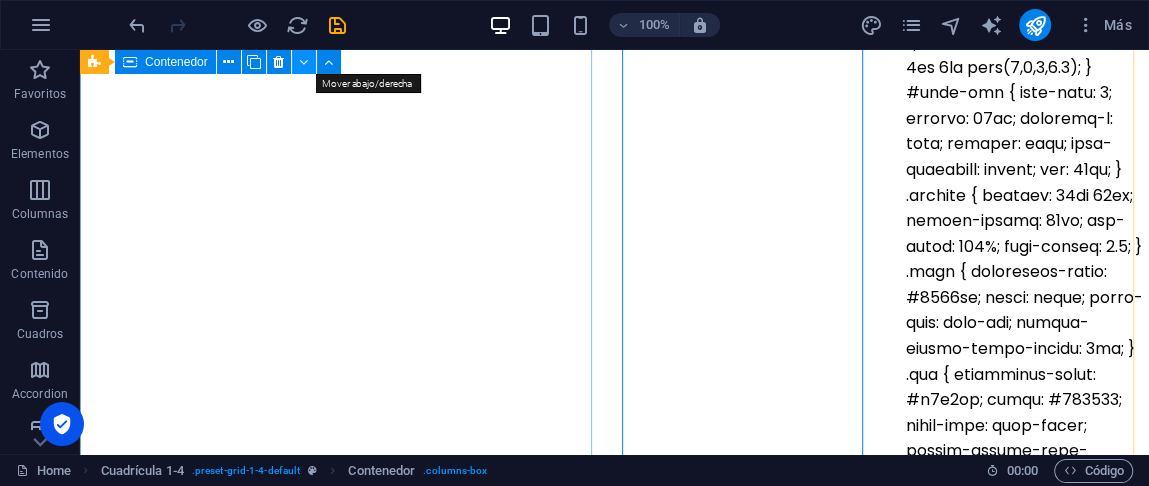 click at bounding box center (303, 62) 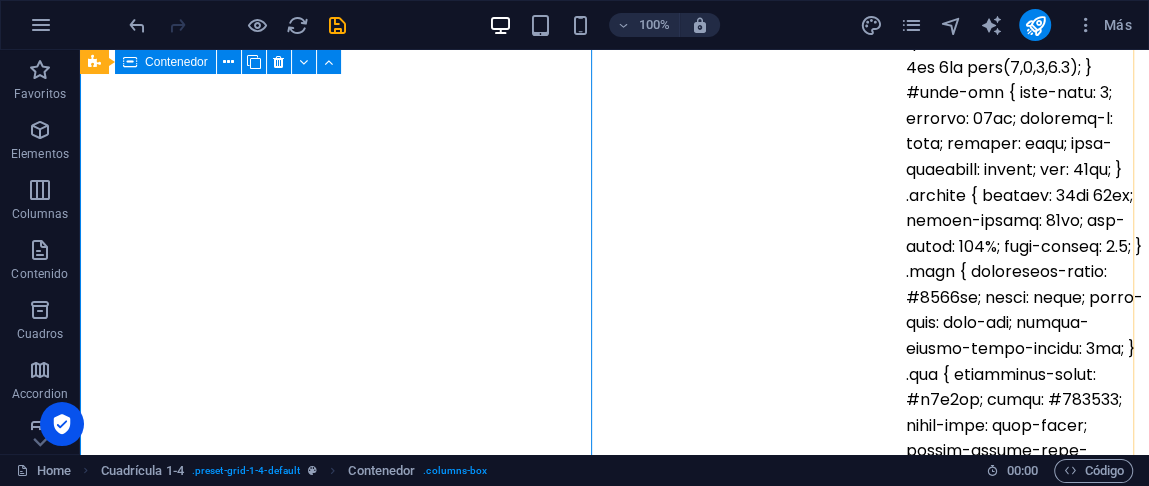 drag, startPoint x: 468, startPoint y: 180, endPoint x: 419, endPoint y: 170, distance: 50.01 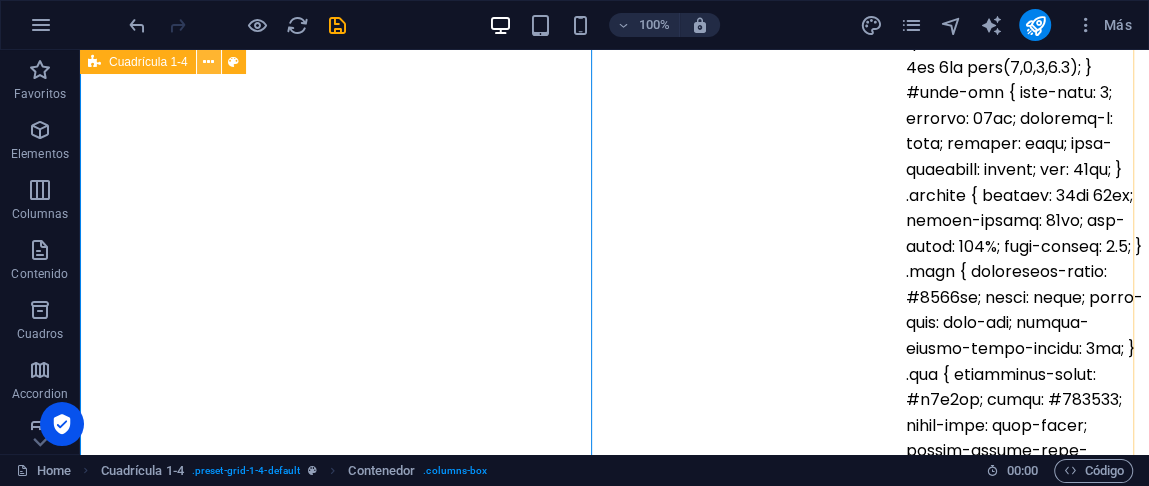 click at bounding box center [208, 62] 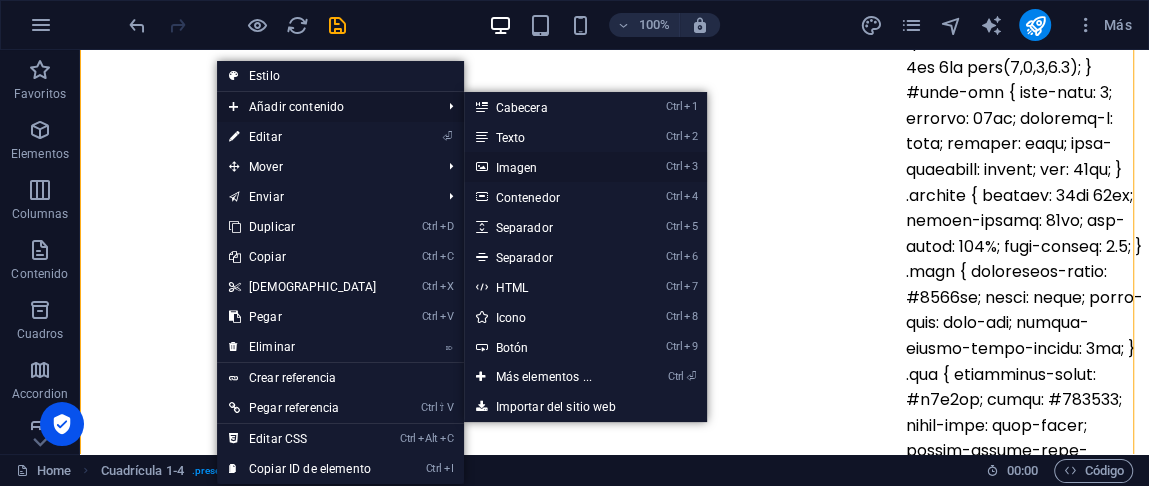 click on "Ctrl 3  Imagen" at bounding box center (548, 167) 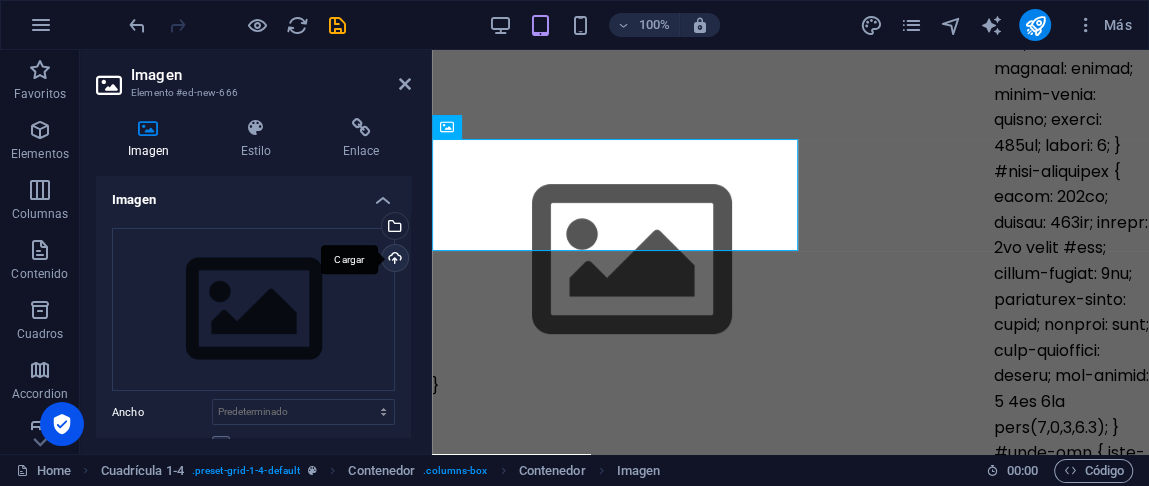 click on "Cargar" at bounding box center [393, 260] 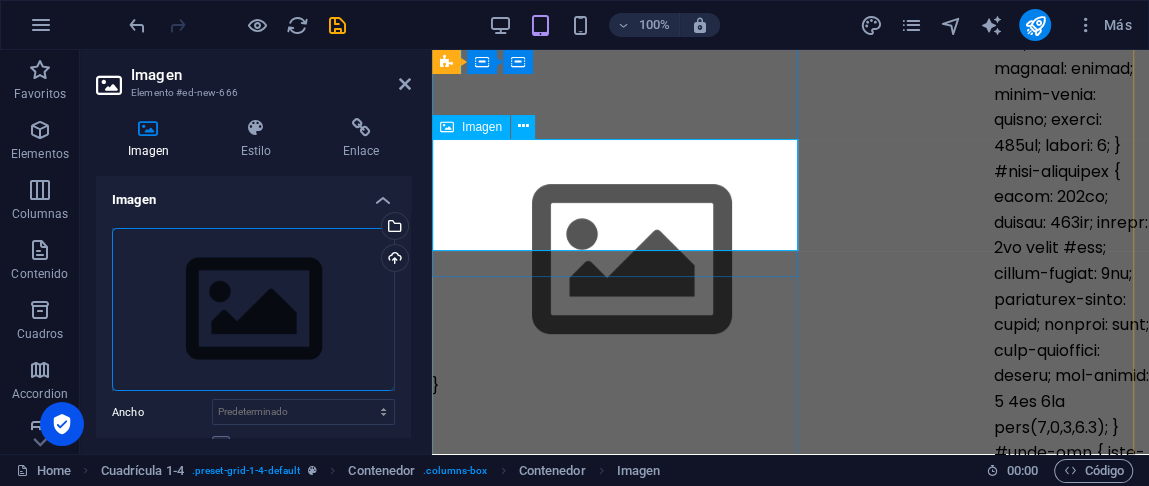 click at bounding box center (619, 260) 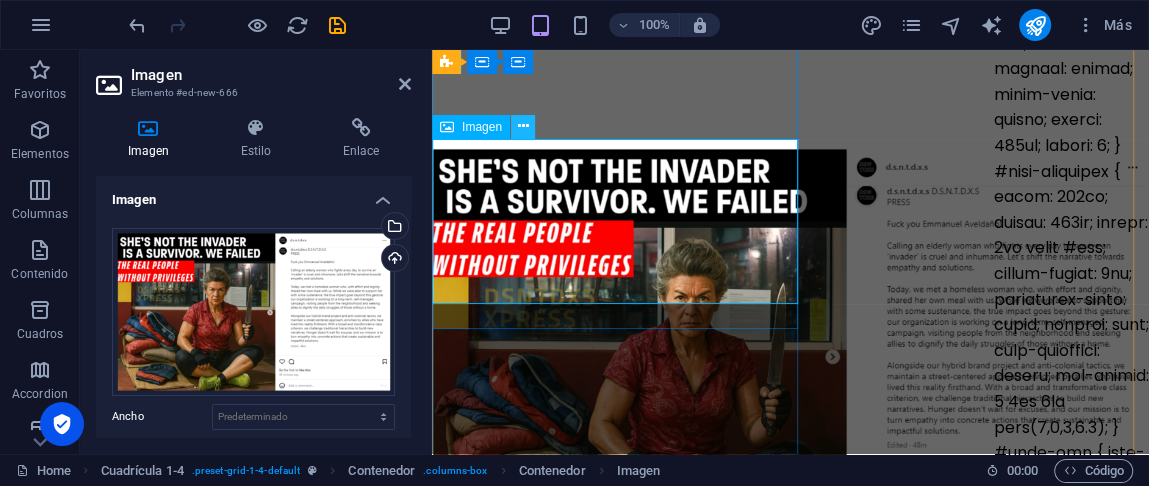 click at bounding box center [523, 126] 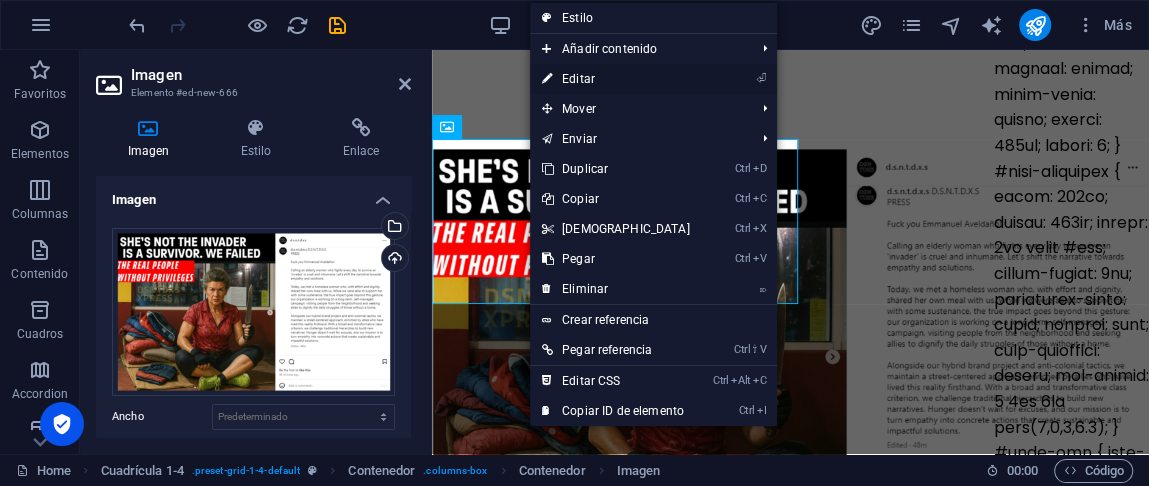click on "⏎  Editar" at bounding box center (616, 79) 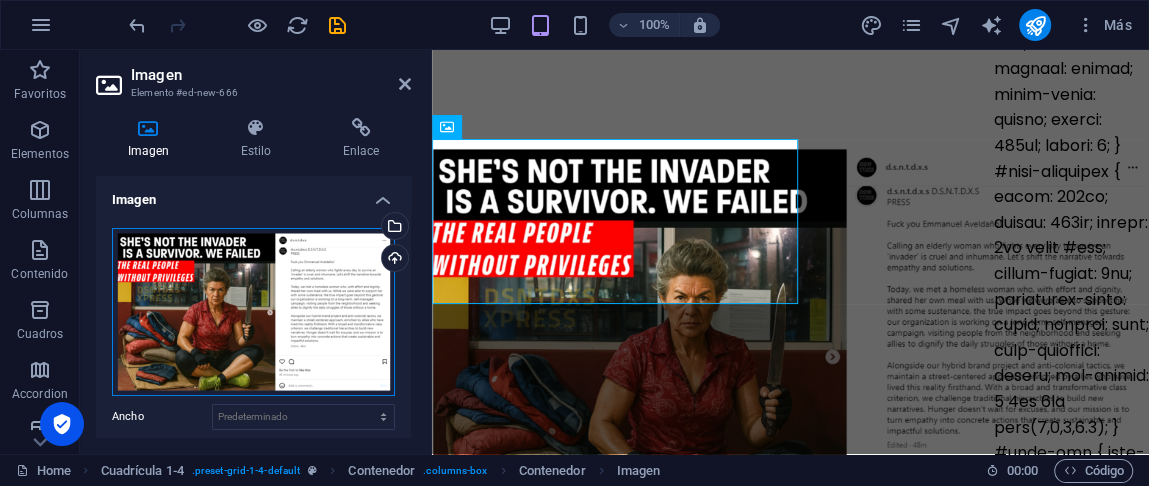 click on "Arrastra archivos aquí, haz clic para escoger archivos o  selecciona archivos de Archivos o de nuestra galería gratuita de fotos y vídeos" at bounding box center [253, 312] 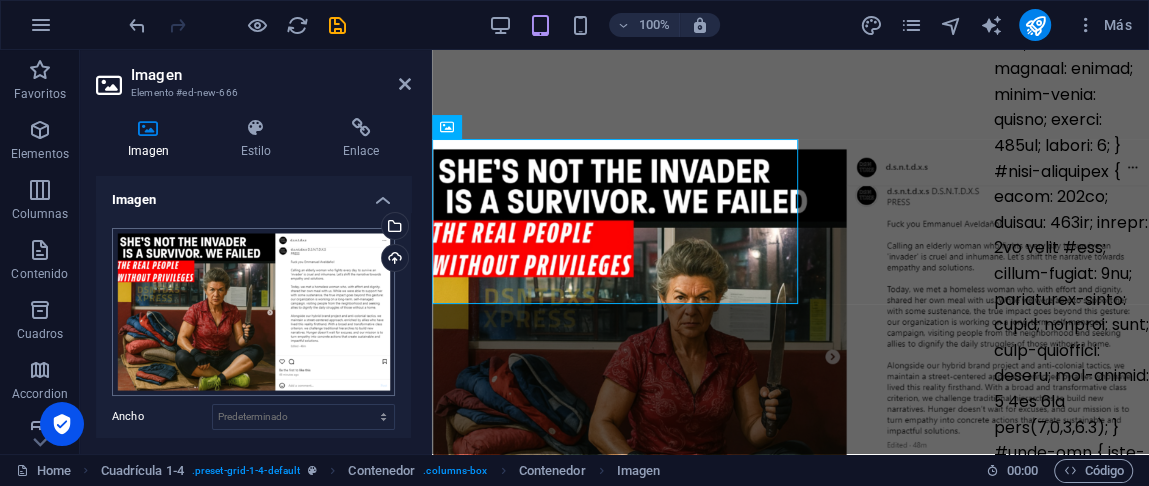 scroll, scrollTop: 6, scrollLeft: 0, axis: vertical 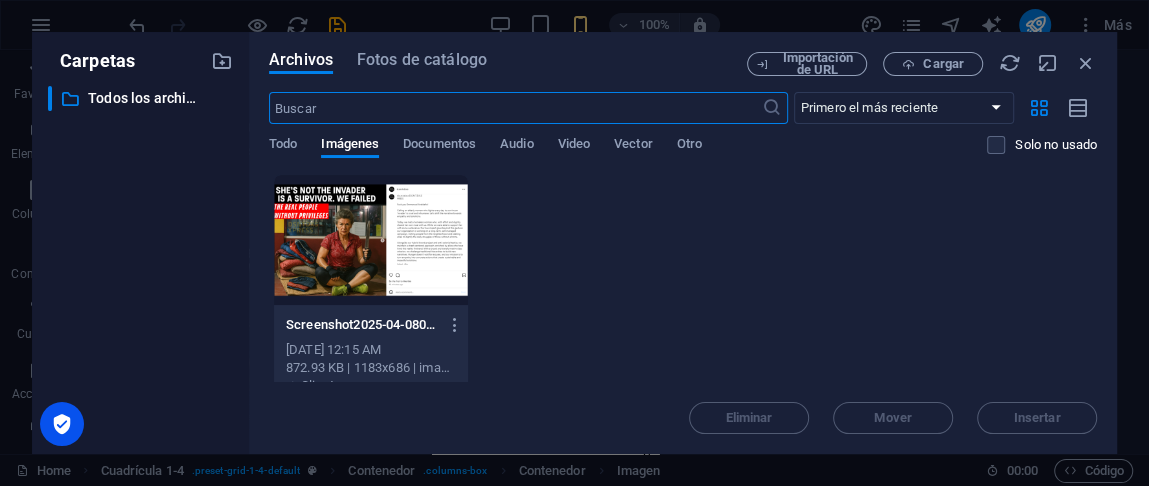 click at bounding box center [371, 240] 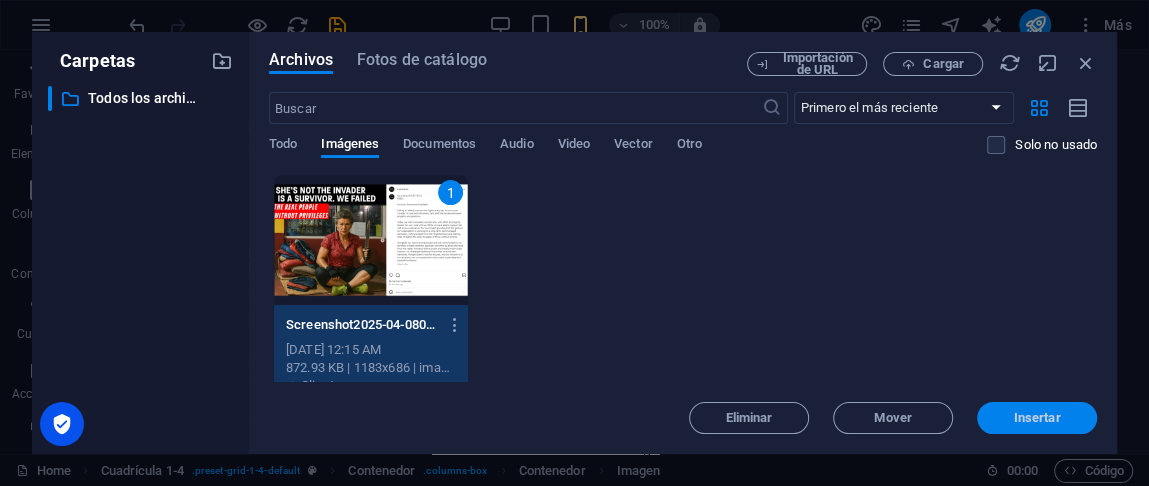 click on "Insertar" at bounding box center (1037, 418) 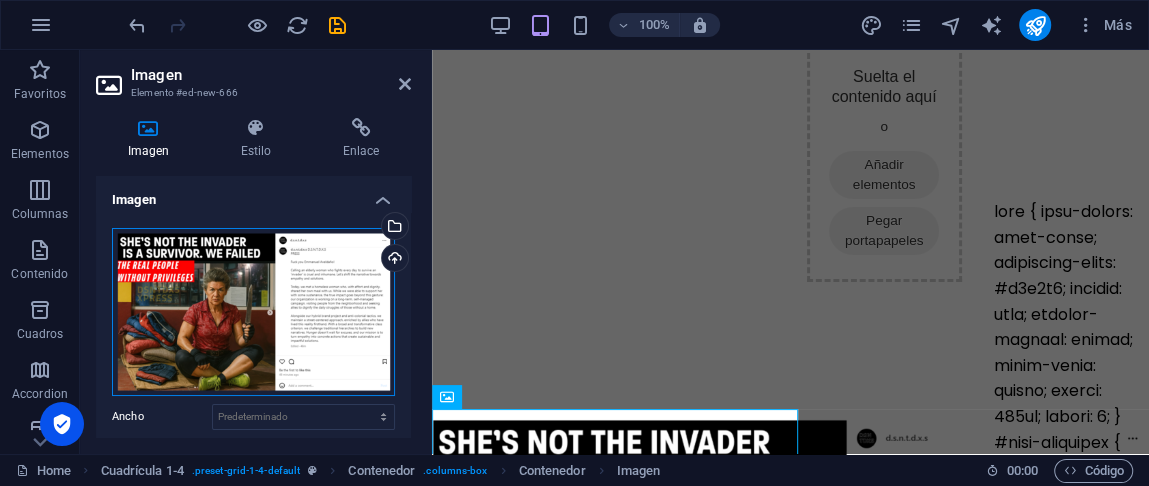 click on "Arrastra archivos aquí, haz clic para escoger archivos o  selecciona archivos de Archivos o de nuestra galería gratuita de fotos y vídeos" at bounding box center (253, 312) 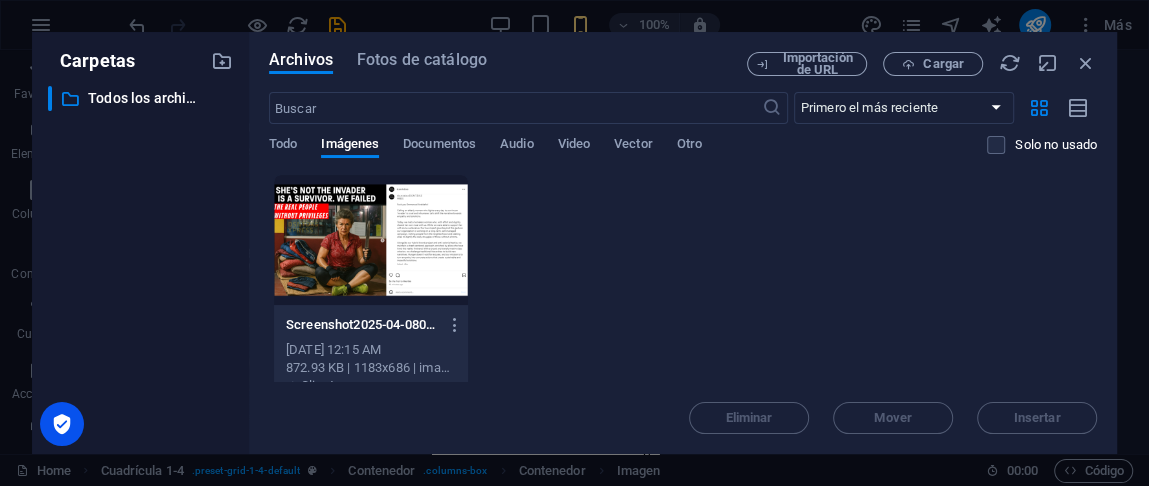 click on "Eliminar Mover Insertar" at bounding box center [683, 408] 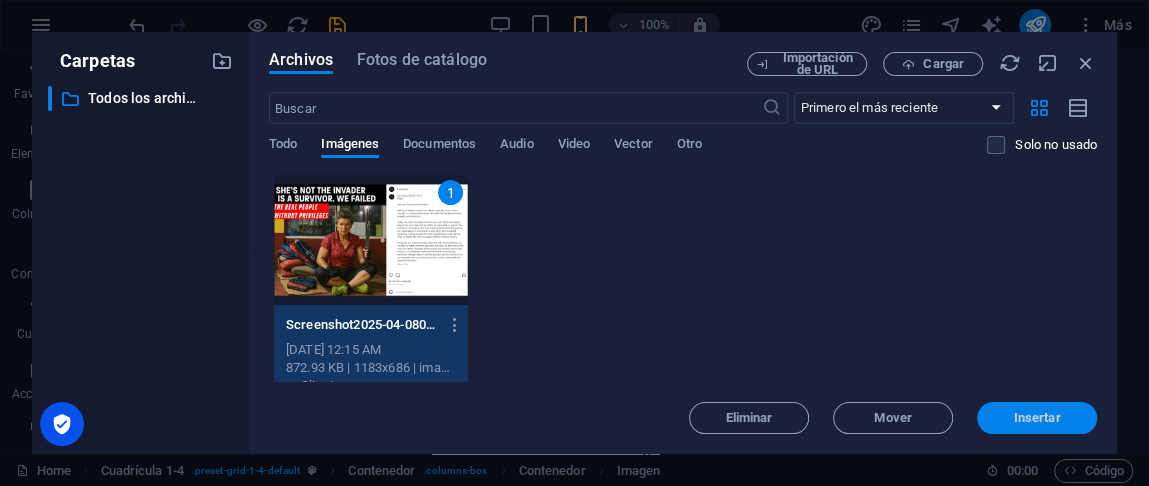 click on "Insertar" at bounding box center [1037, 418] 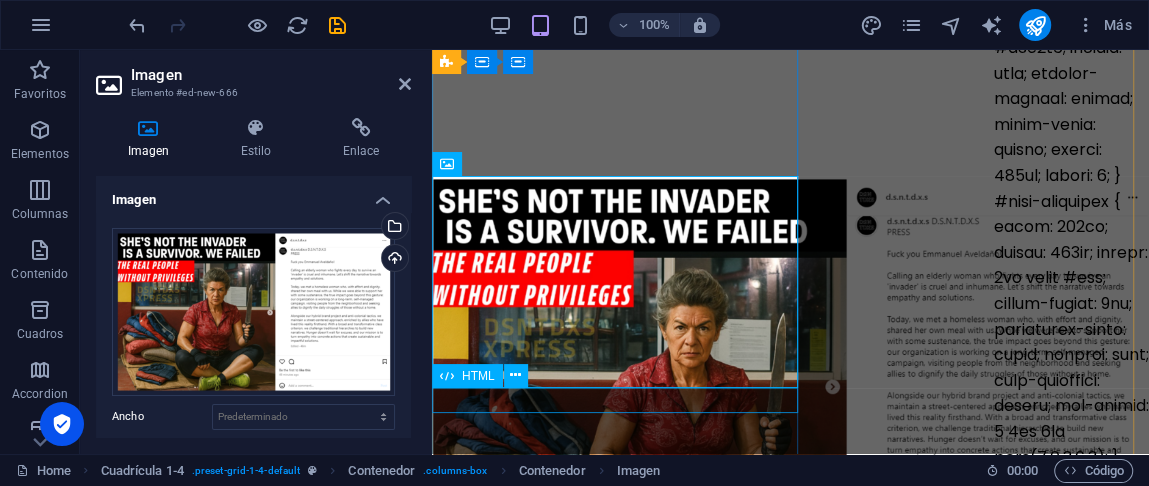 scroll, scrollTop: 240, scrollLeft: 0, axis: vertical 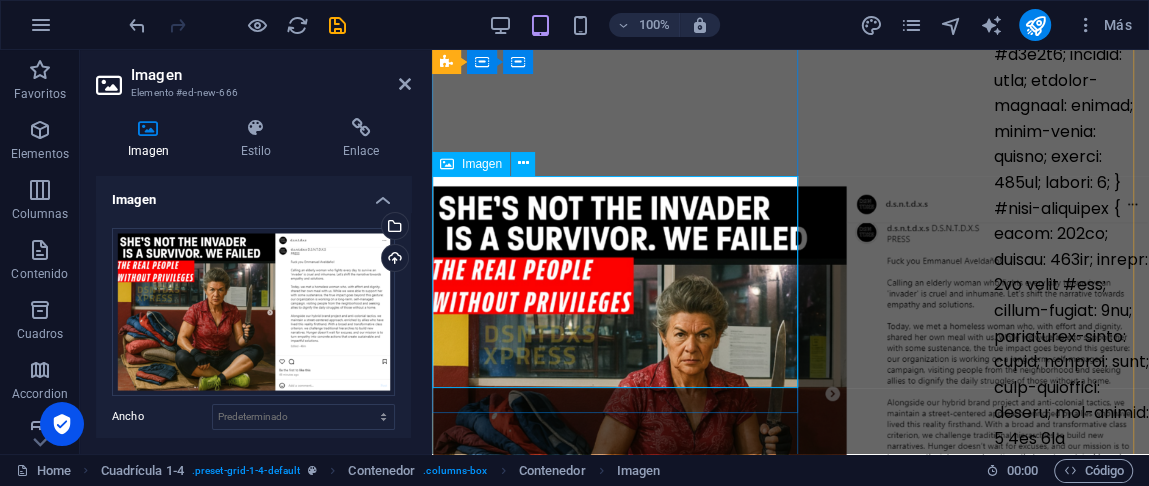 click at bounding box center (619, 393) 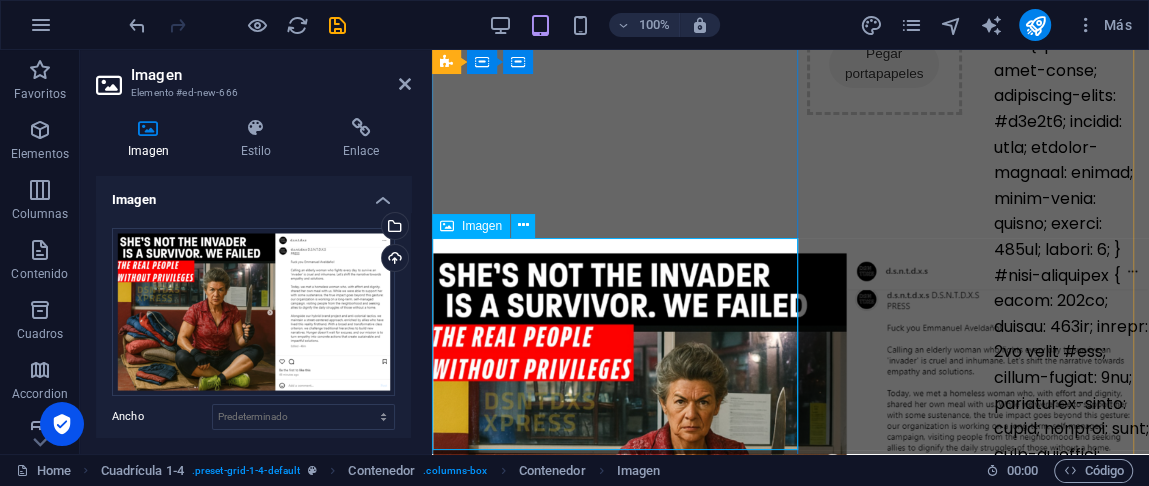 scroll, scrollTop: 173, scrollLeft: 0, axis: vertical 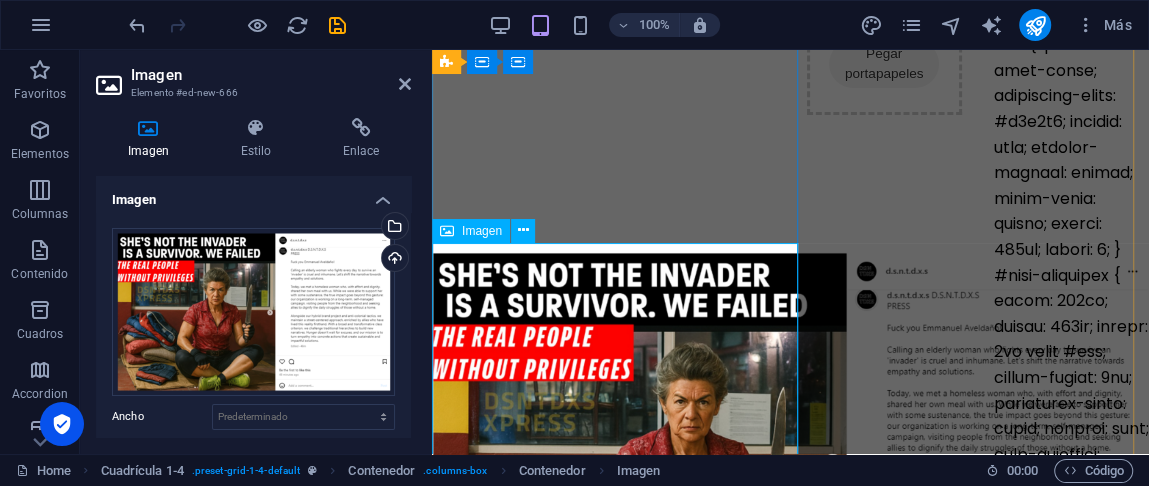 click at bounding box center (619, 460) 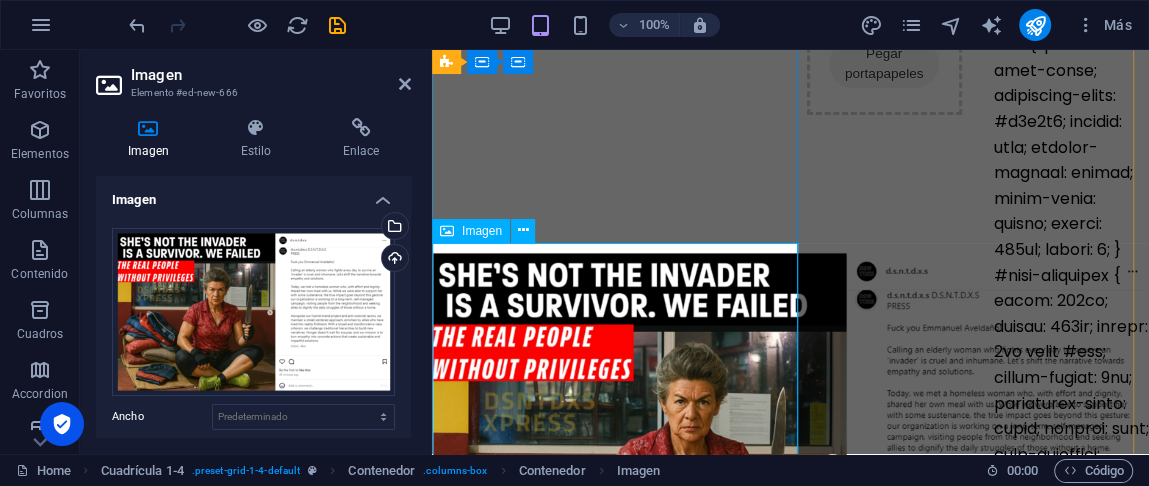 click at bounding box center (619, 460) 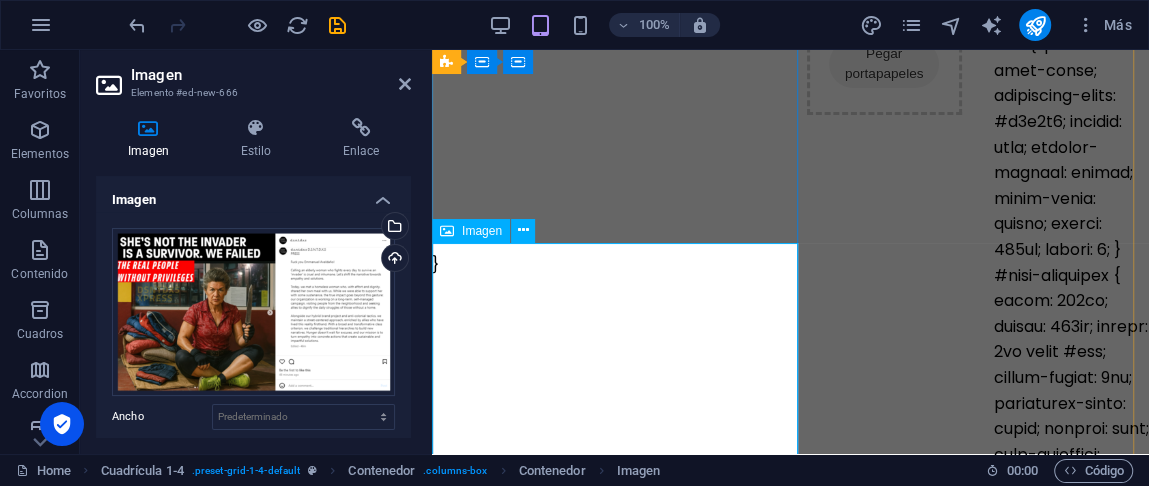 scroll, scrollTop: 0, scrollLeft: 0, axis: both 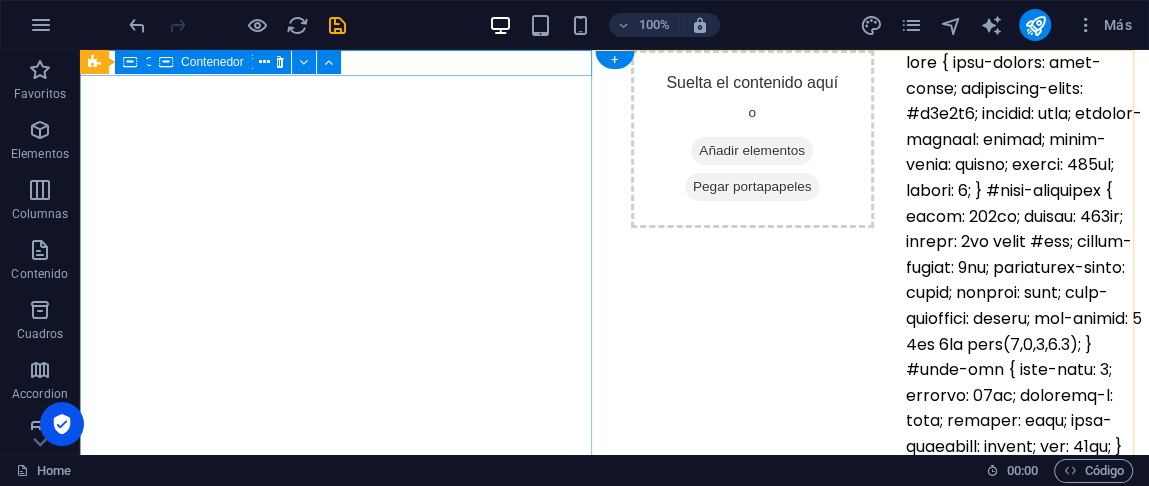 click on "}" at bounding box center [339, 667] 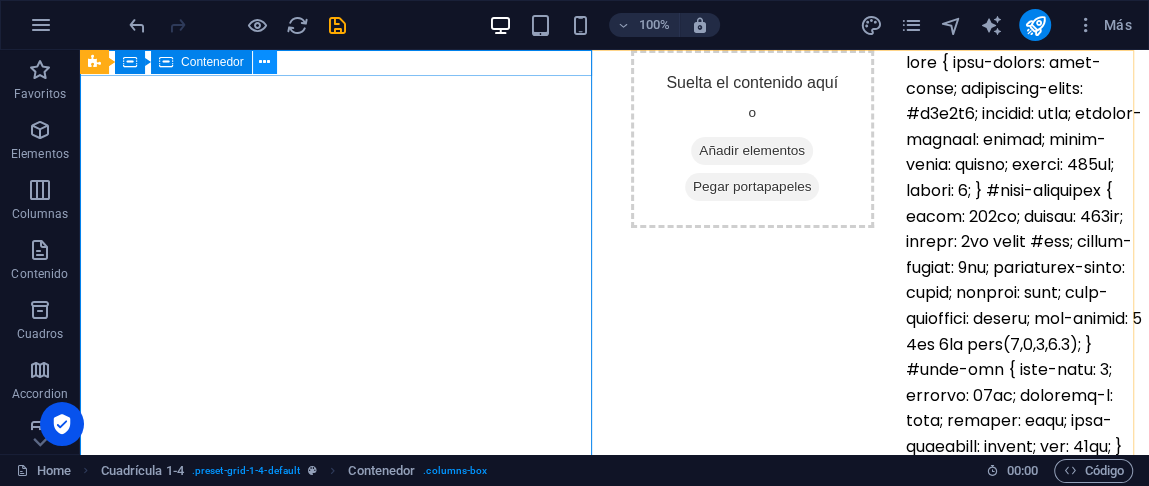 click at bounding box center (264, 62) 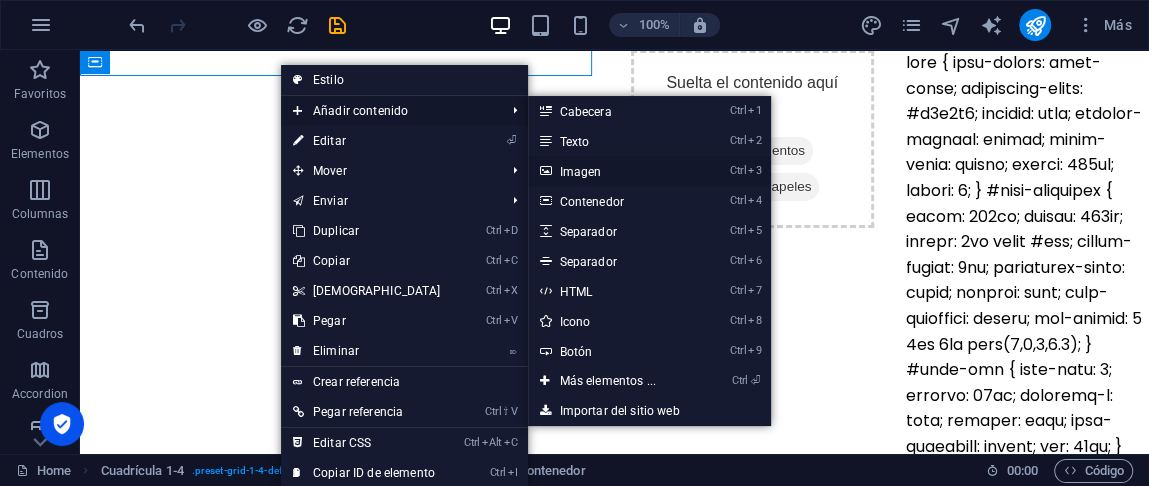 click on "Ctrl 3  Imagen" at bounding box center [612, 171] 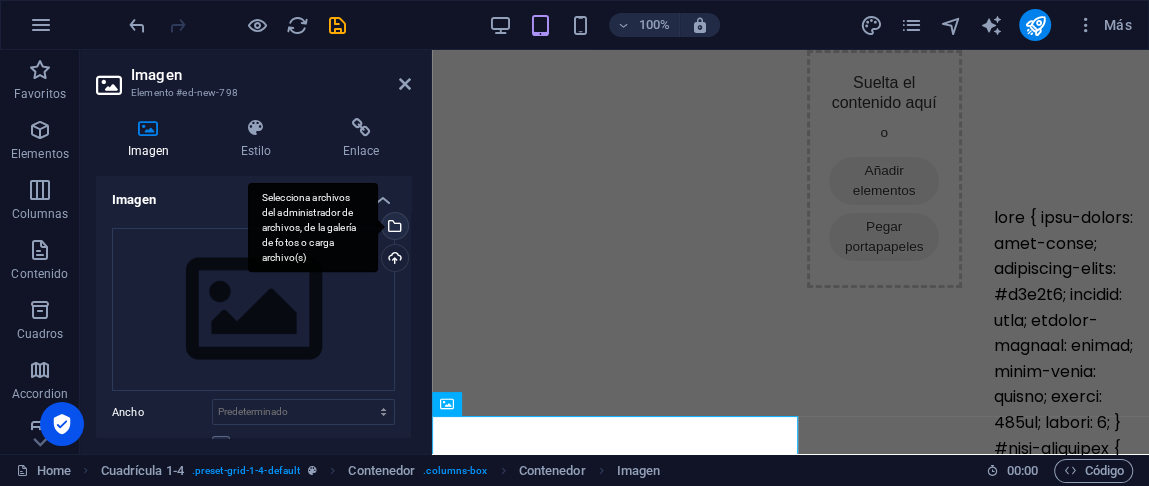 click on "Selecciona archivos del administrador de archivos, de la galería de fotos o carga archivo(s)" at bounding box center [393, 228] 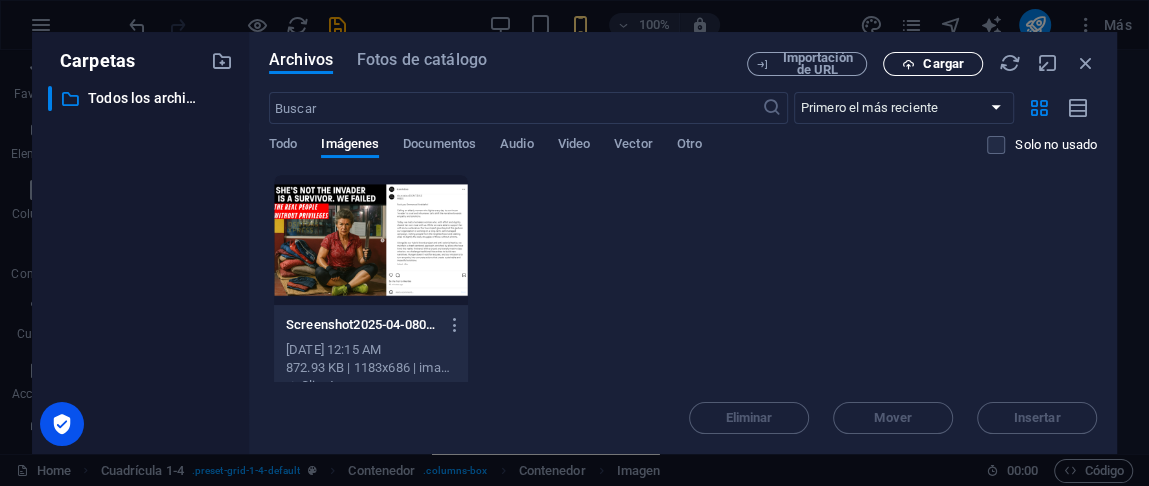 click on "Cargar" at bounding box center [943, 64] 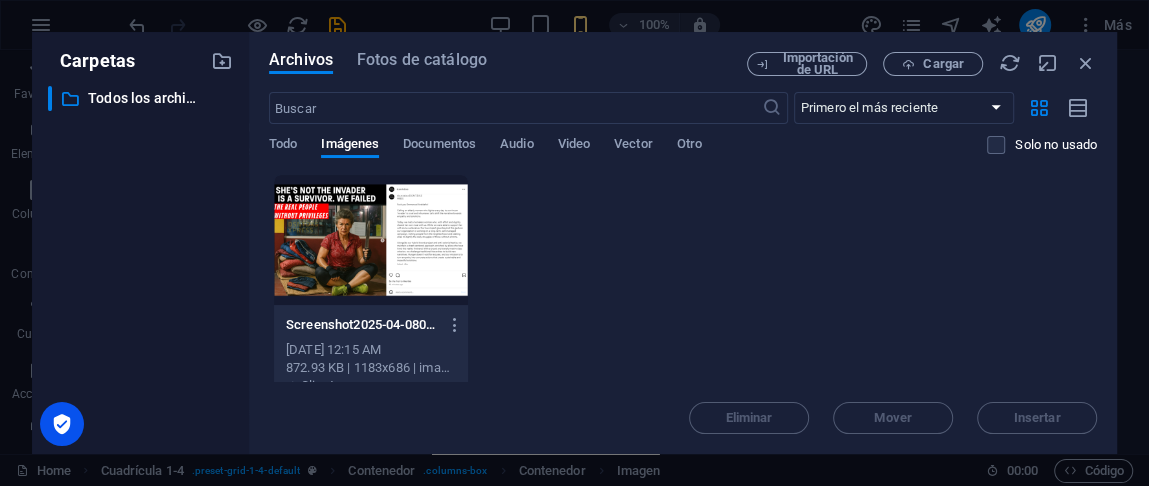click at bounding box center (371, 240) 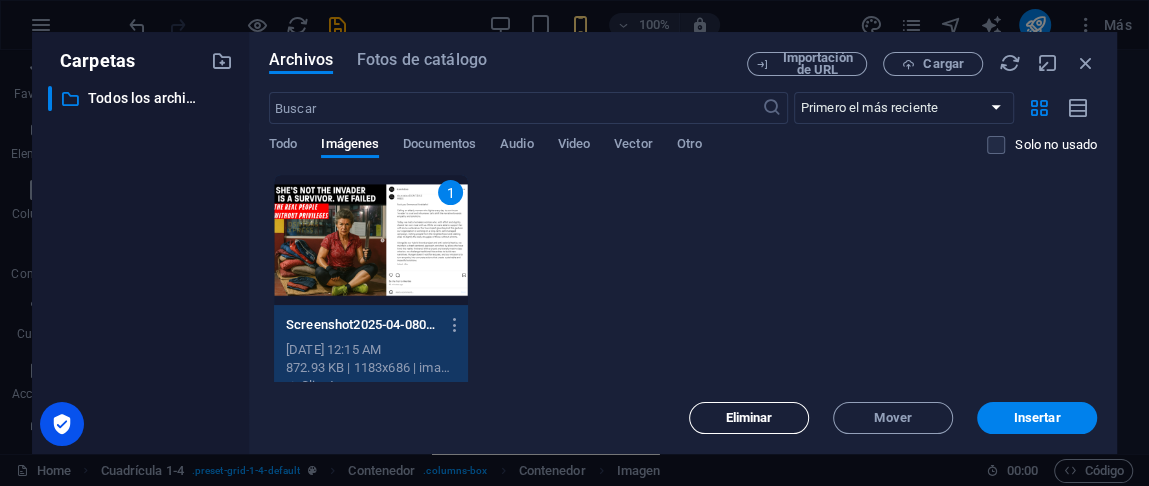 click on "Eliminar" at bounding box center (749, 418) 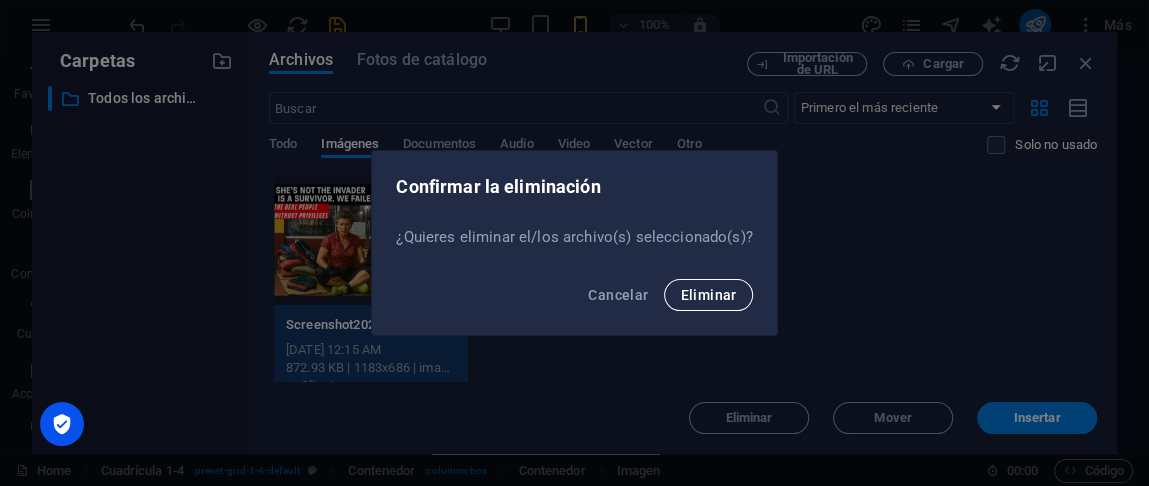 click on "Eliminar" at bounding box center [708, 295] 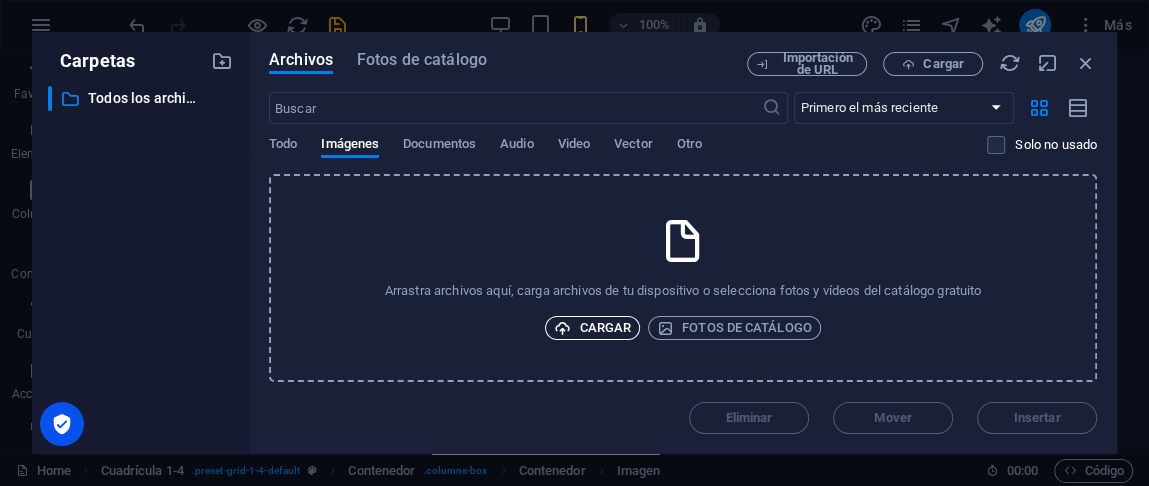 click on "Cargar" at bounding box center [592, 328] 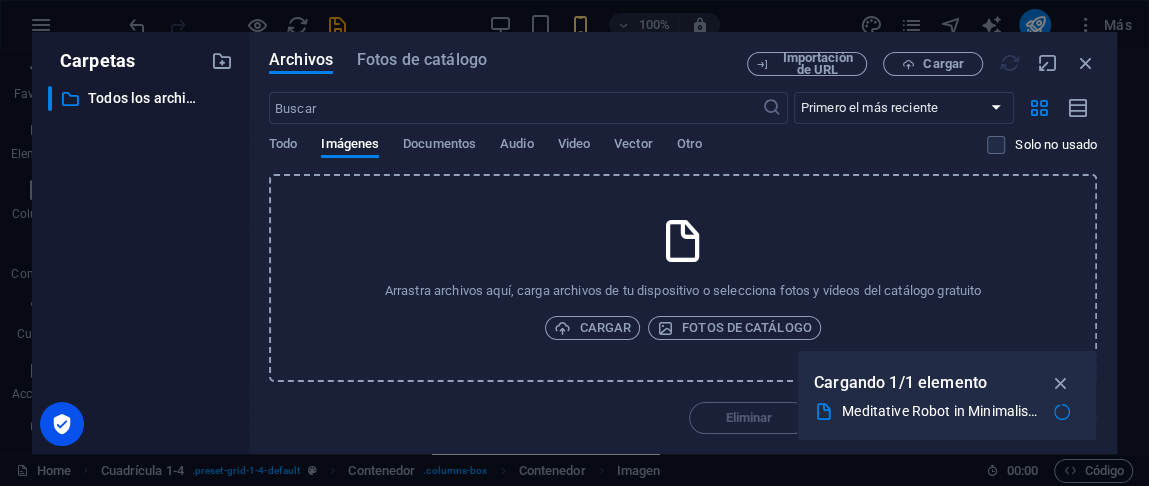 click on "Meditative Robot in Minimalist Space.png" at bounding box center [940, 411] 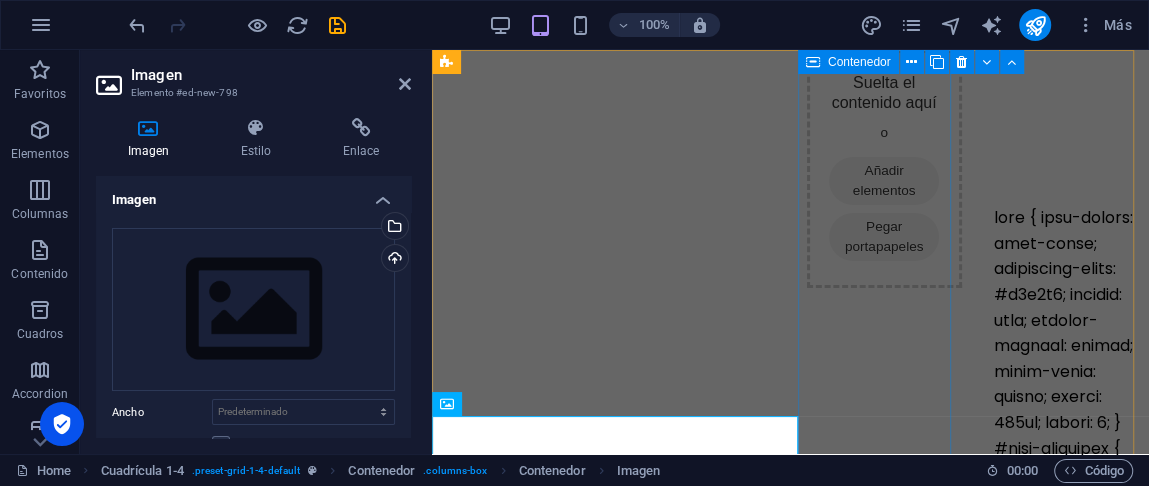 drag, startPoint x: 859, startPoint y: 309, endPoint x: 1207, endPoint y: 307, distance: 348.00574 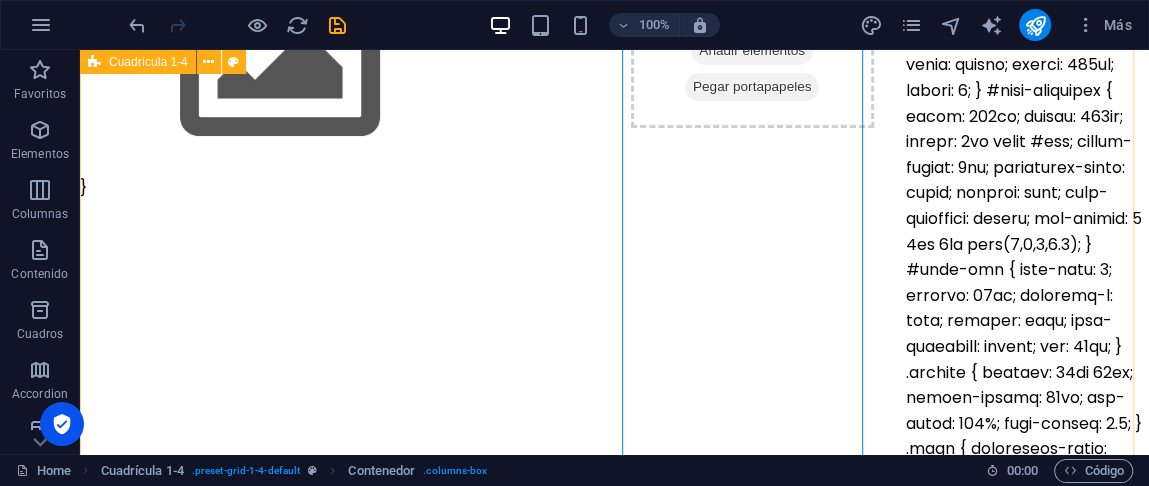 scroll, scrollTop: 99, scrollLeft: 0, axis: vertical 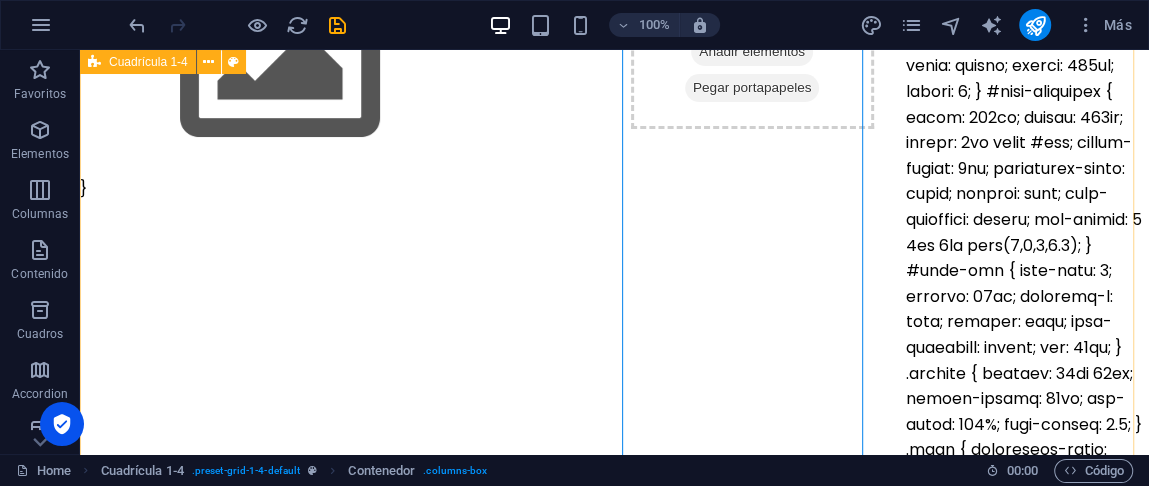 click on "} Suelta el contenido aquí o  Añadir elementos  Pegar portapapeles Suelta el contenido aquí o  Añadir elementos  Pegar portapapeles Suelta el contenido aquí o  Añadir elementos  Pegar portapapeles" at bounding box center [614, 568] 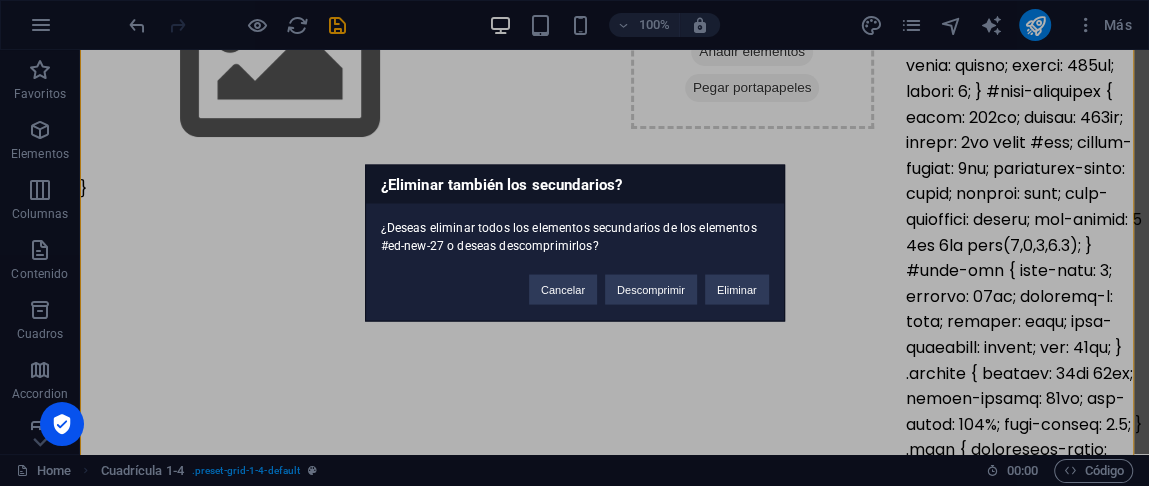 type 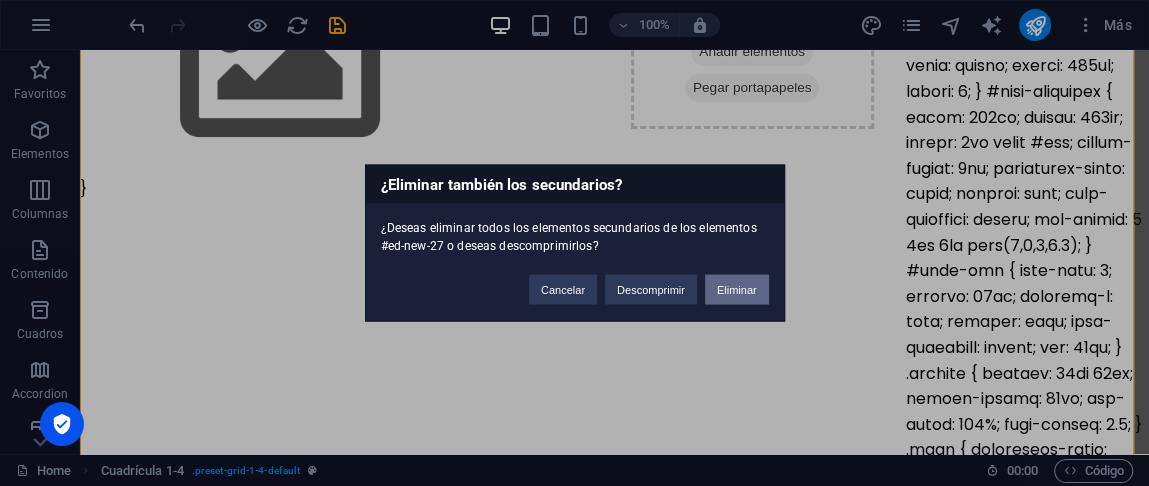 click on "Eliminar" at bounding box center (737, 290) 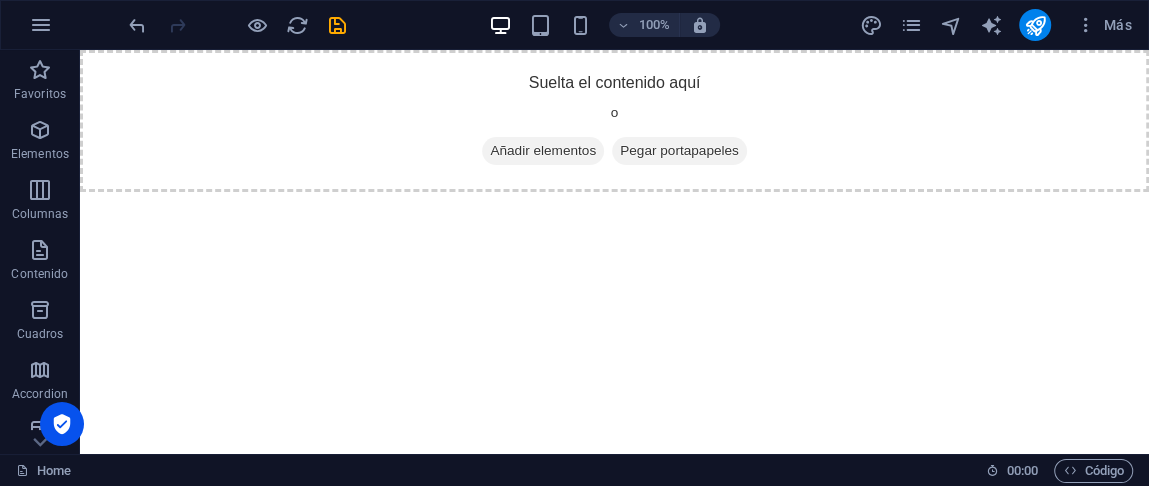 drag, startPoint x: 711, startPoint y: 84, endPoint x: 593, endPoint y: 144, distance: 132.37825 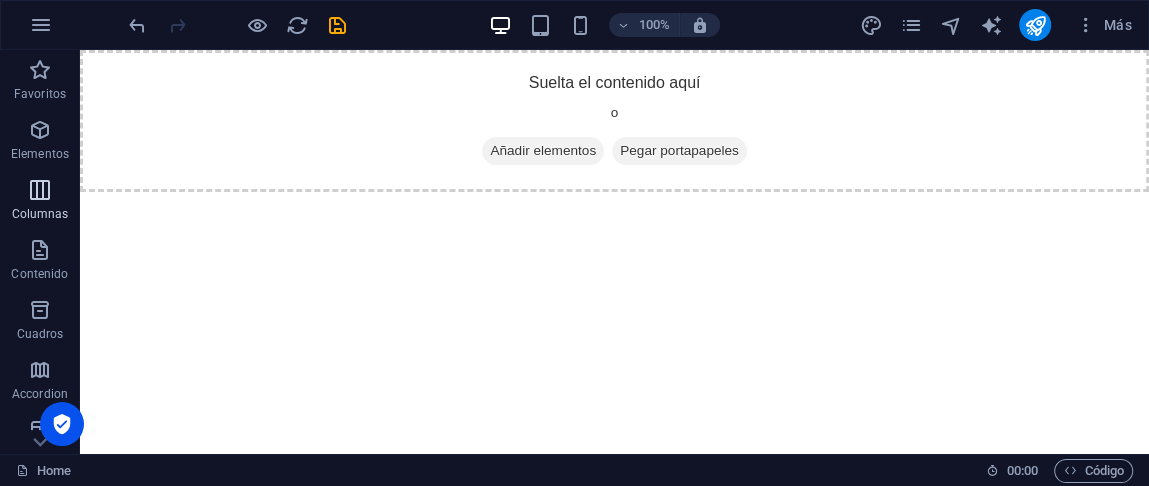 click on "Columnas" at bounding box center [40, 214] 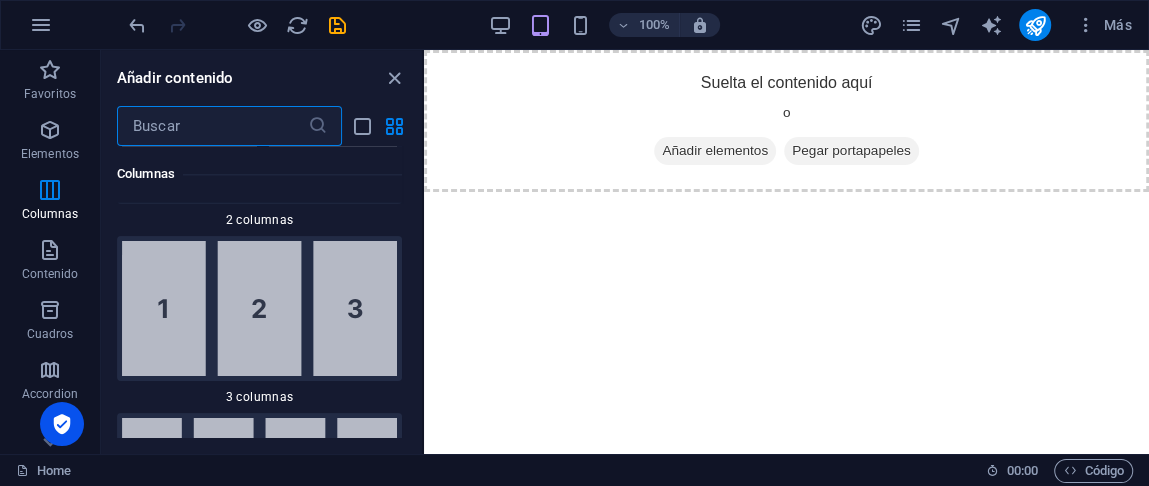scroll, scrollTop: 1495, scrollLeft: 0, axis: vertical 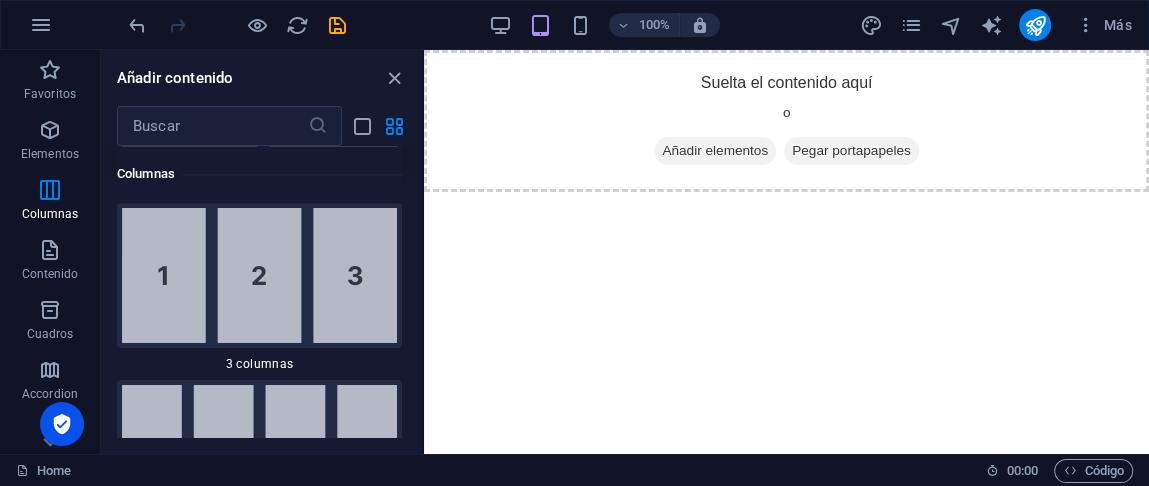 click at bounding box center (259, 98) 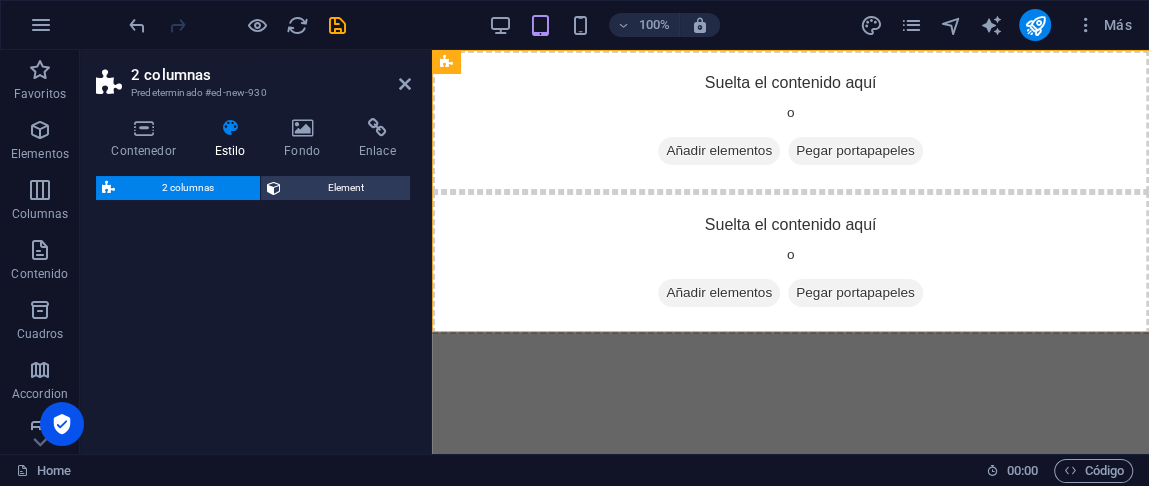 select on "rem" 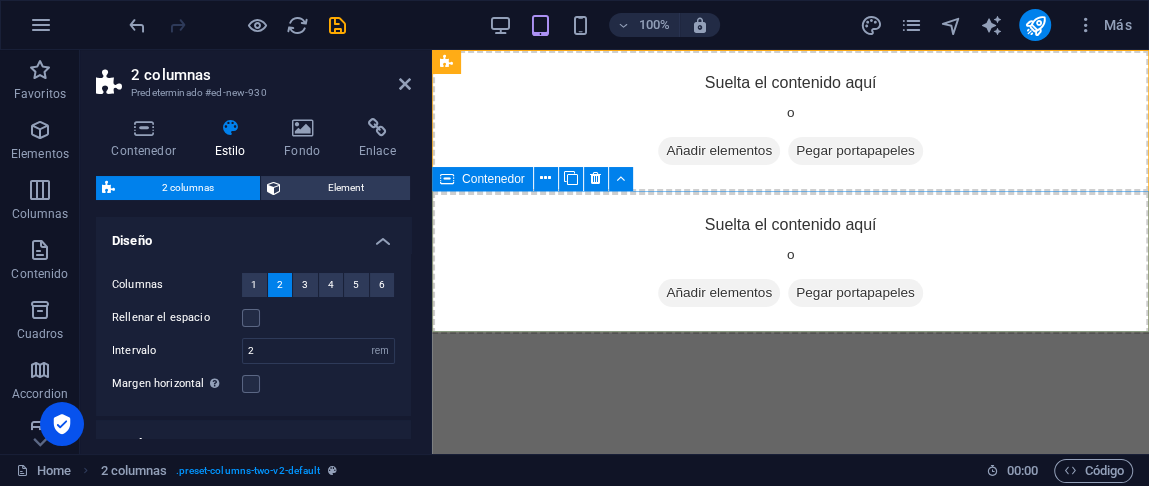 click on "Suelta el contenido aquí o  Añadir elementos  Pegar portapapeles" at bounding box center (790, 263) 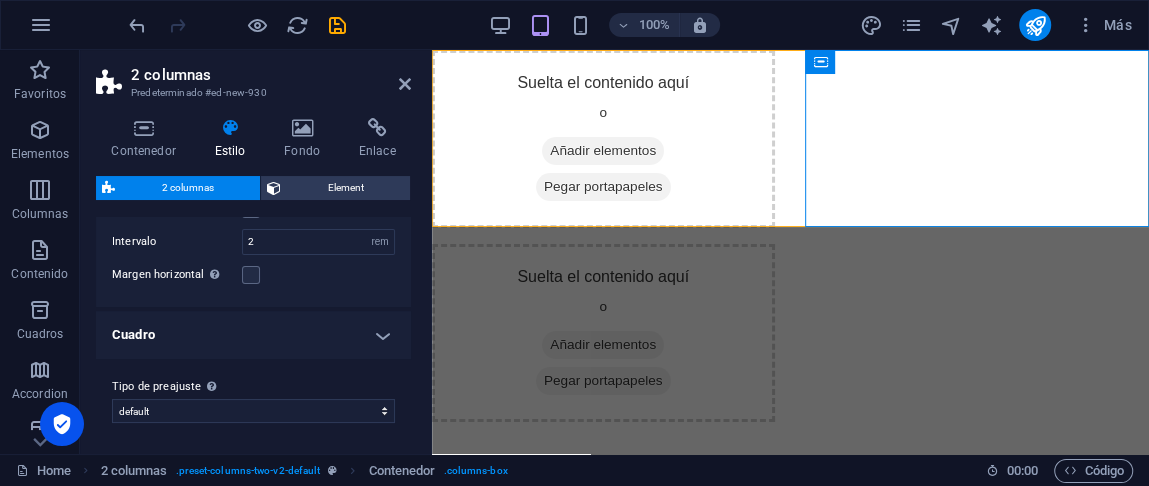 scroll, scrollTop: 111, scrollLeft: 0, axis: vertical 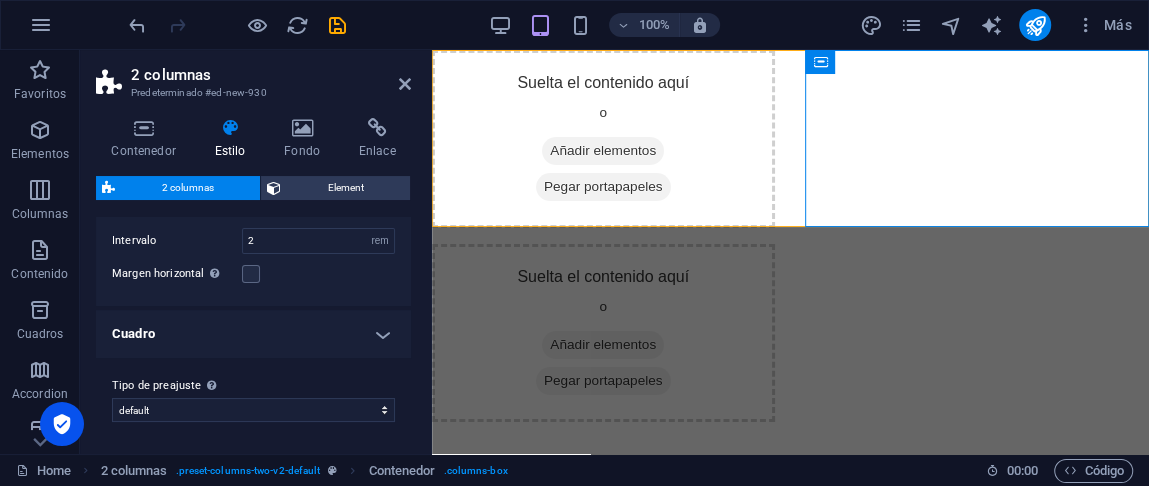 click on "Cuadro" at bounding box center [253, 334] 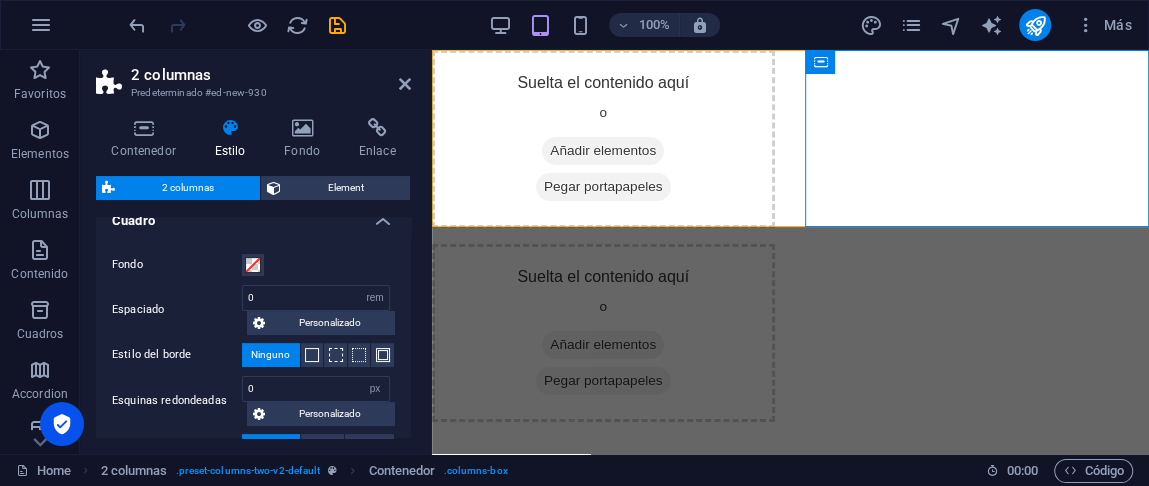 scroll, scrollTop: 245, scrollLeft: 0, axis: vertical 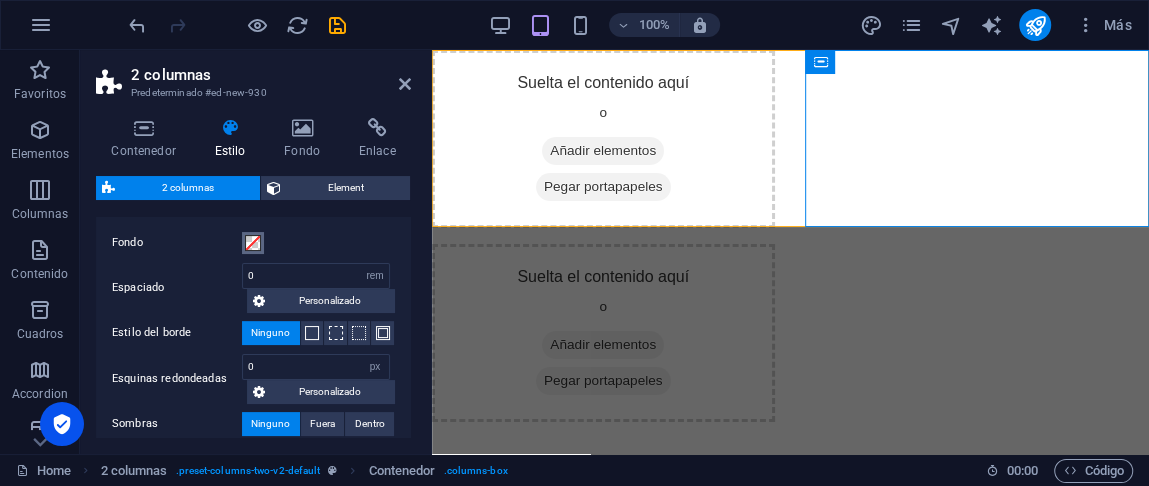 click on "Fondo" at bounding box center (253, 243) 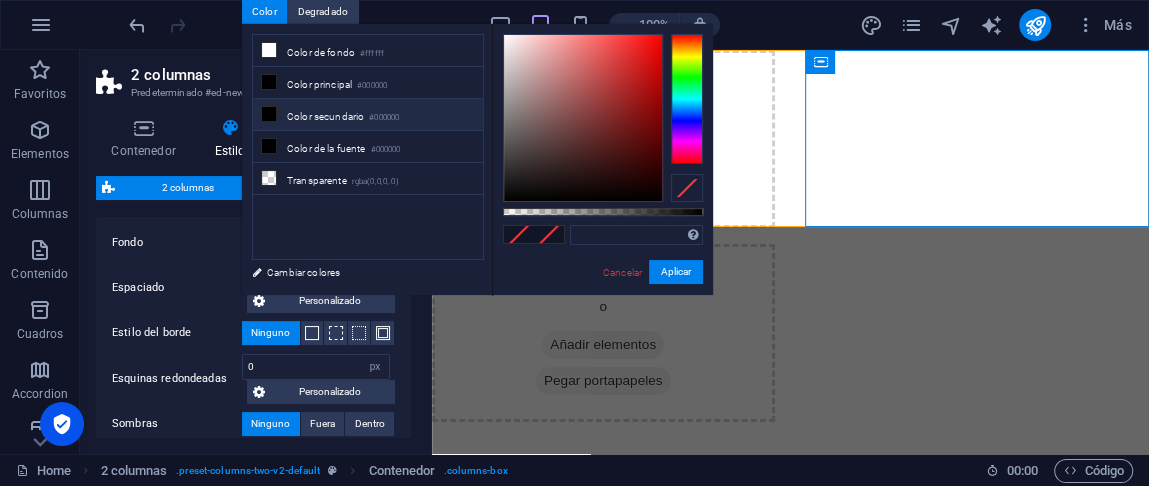 click on "Color secundario
#000000" at bounding box center [368, 115] 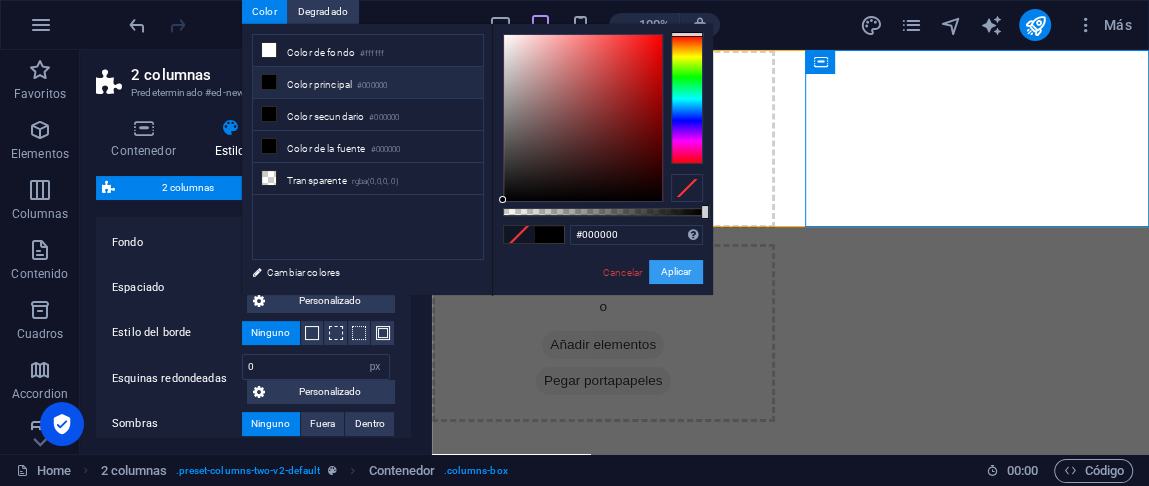 click on "Aplicar" at bounding box center (676, 272) 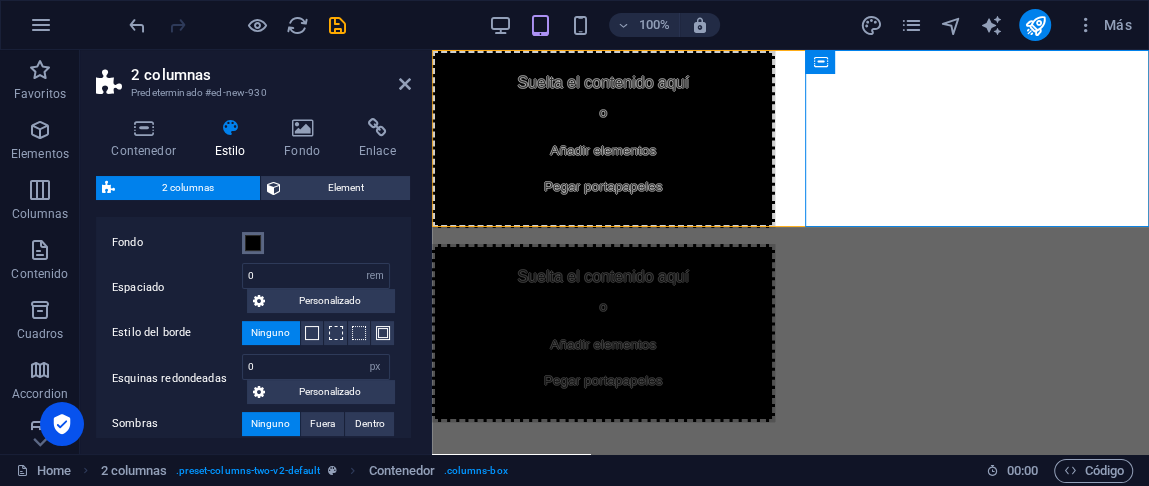 click at bounding box center [253, 243] 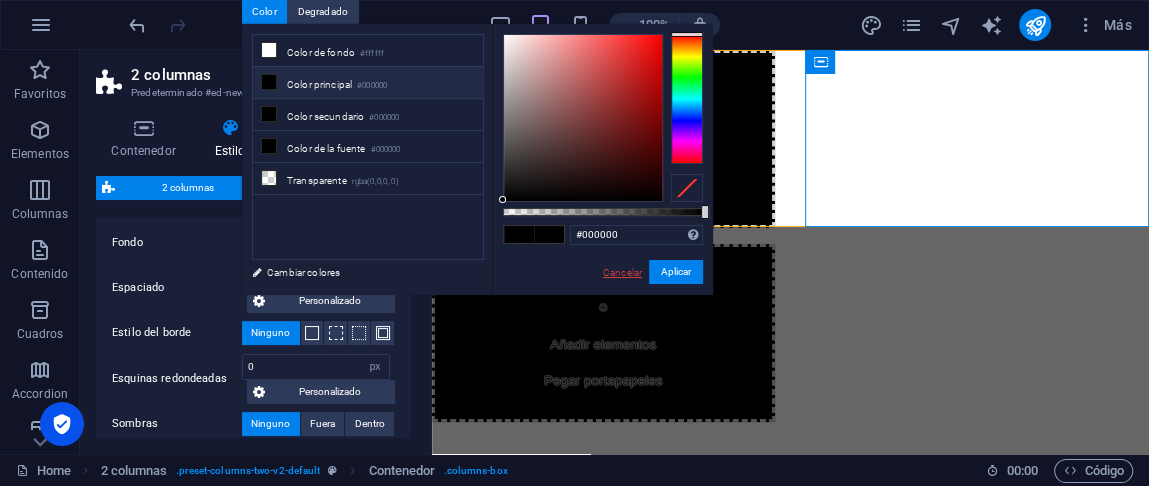click on "Cancelar" at bounding box center (622, 272) 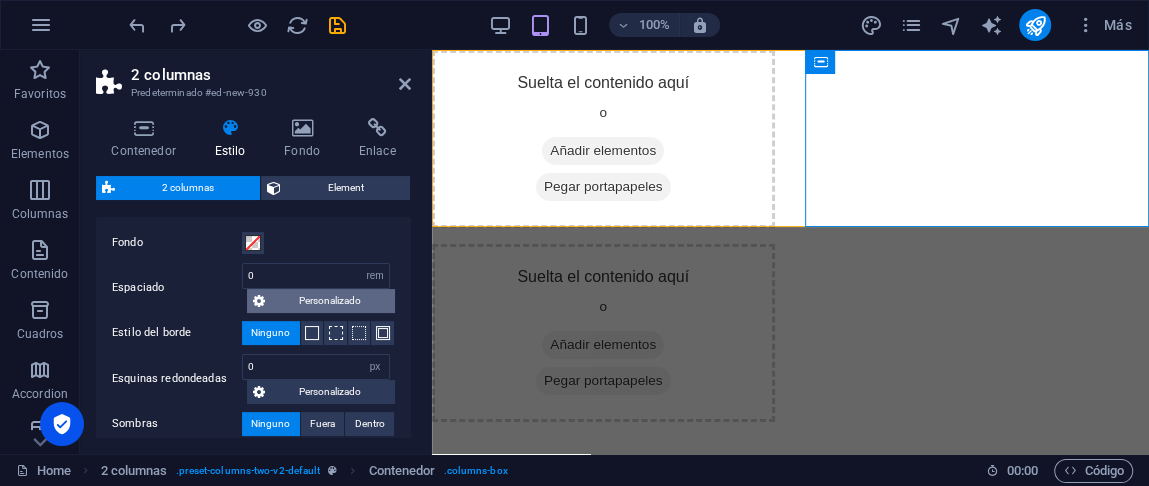 click on "Personalizado" at bounding box center [330, 301] 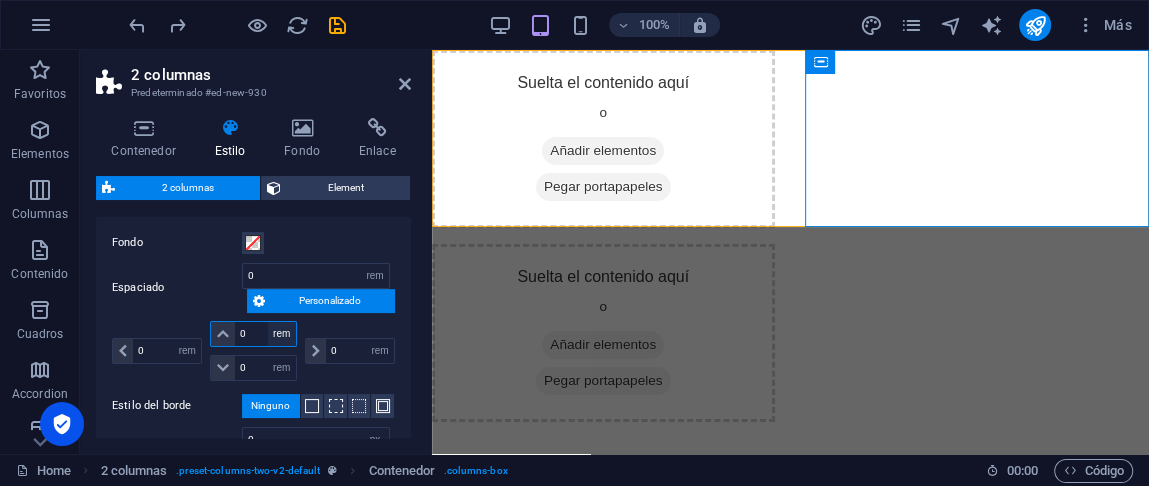 drag, startPoint x: 247, startPoint y: 337, endPoint x: 273, endPoint y: 333, distance: 26.305893 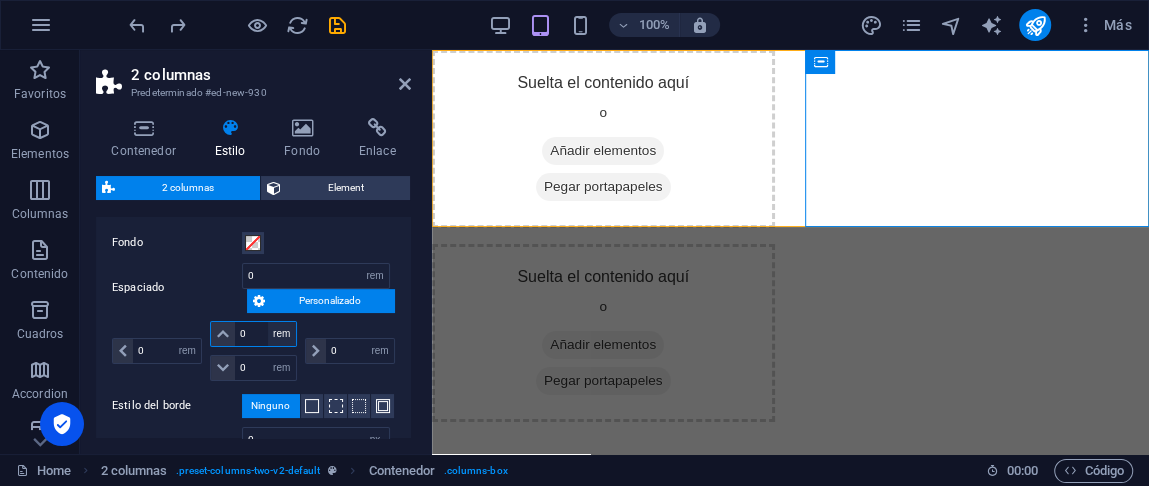 click on "px rem % vw vh" at bounding box center [282, 334] 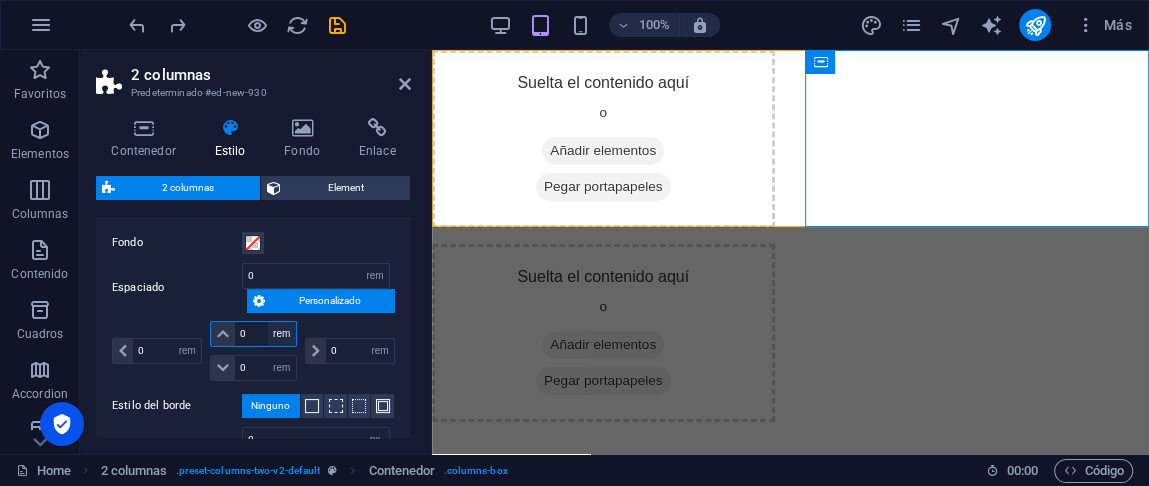 select on "%" 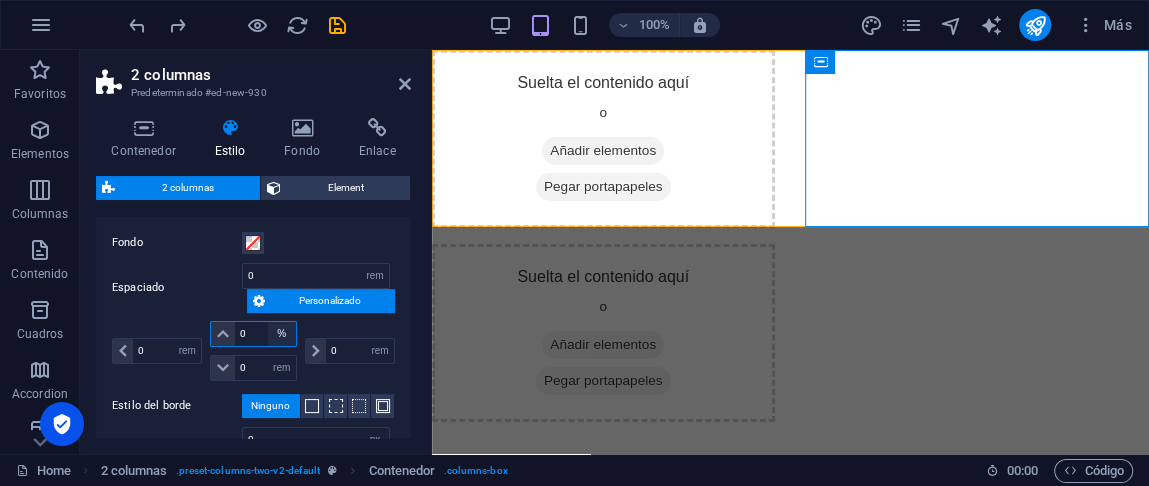 click on "px rem % vw vh" at bounding box center [282, 334] 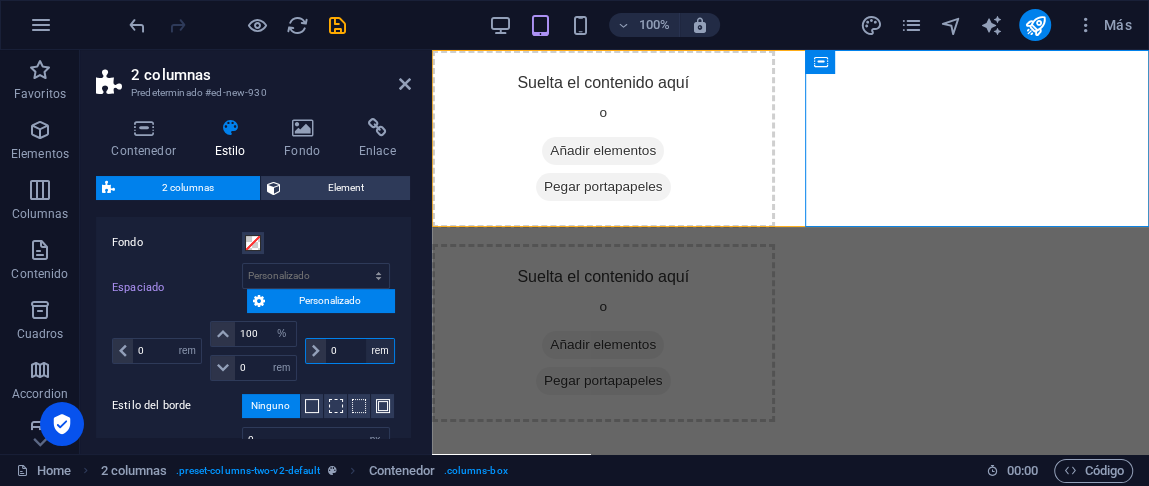 click on "px rem % vw vh" at bounding box center (380, 351) 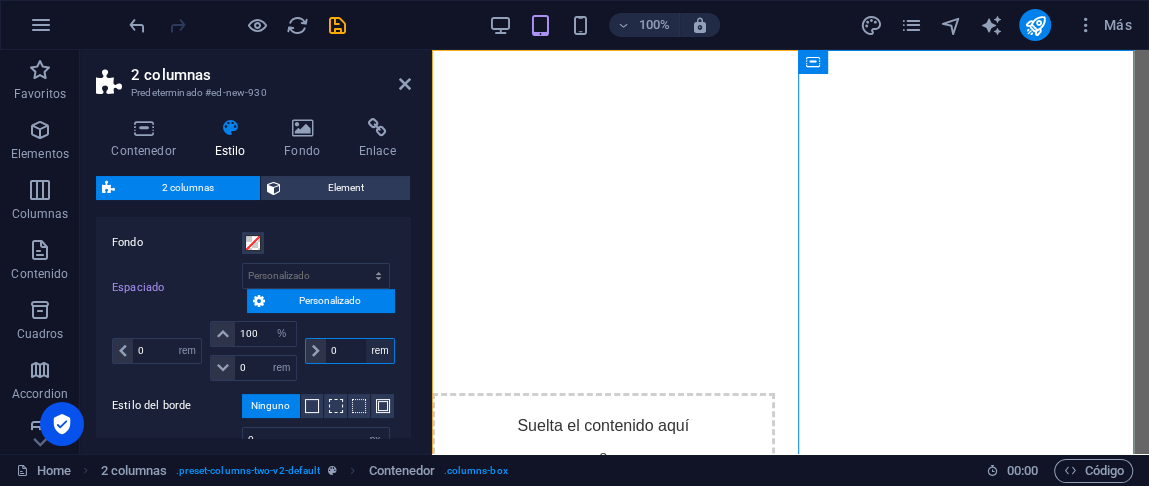 select on "%" 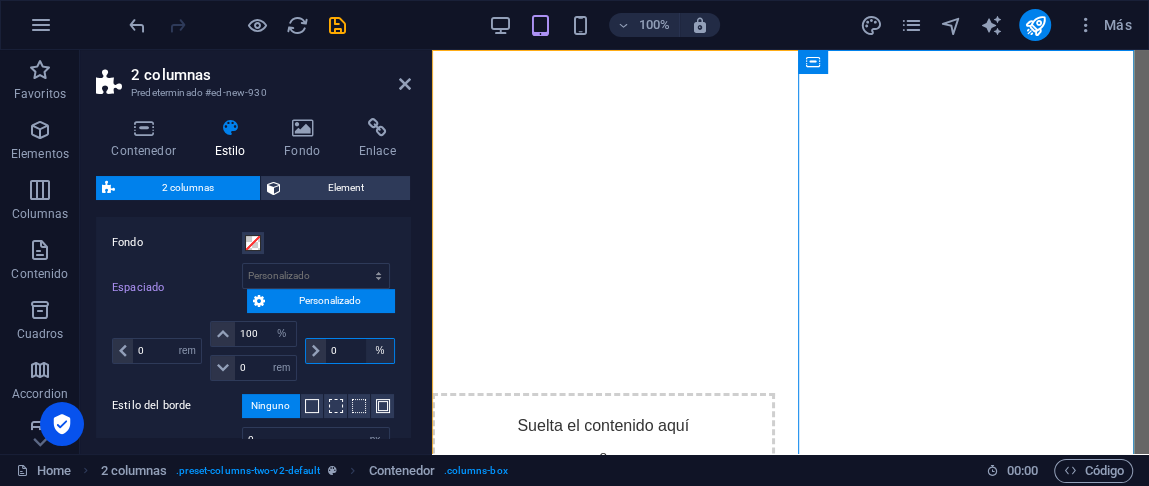 click on "px rem % vw vh" at bounding box center (380, 351) 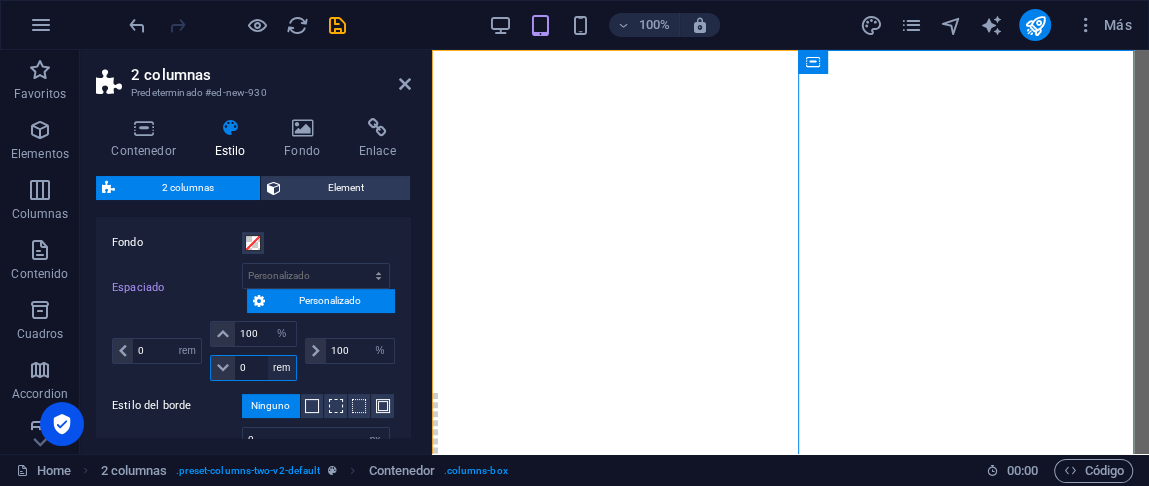 click on "px rem % vw vh" at bounding box center (282, 368) 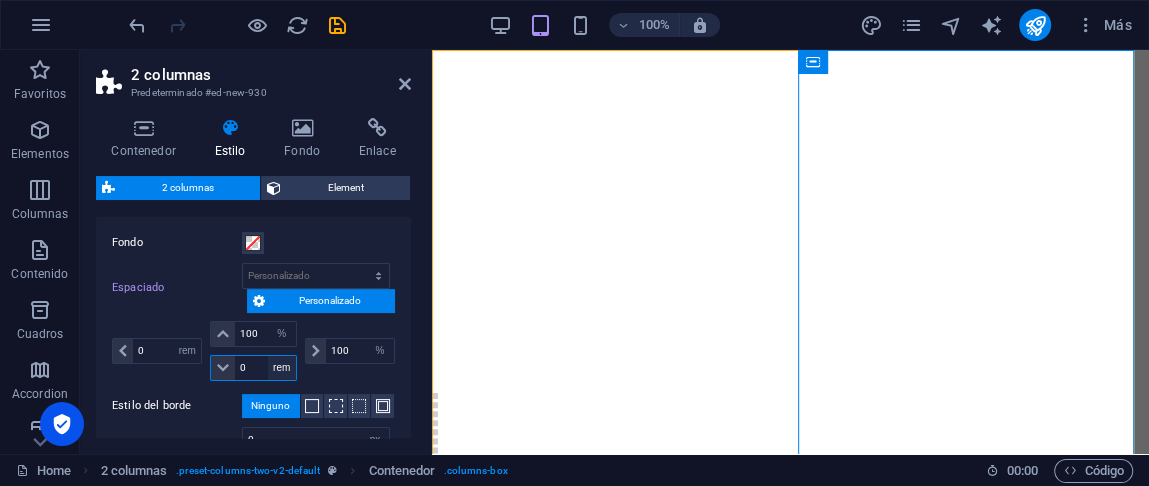 select on "%" 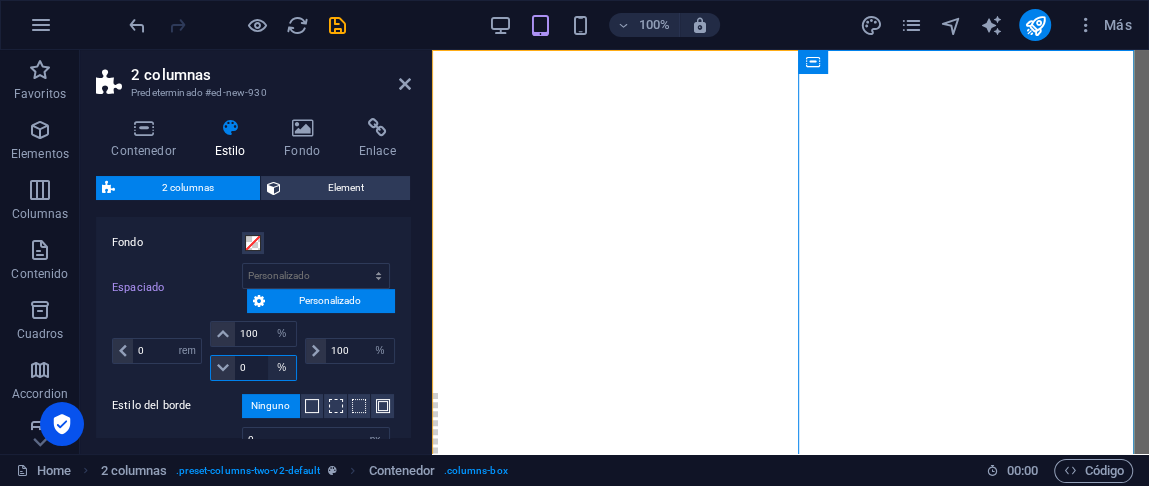 click on "px rem % vw vh" at bounding box center [282, 368] 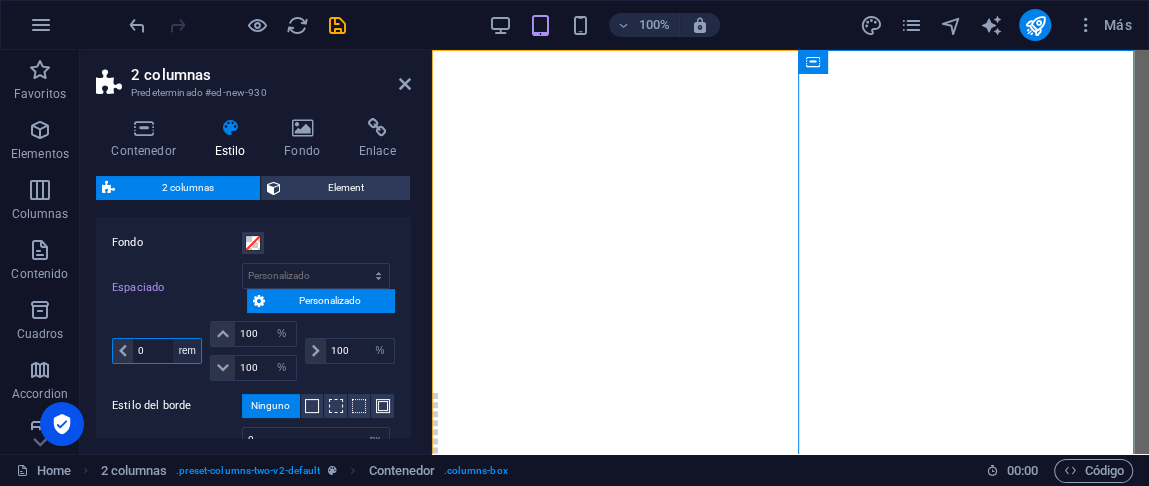 click on "px rem % vw vh" at bounding box center [187, 351] 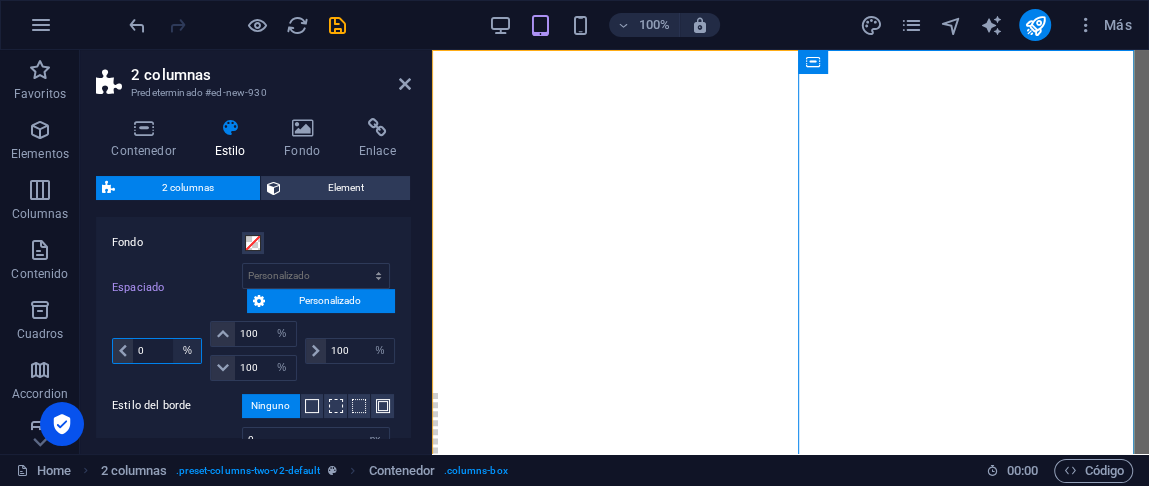 click on "px rem % vw vh" at bounding box center (187, 351) 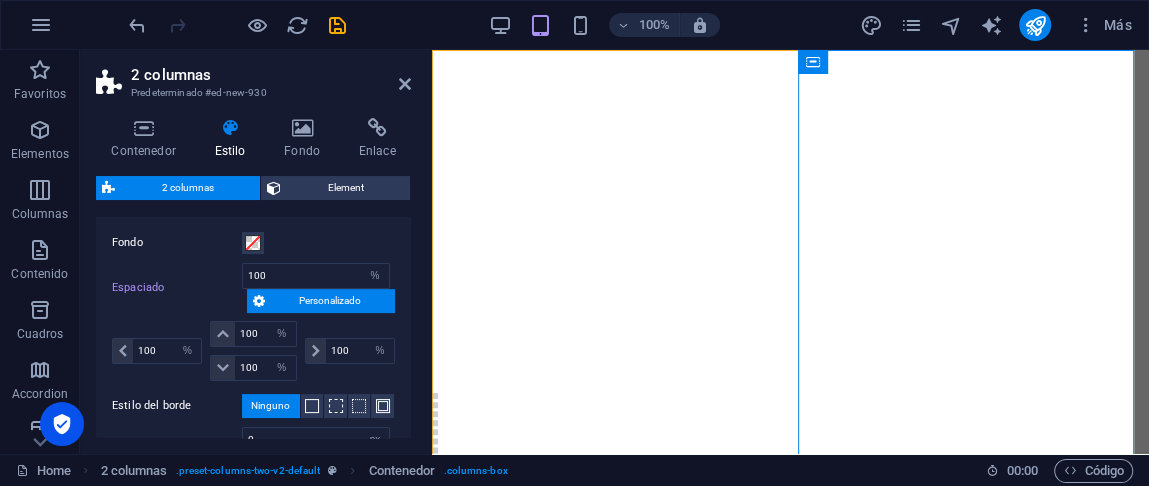 click on "Ninguno" at bounding box center (270, 406) 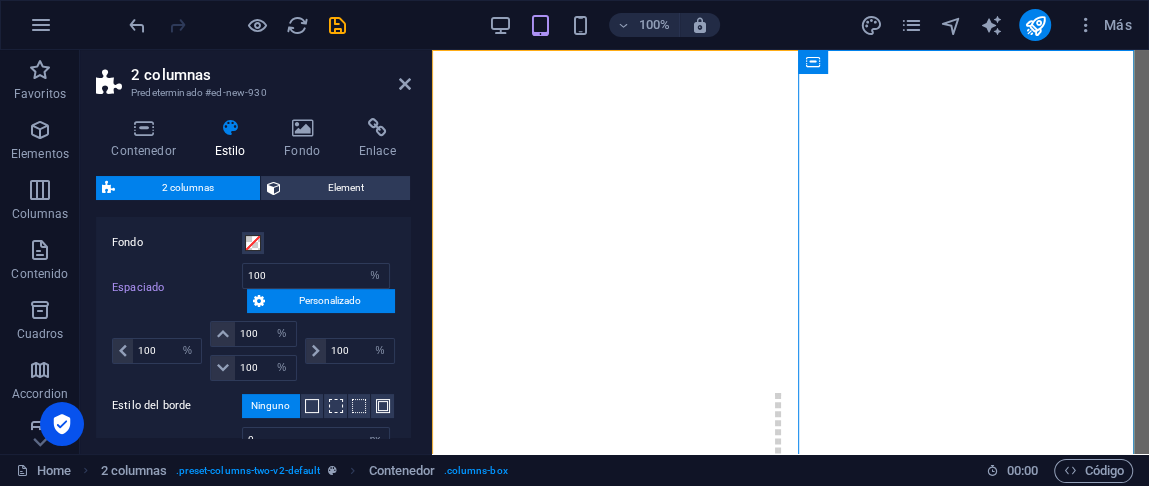 click on "Personalizado" at bounding box center (330, 301) 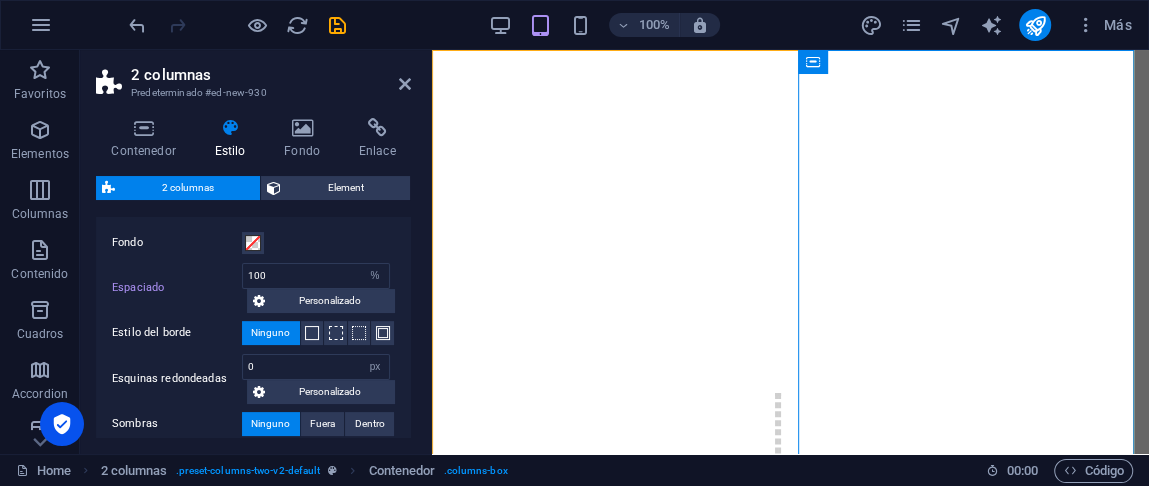 click on "2 columnas Element" at bounding box center [253, 188] 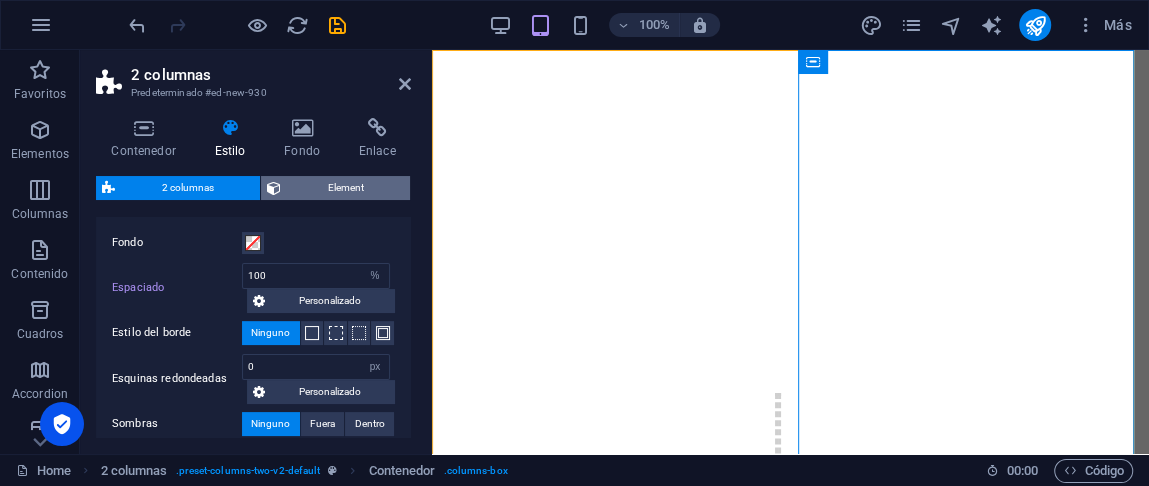 drag, startPoint x: 199, startPoint y: 194, endPoint x: 328, endPoint y: 188, distance: 129.13947 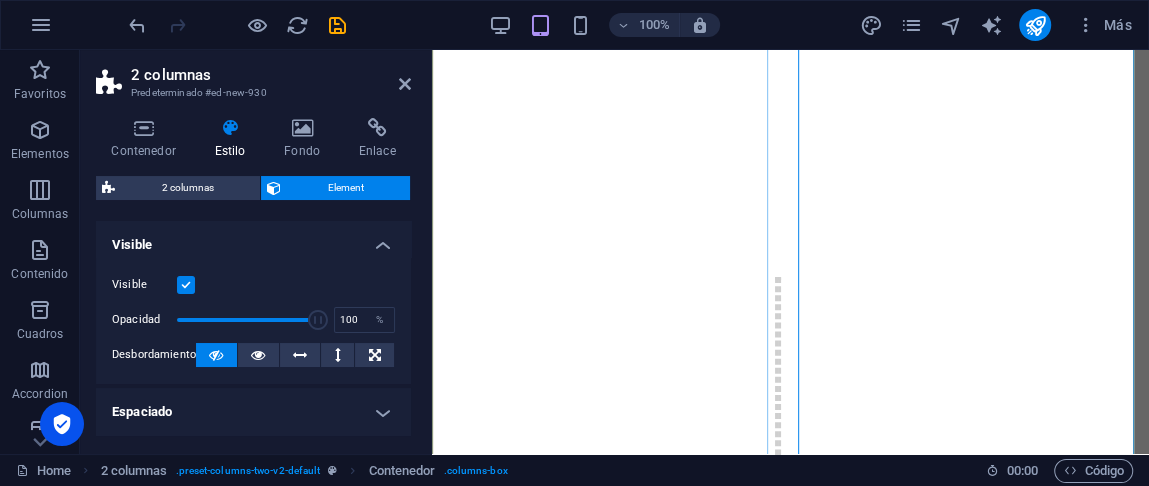 scroll, scrollTop: 133, scrollLeft: 0, axis: vertical 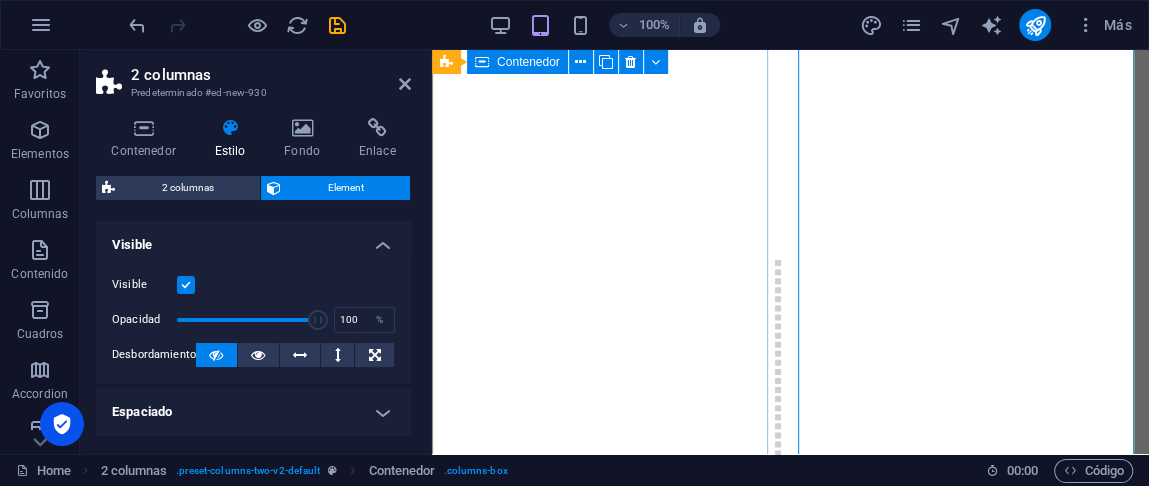 click on "Suelta el contenido aquí o  Añadir elementos  Pegar portapapeles" at bounding box center [603, 398] 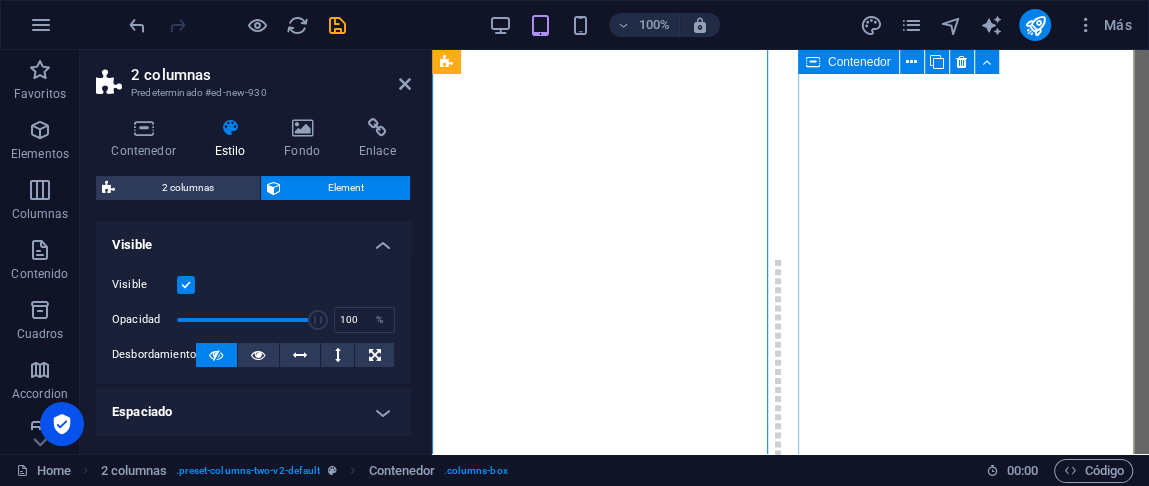 click on "Suelta el contenido aquí o  Añadir elementos  Pegar portapapeles" at bounding box center (603, 1377) 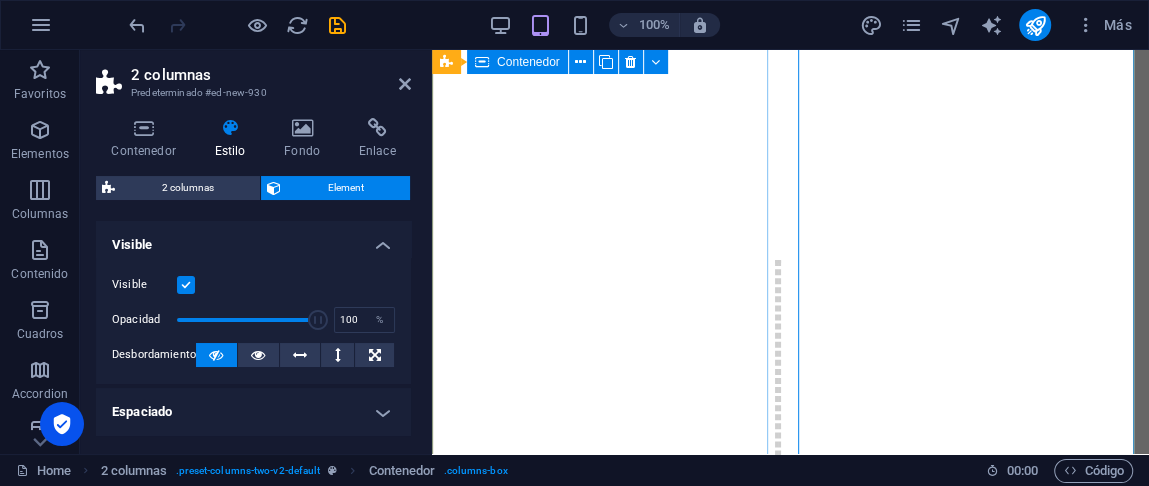 click on "Suelta el contenido aquí o  Añadir elementos  Pegar portapapeles" at bounding box center [603, 398] 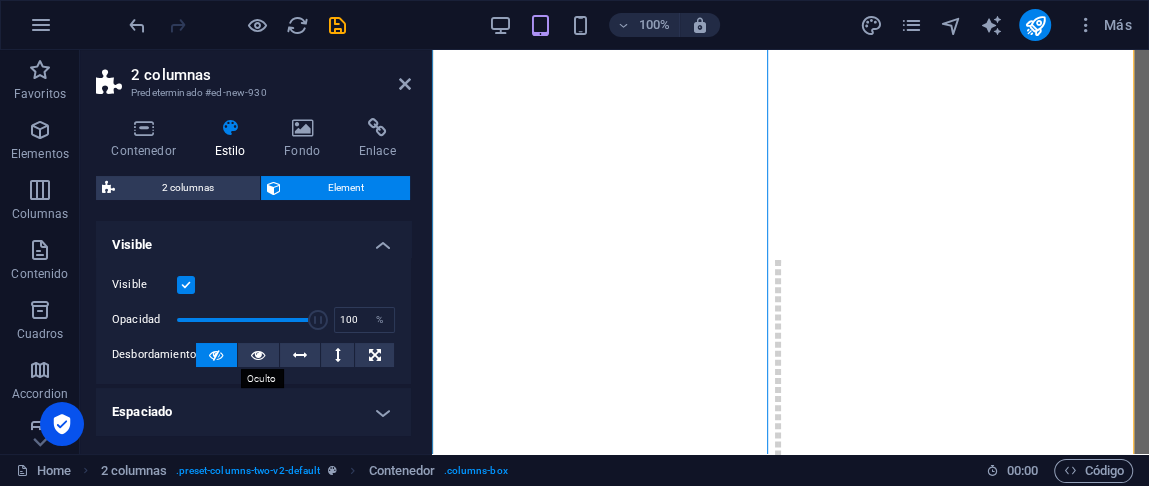 click at bounding box center [216, 355] 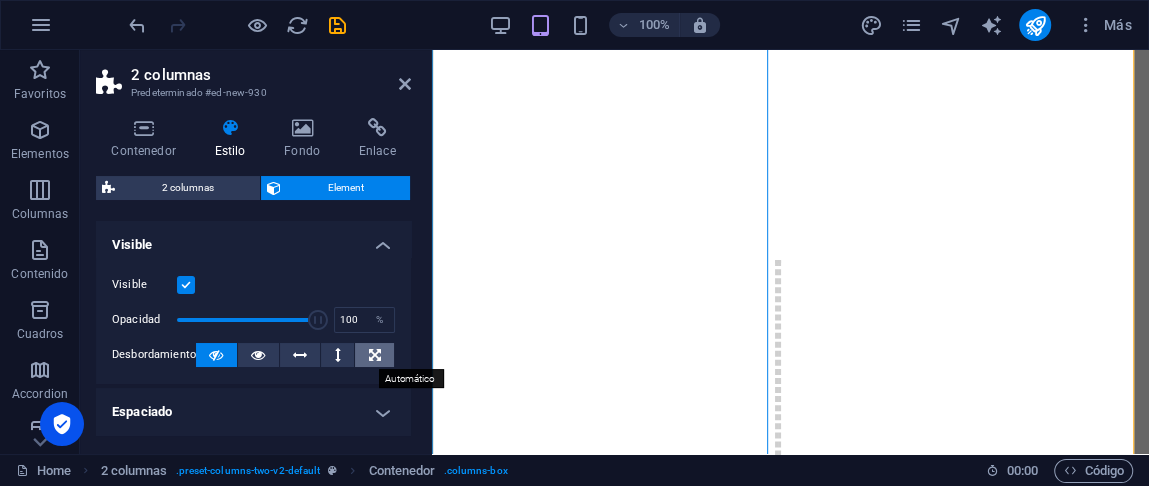 click at bounding box center (375, 355) 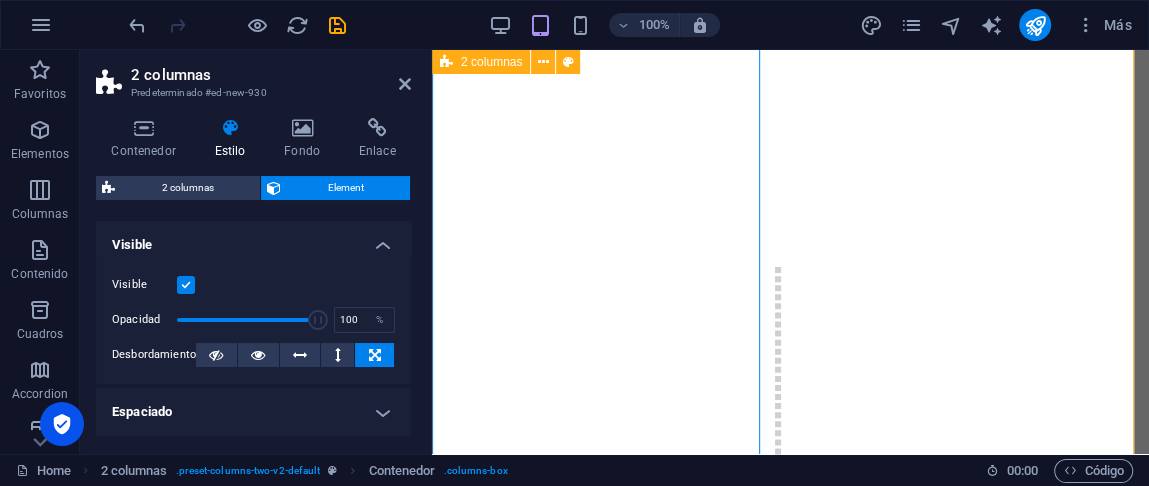 click on "Suelta el contenido aquí o  Añadir elementos  Pegar portapapeles Suelta el contenido aquí o  Añadir elementos  Pegar portapapeles" at bounding box center [790, 895] 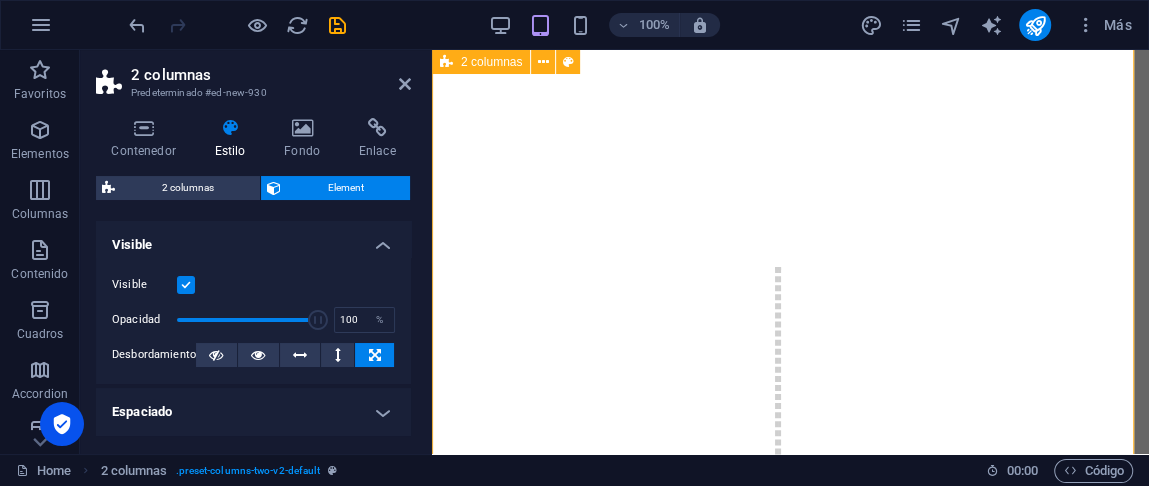 click on "Suelta el contenido aquí o  Añadir elementos  Pegar portapapeles Suelta el contenido aquí o  Añadir elementos  Pegar portapapeles" at bounding box center [790, 895] 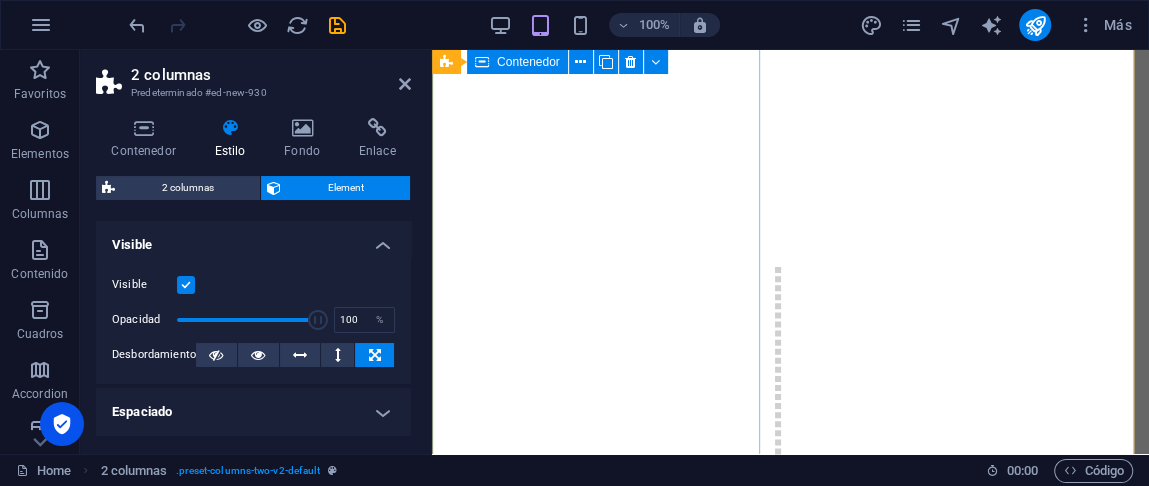click on "Suelta el contenido aquí o  Añadir elementos  Pegar portapapeles" at bounding box center (603, 405) 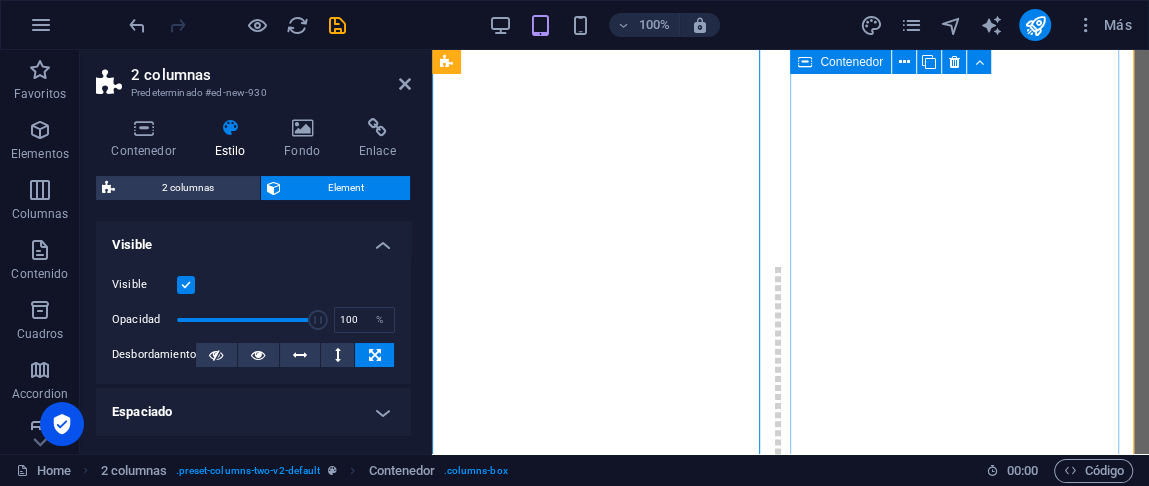 click on "Suelta el contenido aquí o  Añadir elementos  Pegar portapapeles" at bounding box center [603, 1384] 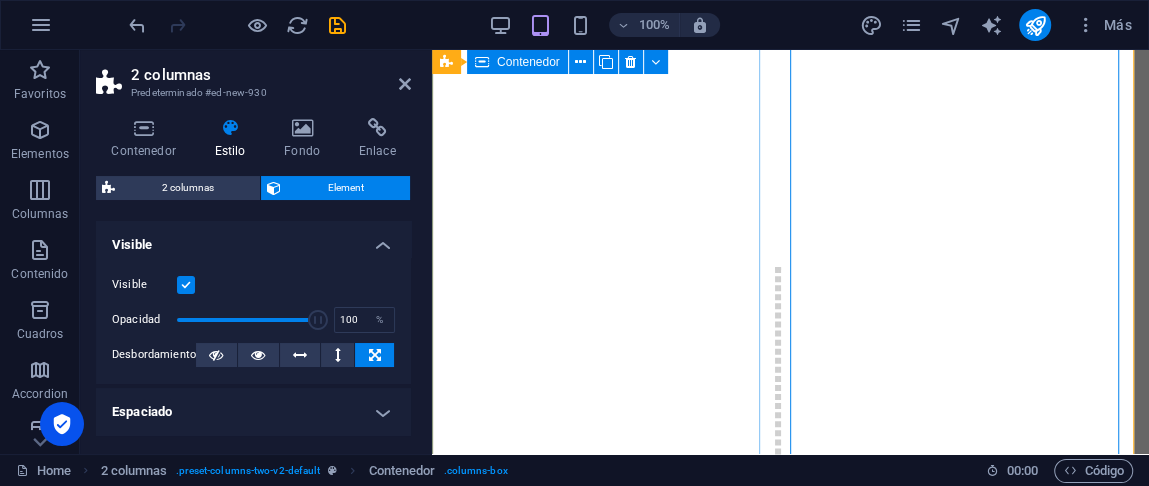 click on "Suelta el contenido aquí o  Añadir elementos  Pegar portapapeles" at bounding box center [603, 405] 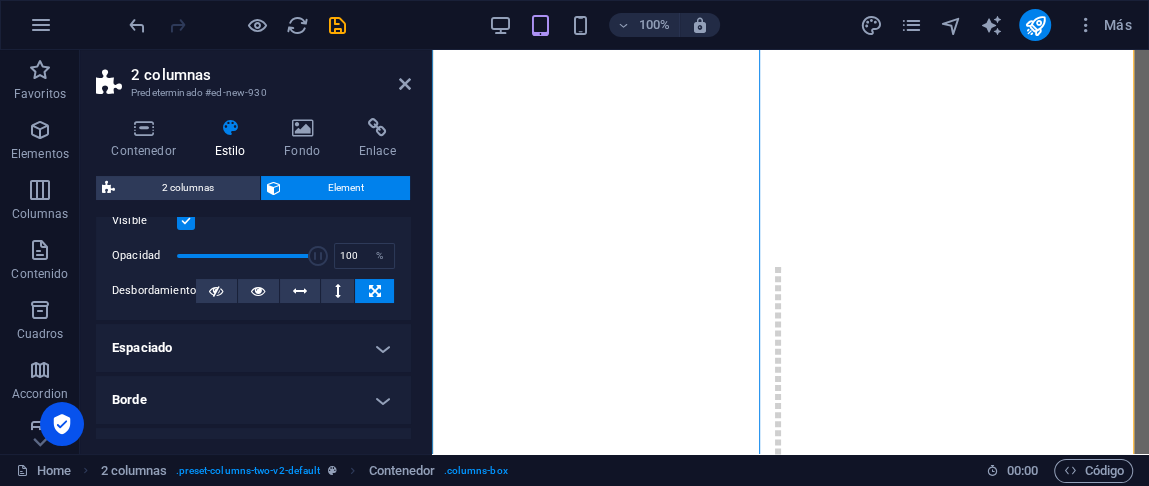 scroll, scrollTop: 66, scrollLeft: 0, axis: vertical 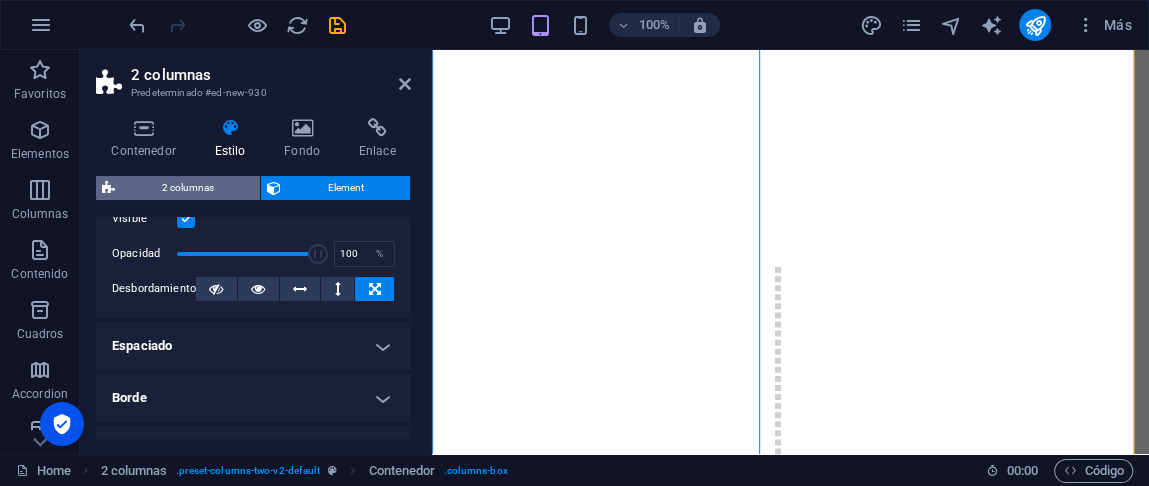 click on "2 columnas" at bounding box center [187, 188] 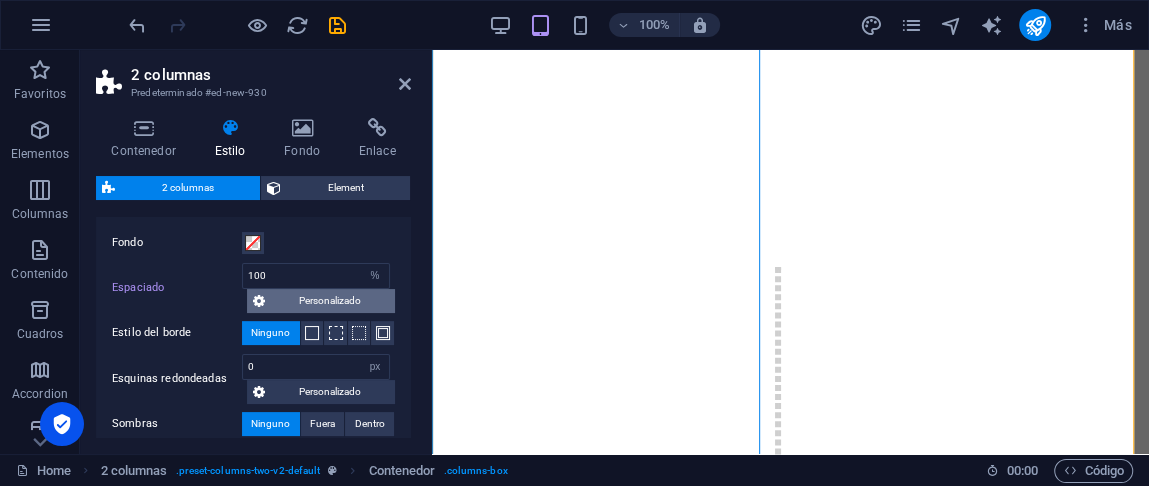 click on "Personalizado" at bounding box center (330, 301) 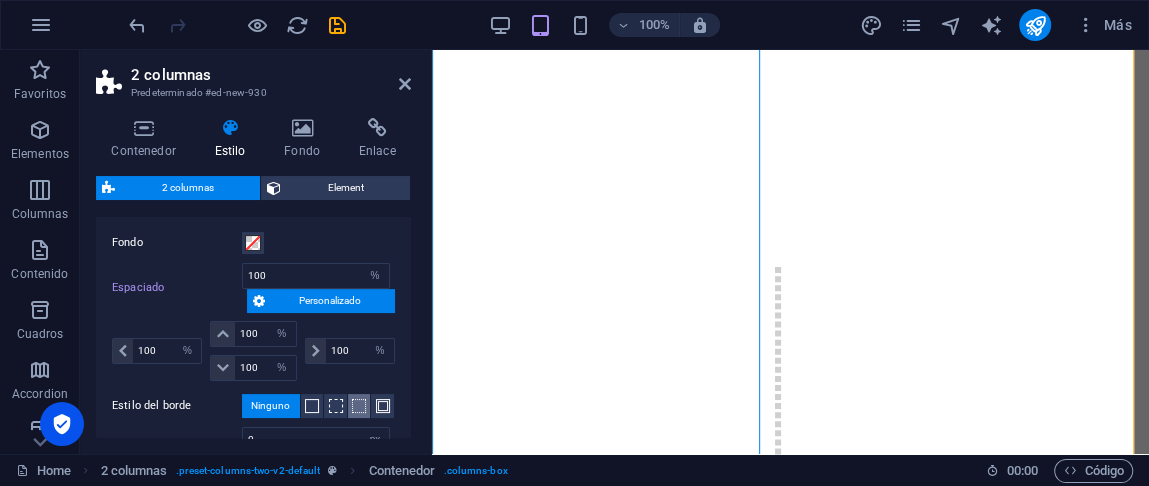 click at bounding box center (359, 406) 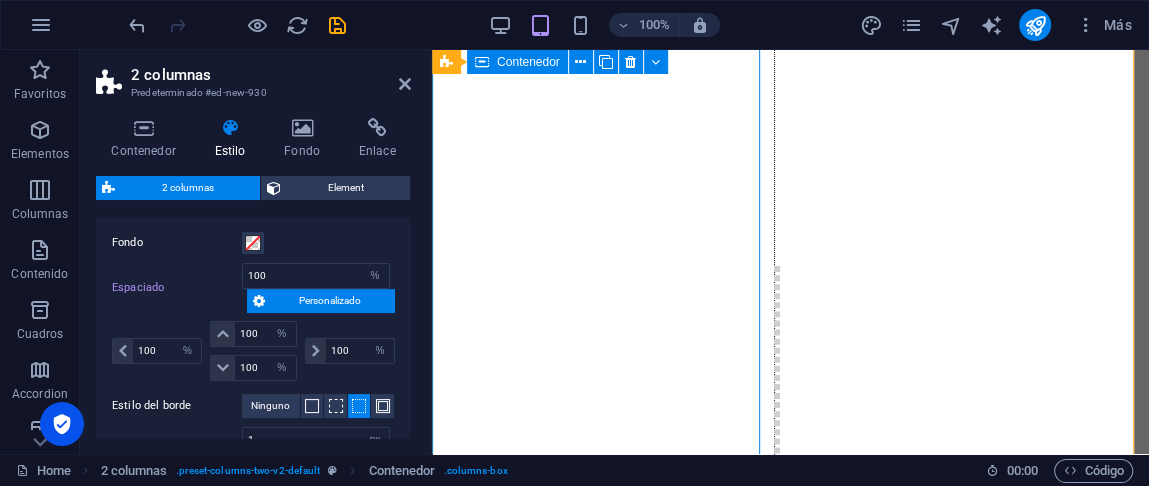 scroll, scrollTop: 125, scrollLeft: 0, axis: vertical 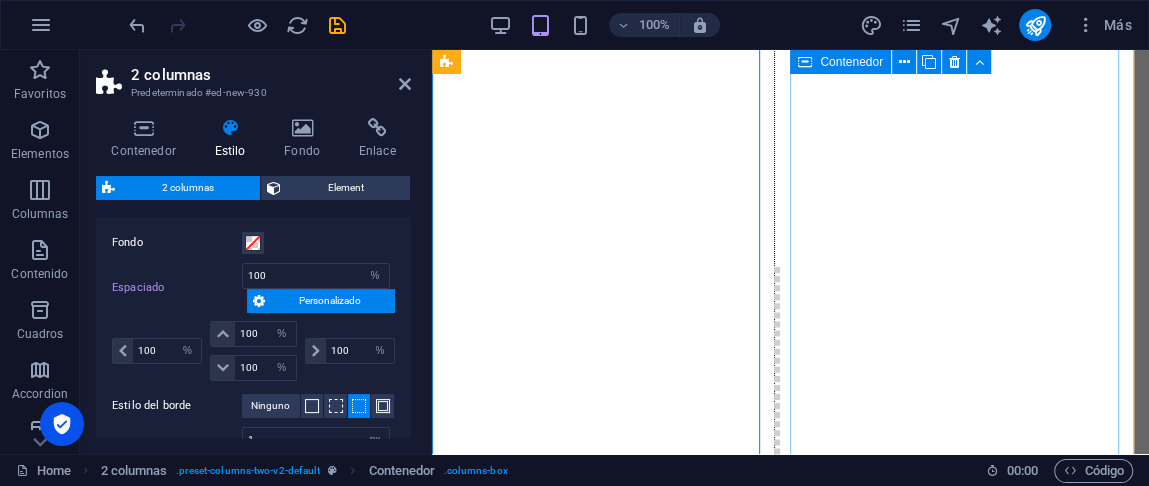 click on "Suelta el contenido aquí o  Añadir elementos  Pegar portapapeles" at bounding box center [603, 1382] 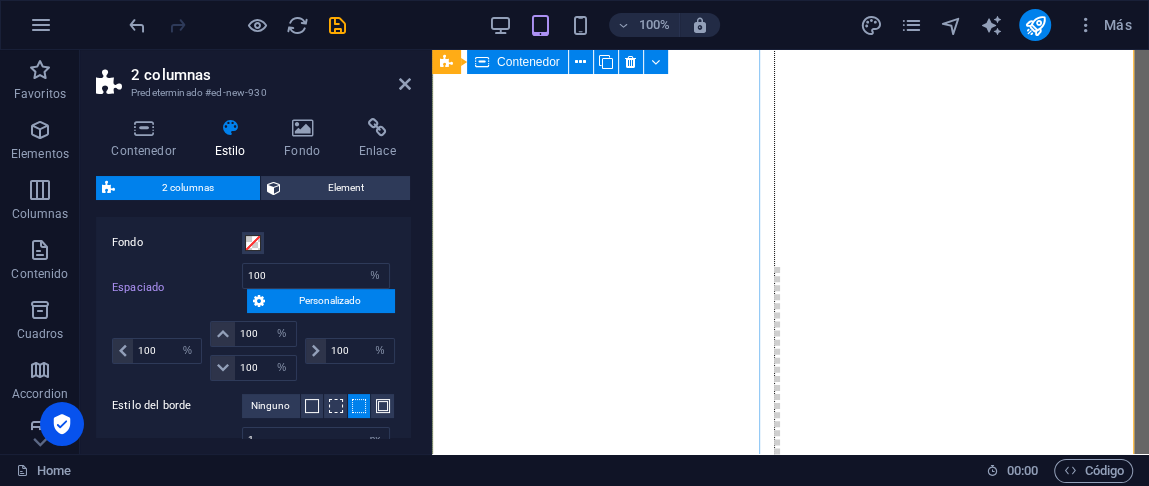 click on "Suelta el contenido aquí o  Añadir elementos  Pegar portapapeles" at bounding box center [603, 405] 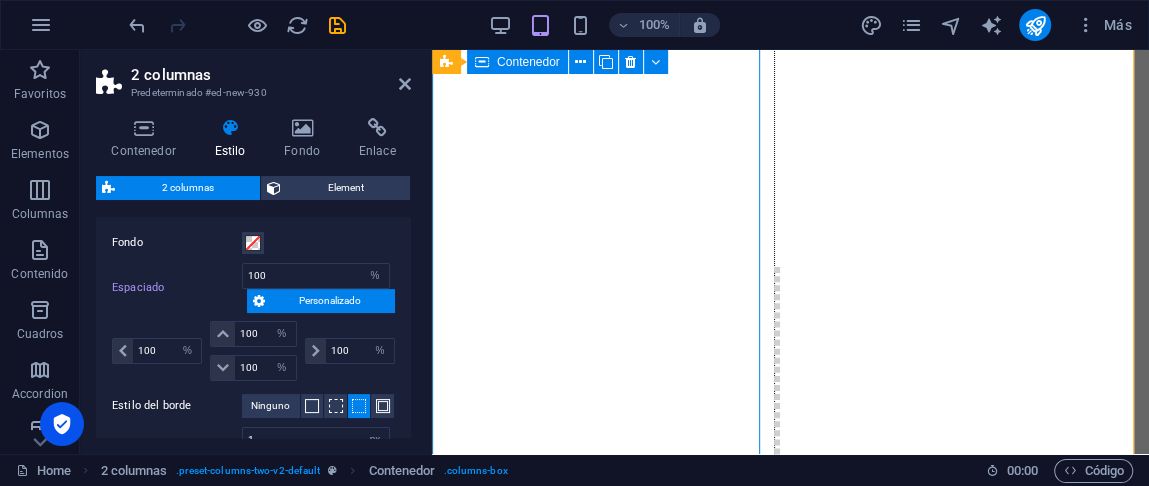 drag, startPoint x: 760, startPoint y: 266, endPoint x: 1092, endPoint y: 228, distance: 334.16763 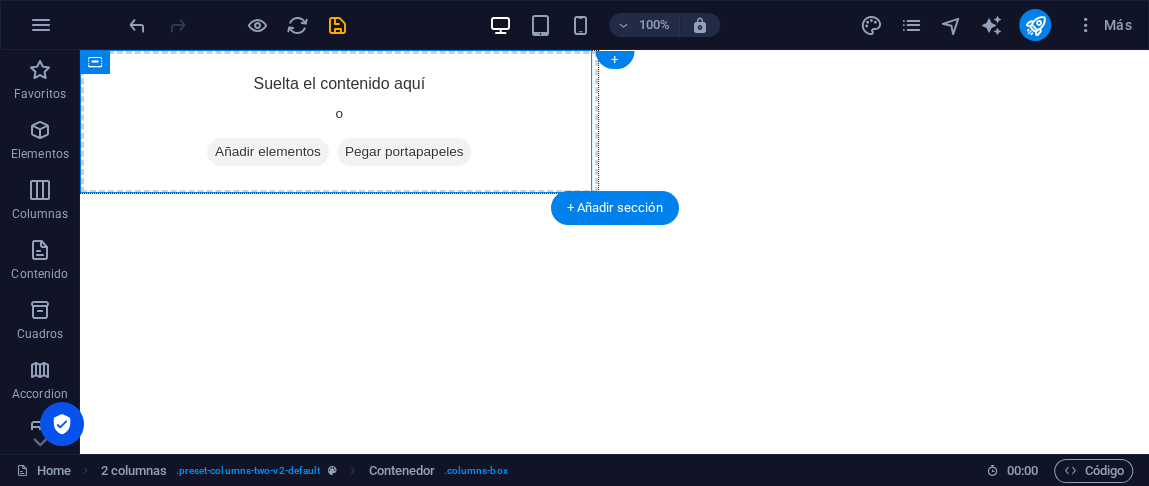 scroll, scrollTop: 0, scrollLeft: 0, axis: both 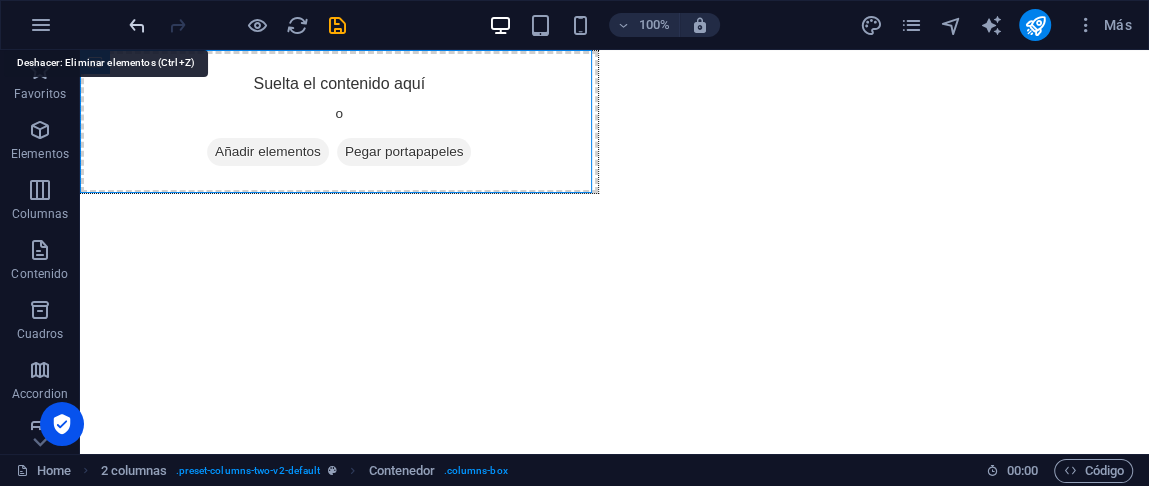 click at bounding box center [137, 25] 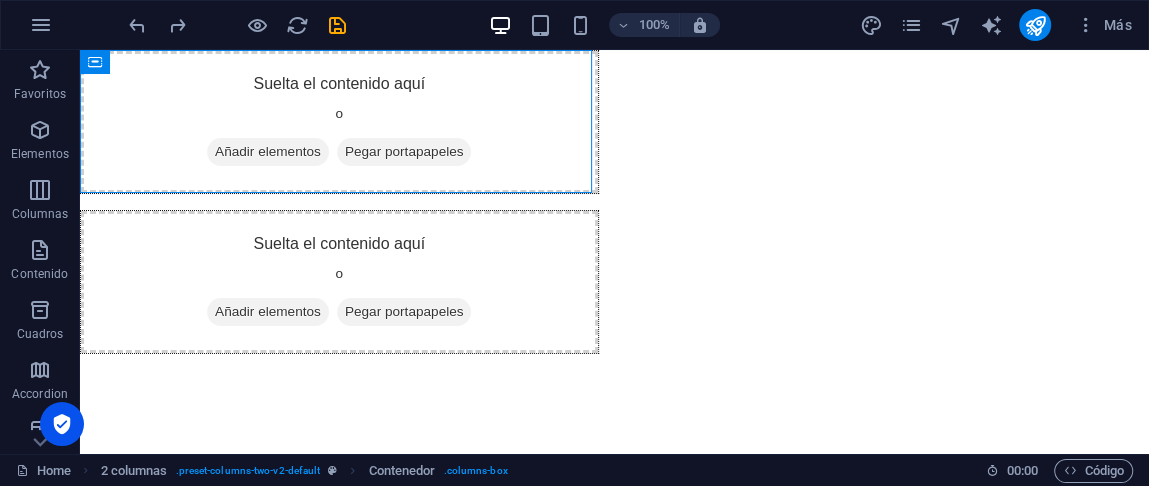 drag, startPoint x: 411, startPoint y: -18, endPoint x: 369, endPoint y: -76, distance: 71.610054 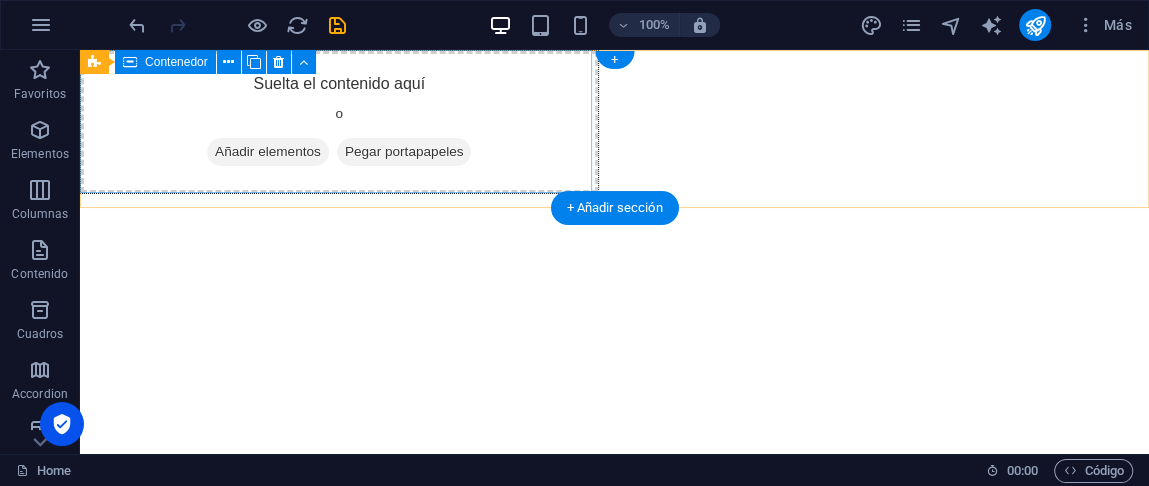 click on "Suelta el contenido aquí o  Añadir elementos  Pegar portapapeles" at bounding box center [339, 122] 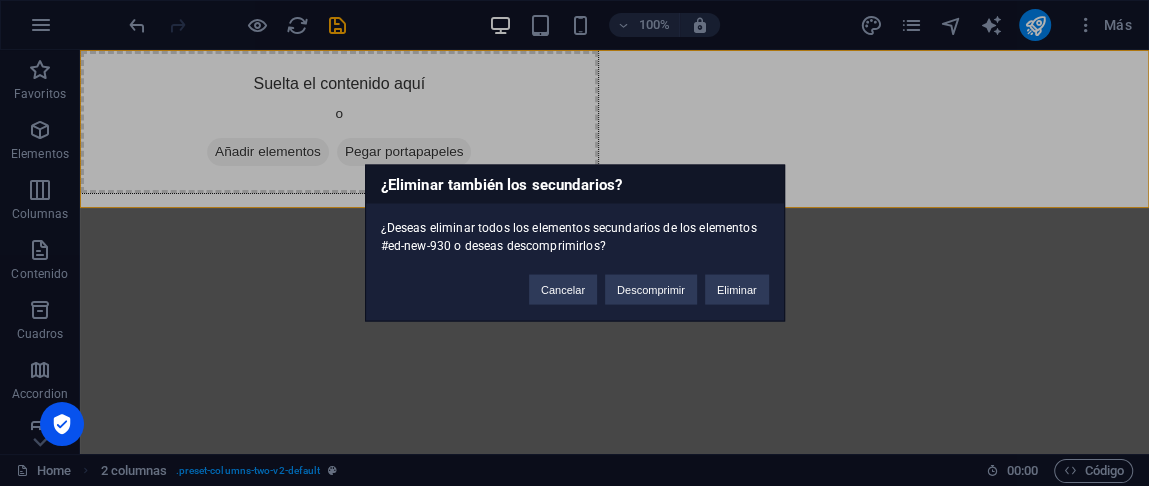 type 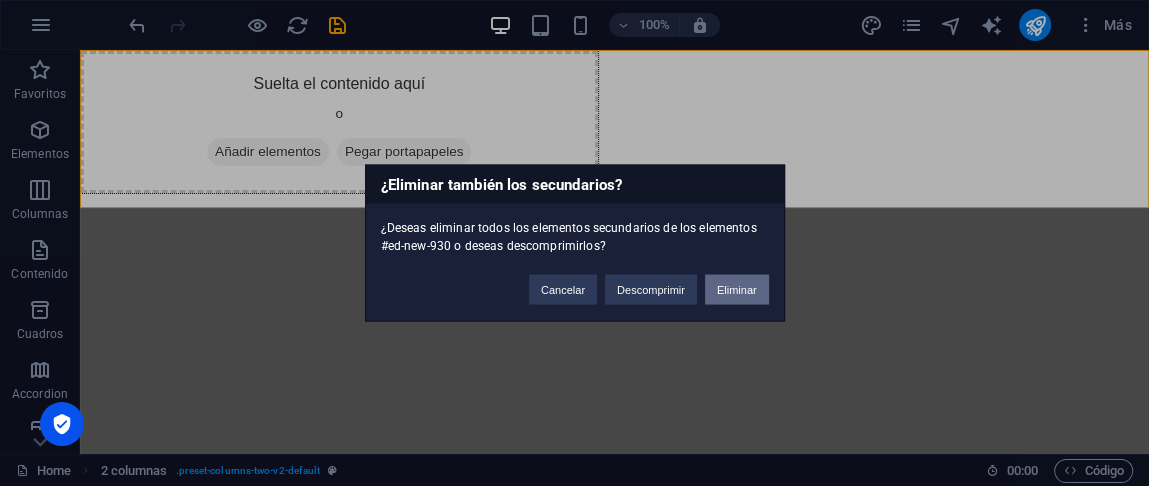 click on "Eliminar" at bounding box center (737, 290) 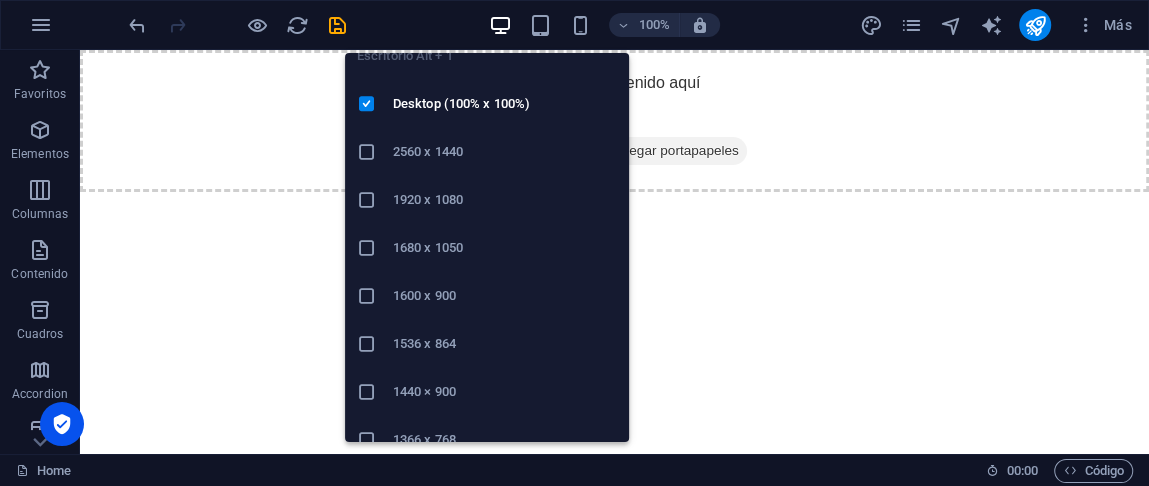 scroll, scrollTop: 33, scrollLeft: 0, axis: vertical 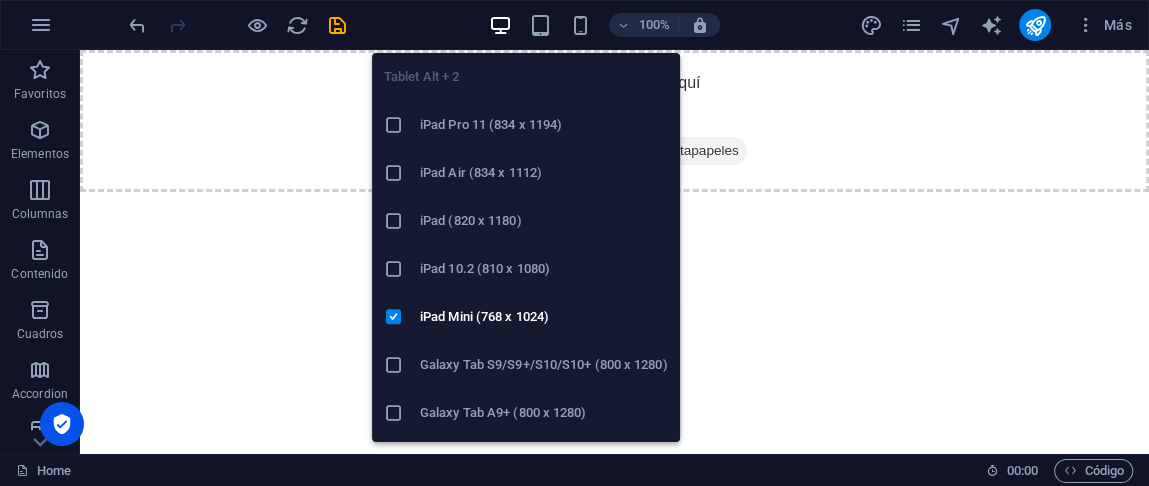 click at bounding box center [402, 125] 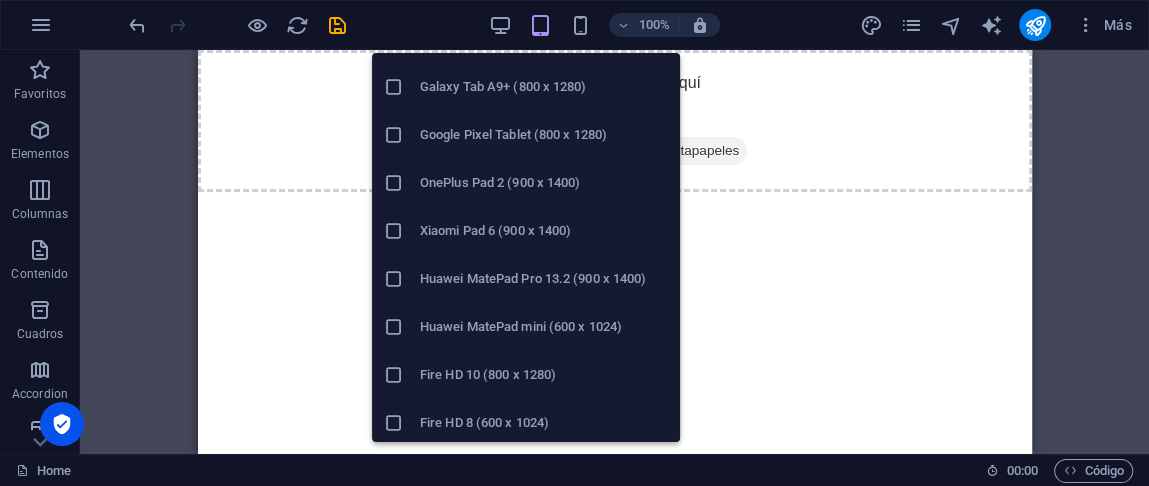scroll, scrollTop: 331, scrollLeft: 0, axis: vertical 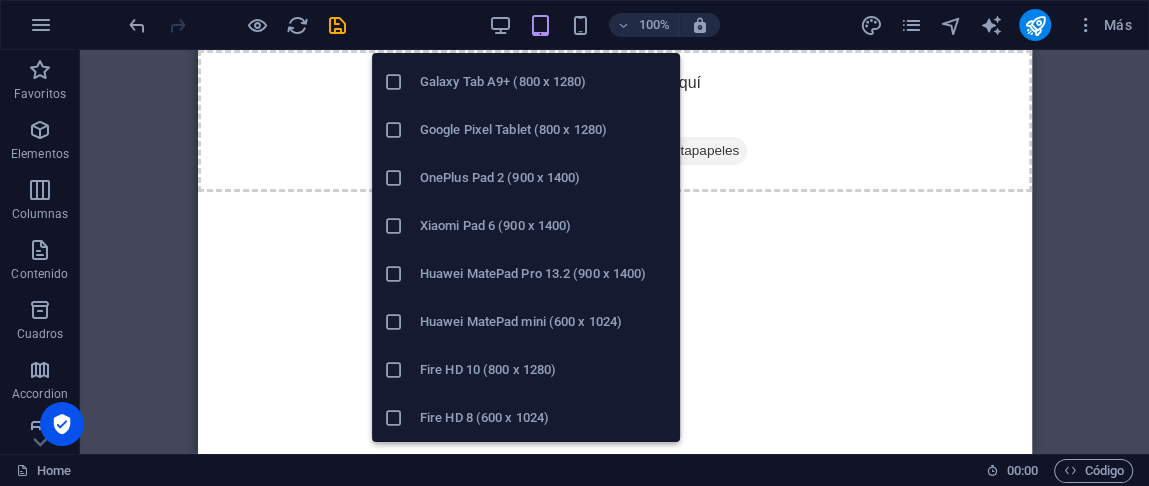 click on "Fire HD 10 (800 x 1280)" at bounding box center (544, 370) 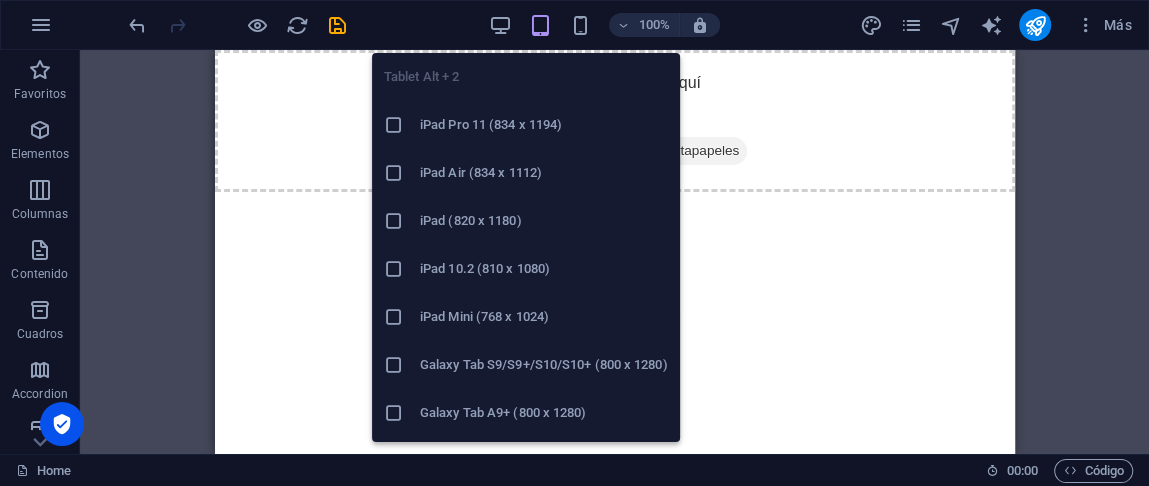 click at bounding box center [540, 25] 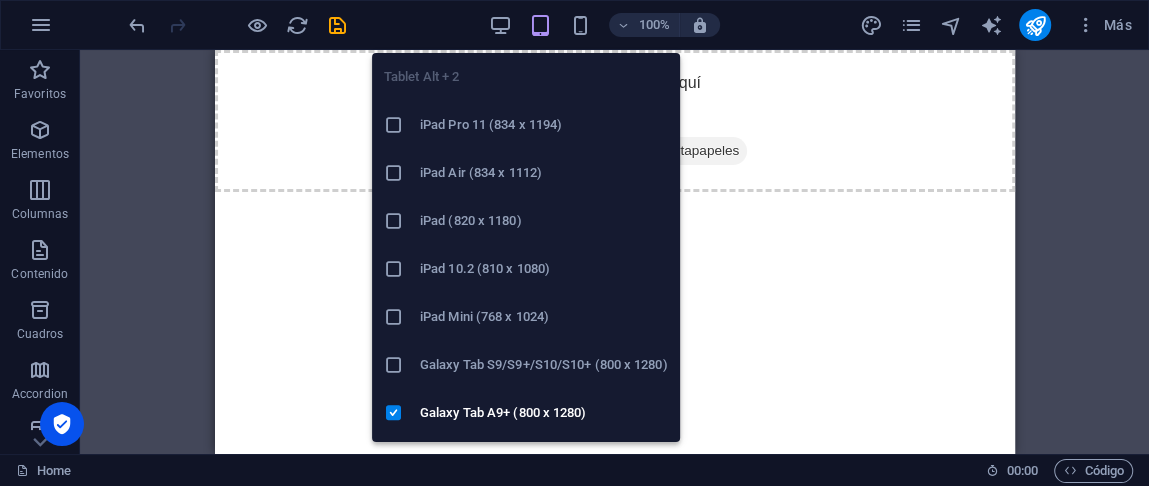click at bounding box center [540, 25] 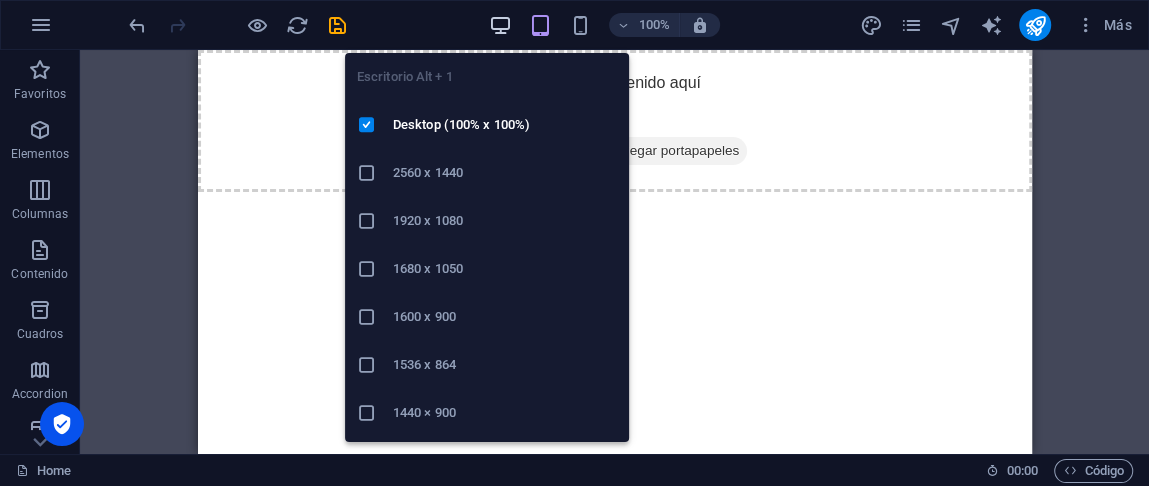 click at bounding box center [500, 25] 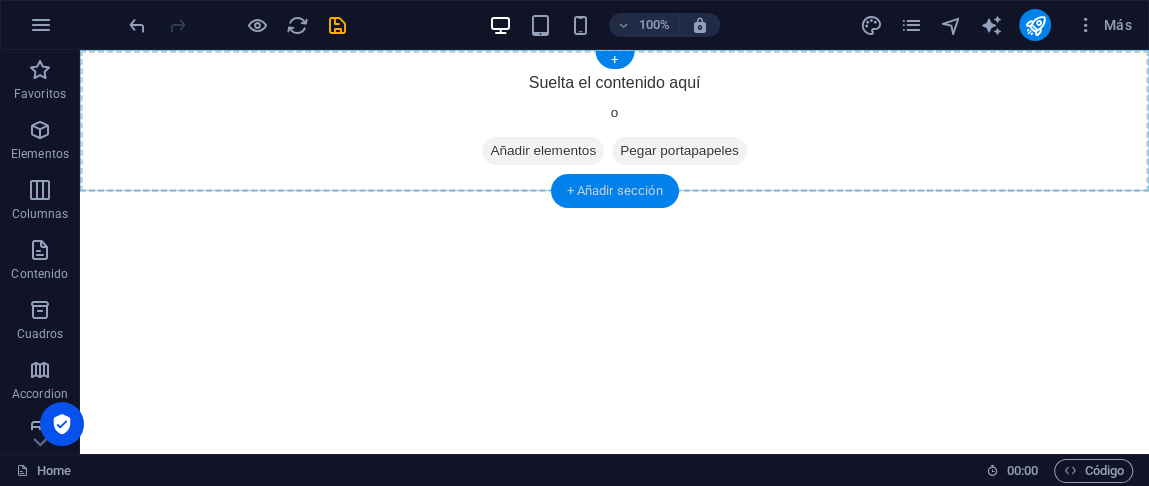 click on "+ Añadir sección" at bounding box center (614, 191) 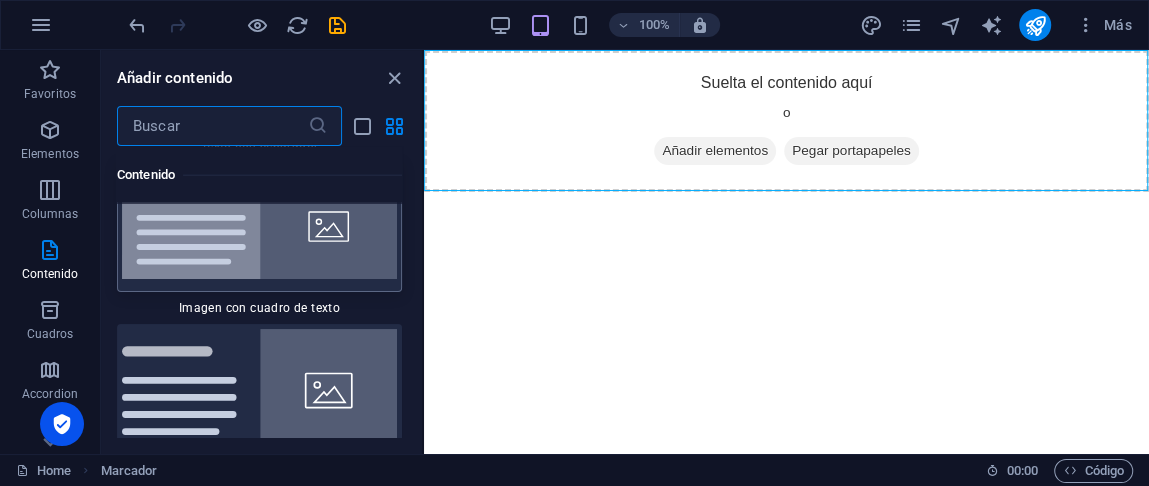 scroll, scrollTop: 7442, scrollLeft: 0, axis: vertical 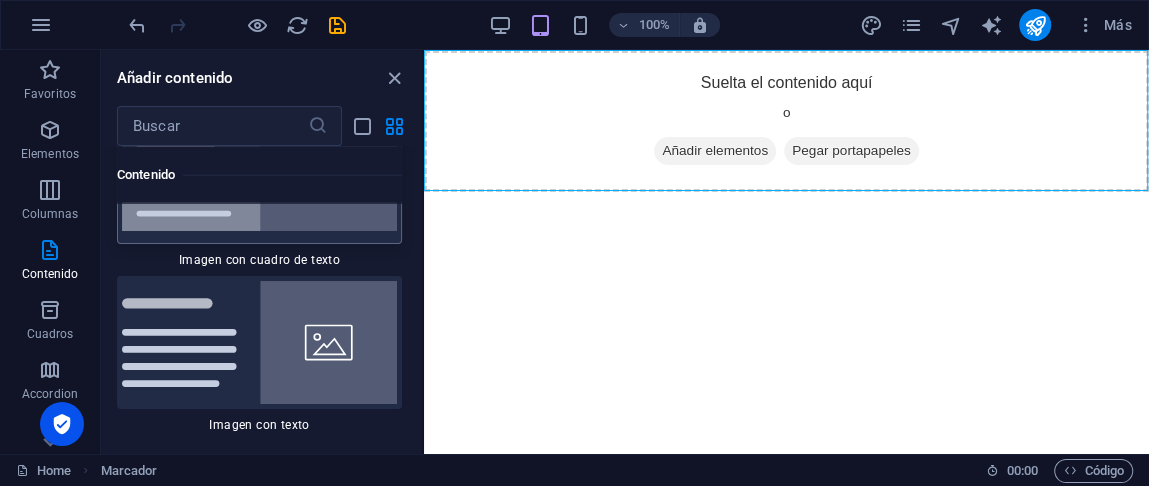 drag, startPoint x: 284, startPoint y: 304, endPoint x: 283, endPoint y: 244, distance: 60.00833 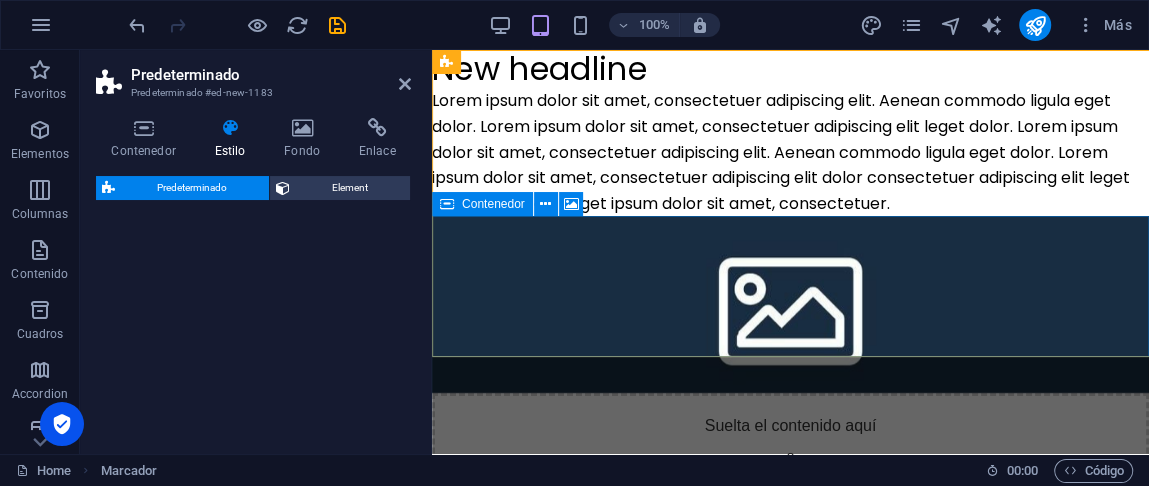 select on "rem" 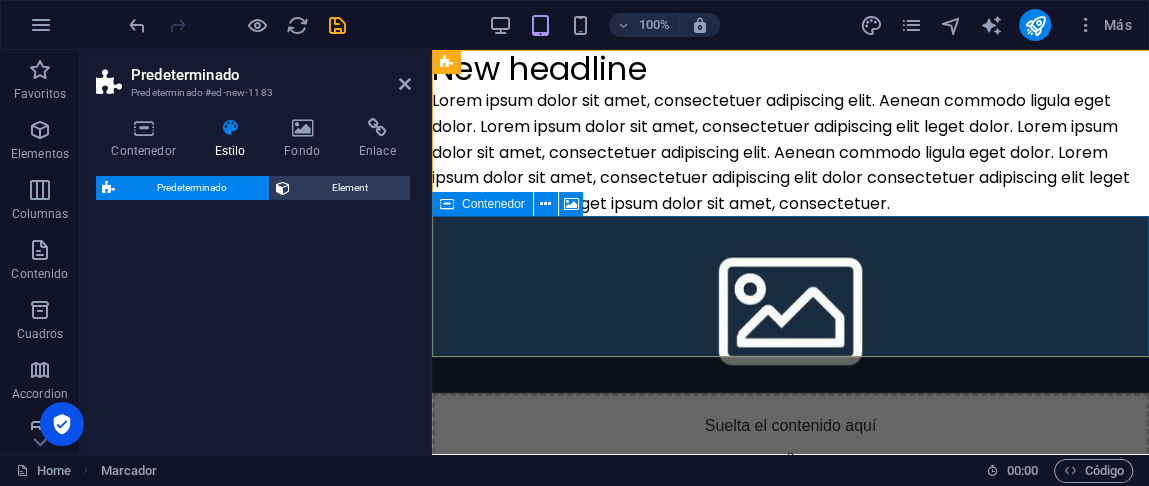 select on "px" 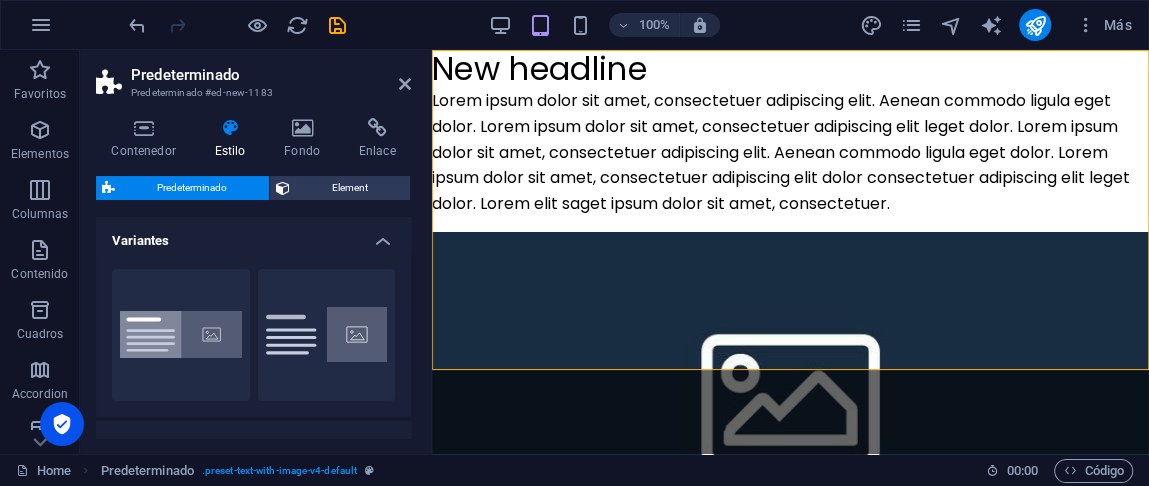 click at bounding box center (790, 392) 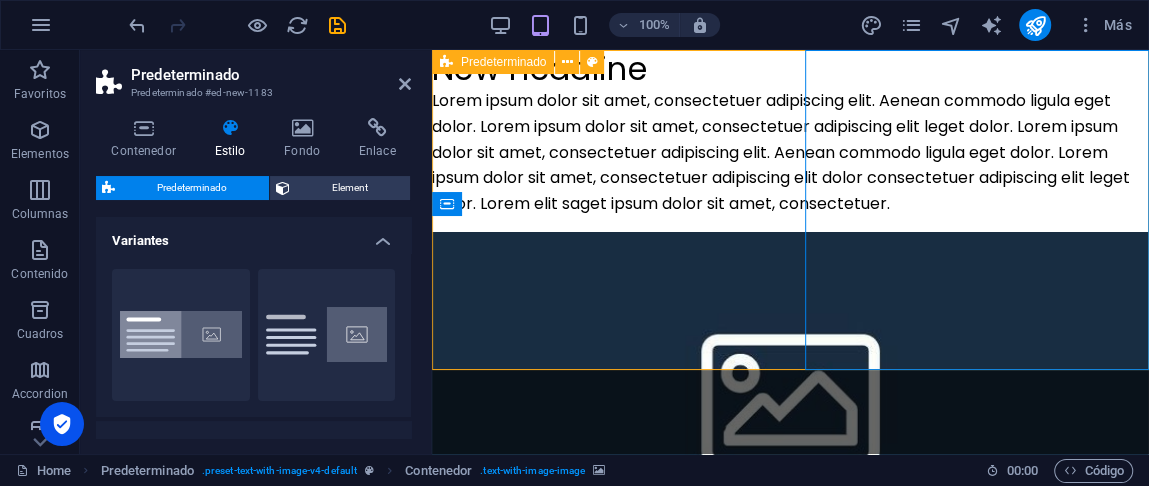 click on "New headline Lorem ipsum dolor sit amet, consectetuer adipiscing elit. Aenean commodo ligula eget dolor. Lorem ipsum dolor sit amet, consectetuer adipiscing elit leget dolor. Lorem ipsum dolor sit amet, consectetuer adipiscing elit. Aenean commodo ligula eget dolor. Lorem ipsum dolor sit amet, consectetuer adipiscing elit dolor consectetuer adipiscing elit leget dolor. Lorem elit [PERSON_NAME] ipsum dolor sit amet, consectetuer. Suelta el contenido aquí o  Añadir elementos  Pegar portapapeles" at bounding box center (790, 372) 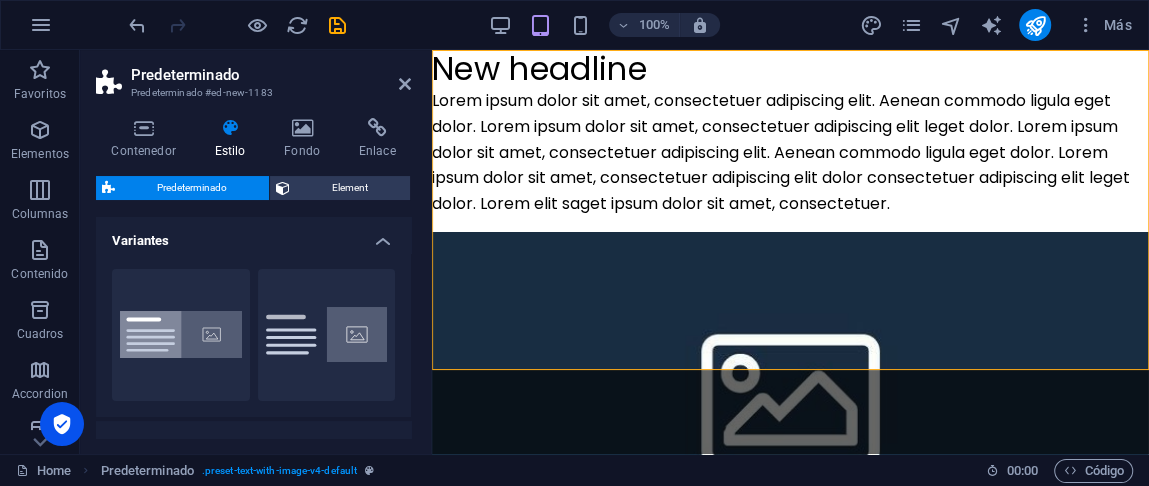 click on "Variantes" at bounding box center [253, 235] 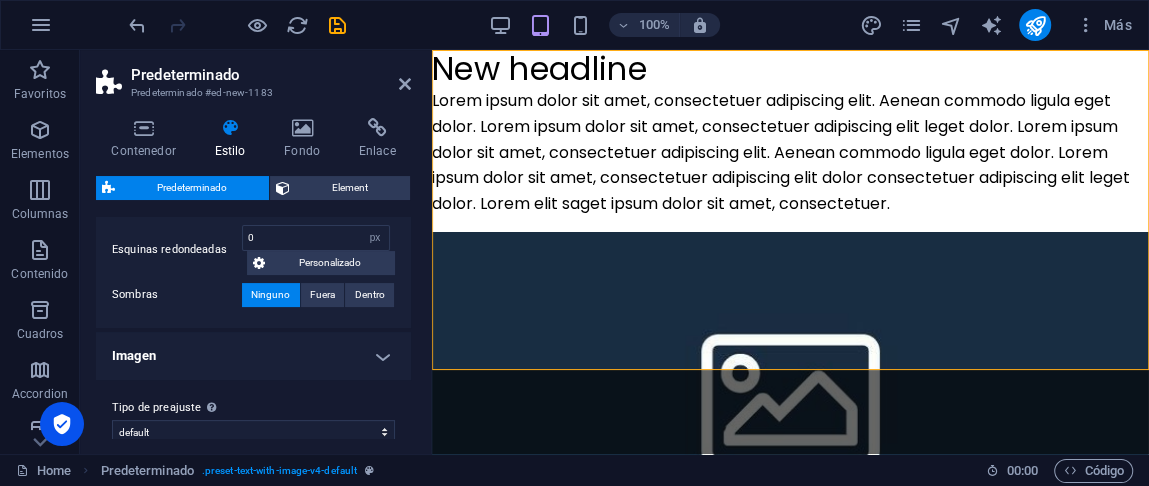 scroll, scrollTop: 300, scrollLeft: 0, axis: vertical 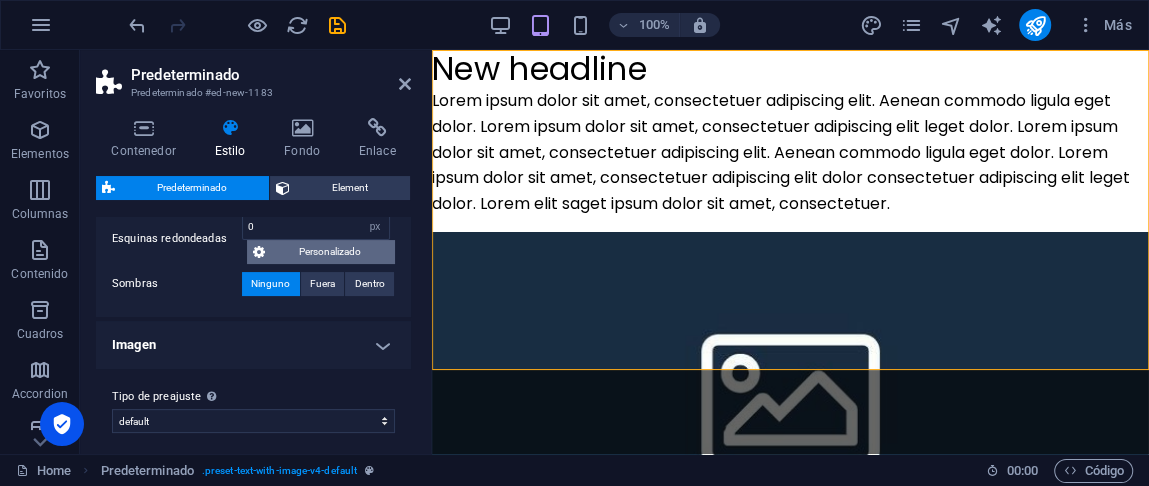 click on "Personalizado" at bounding box center (330, 252) 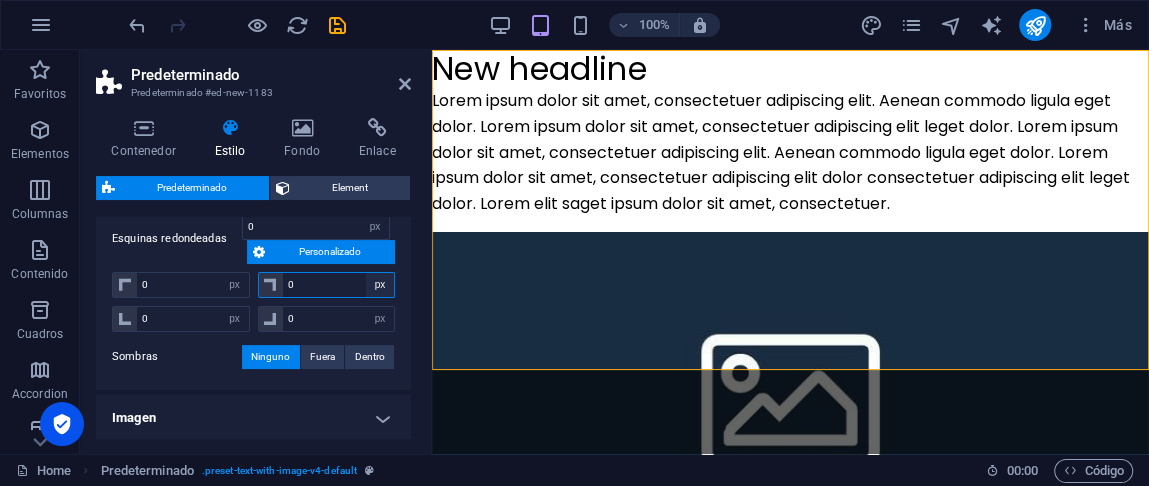 click on "px rem % vh vw" at bounding box center (380, 285) 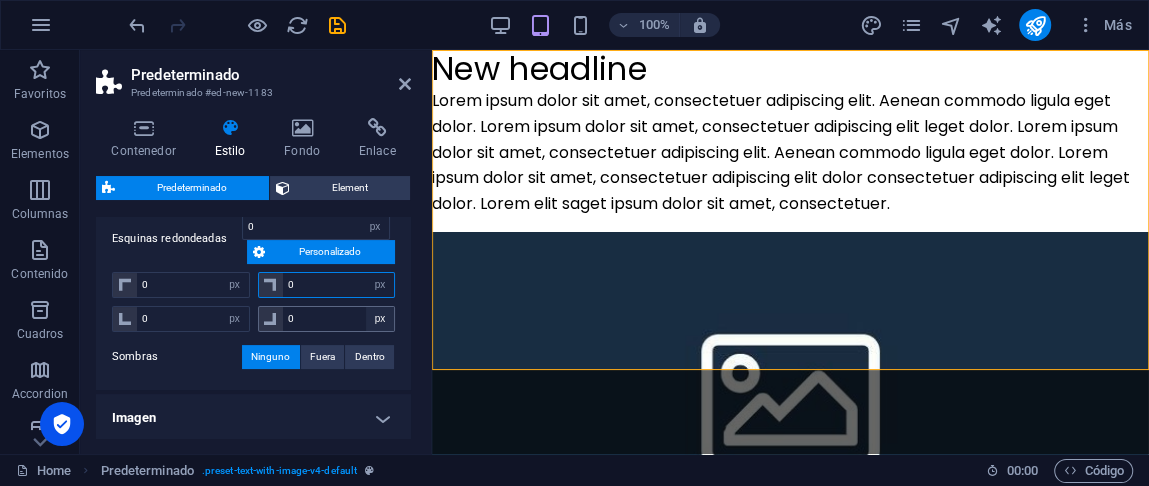 select on "%" 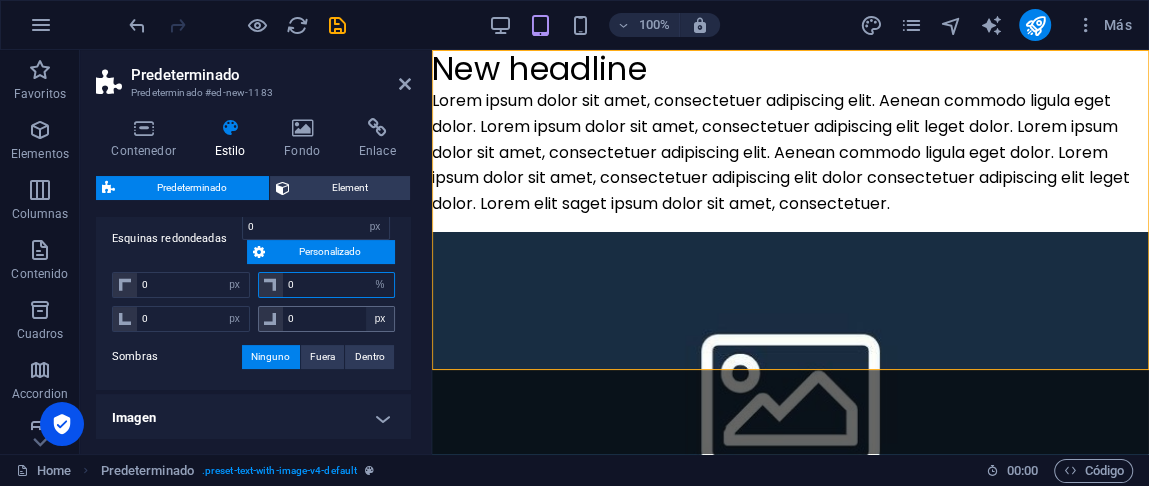 click on "px rem % vh vw" at bounding box center (380, 285) 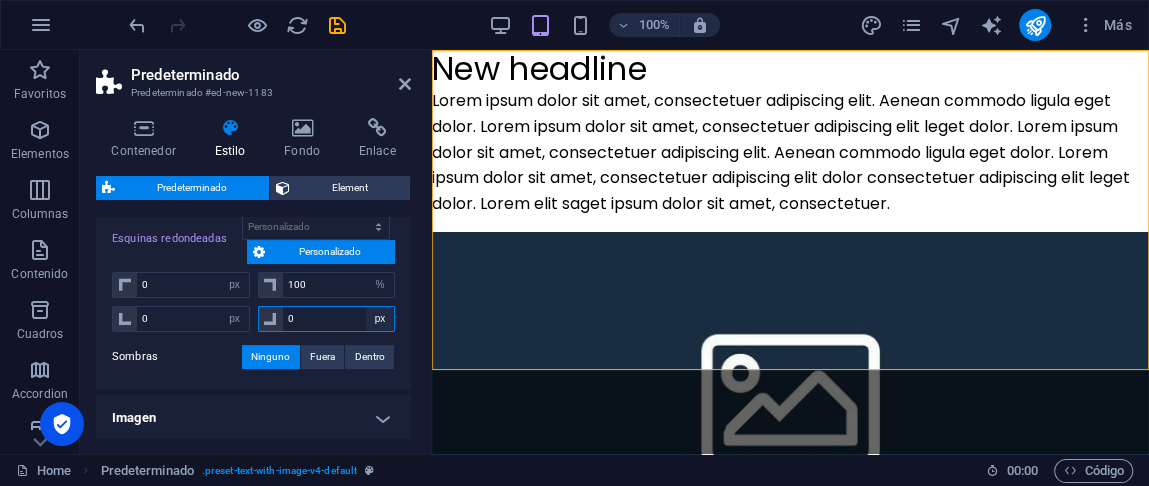 click on "px rem % vh vw" at bounding box center [380, 319] 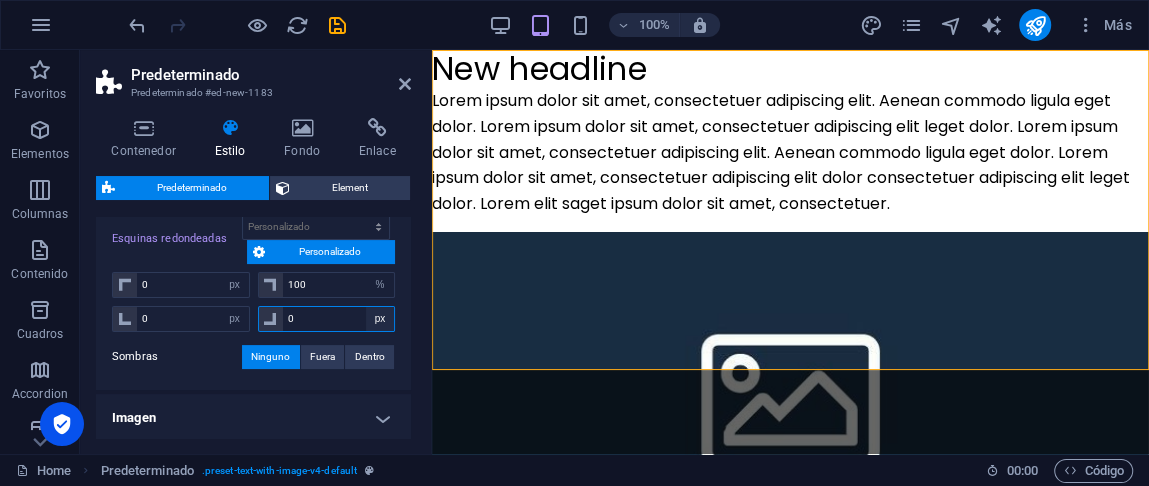 select on "%" 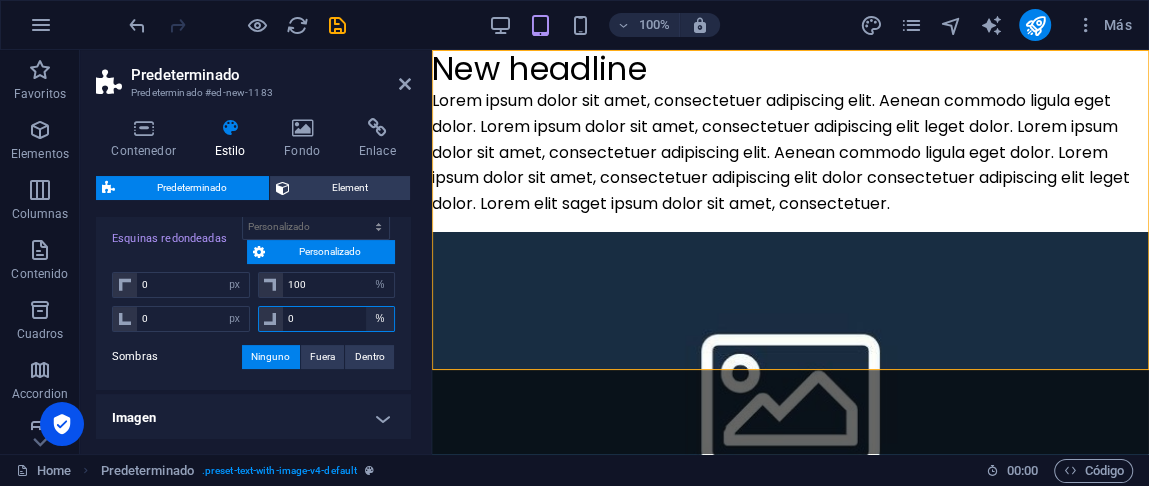 click on "px rem % vh vw" at bounding box center (380, 319) 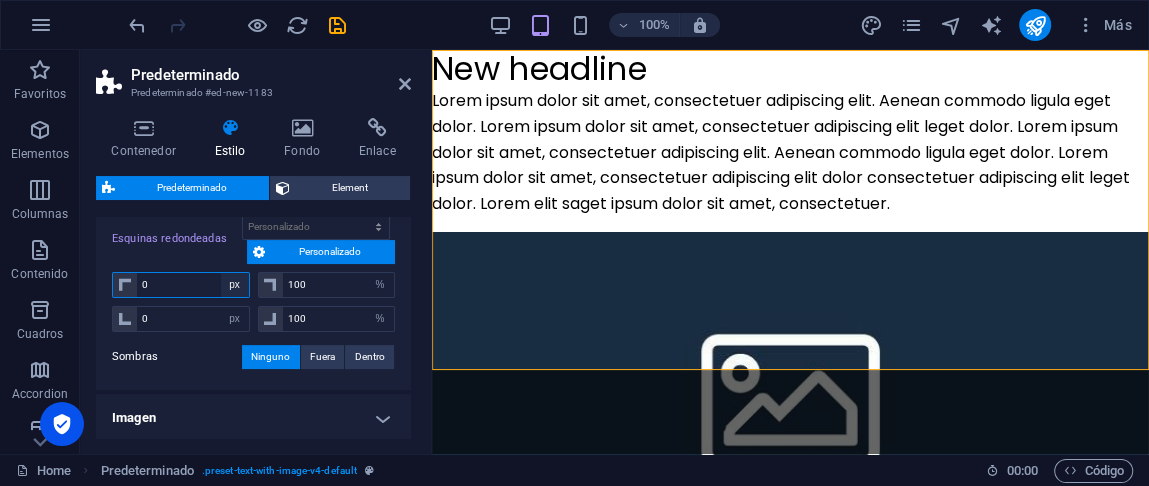 click on "px rem % vh vw" at bounding box center [235, 285] 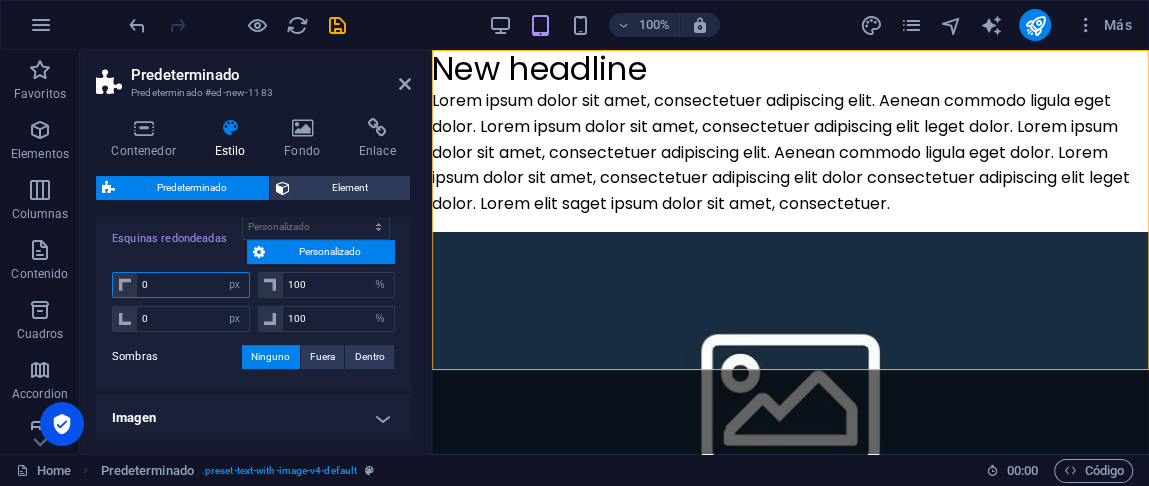 select on "%" 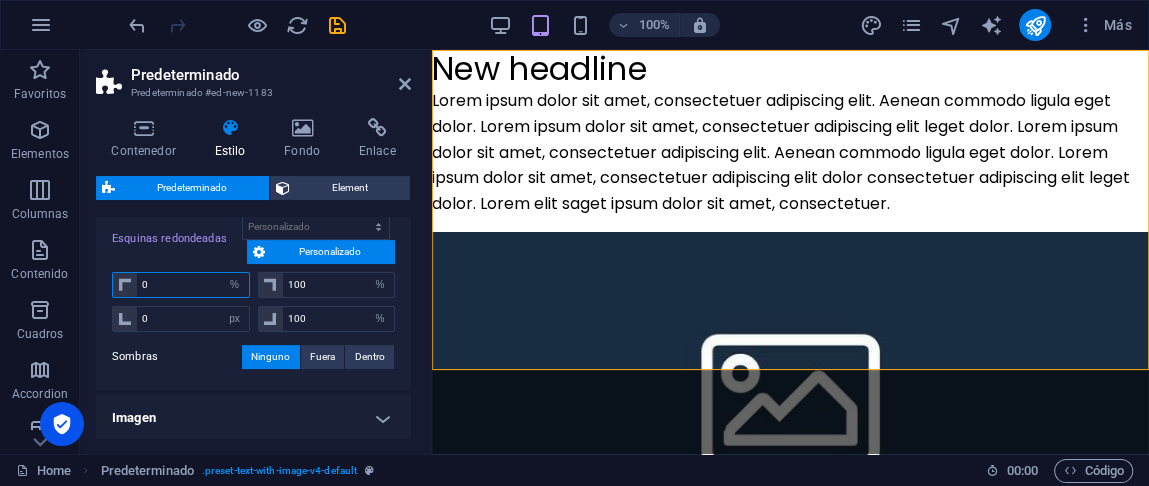 click on "px rem % vh vw" at bounding box center [235, 285] 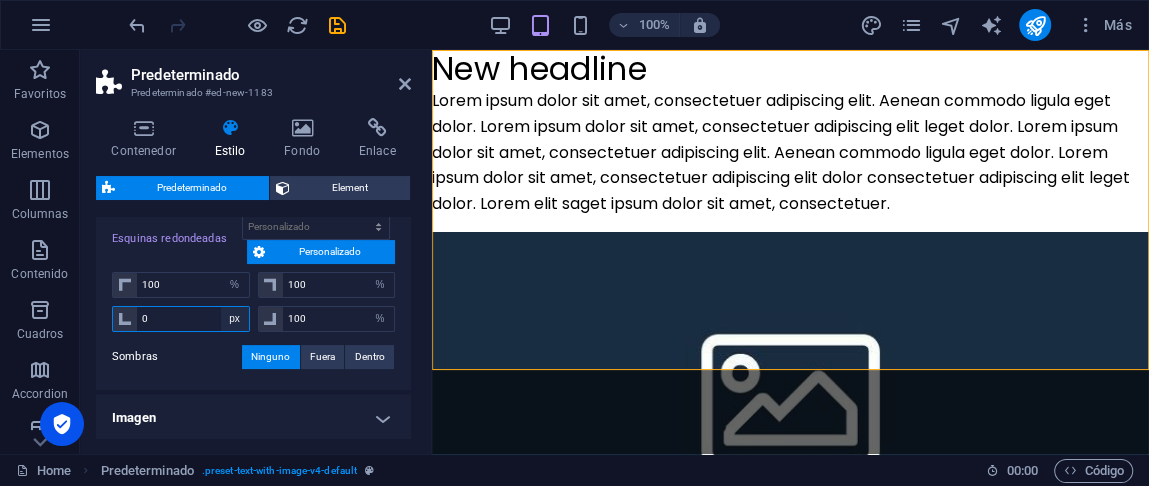 click on "px rem % vh vw" at bounding box center (235, 319) 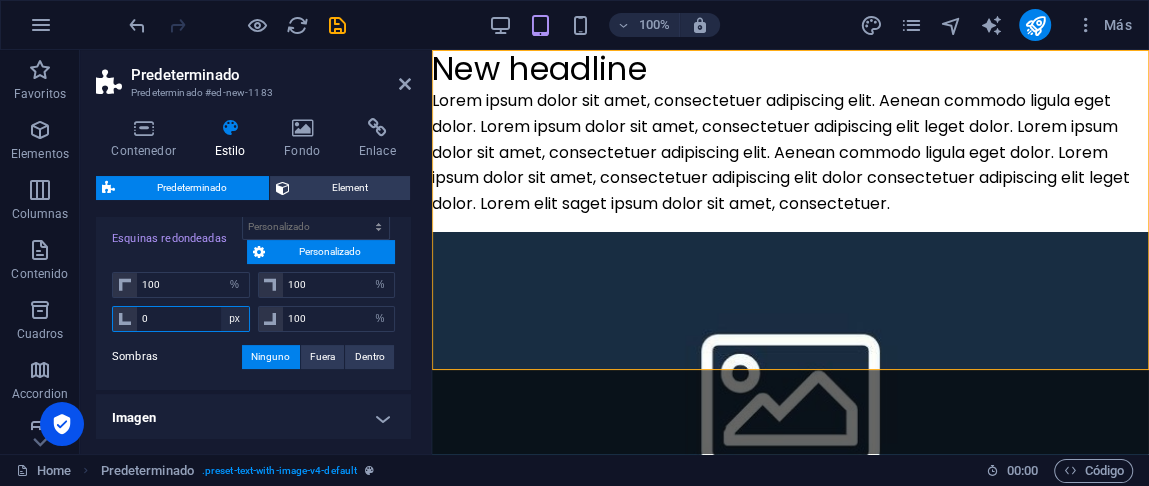 select on "%" 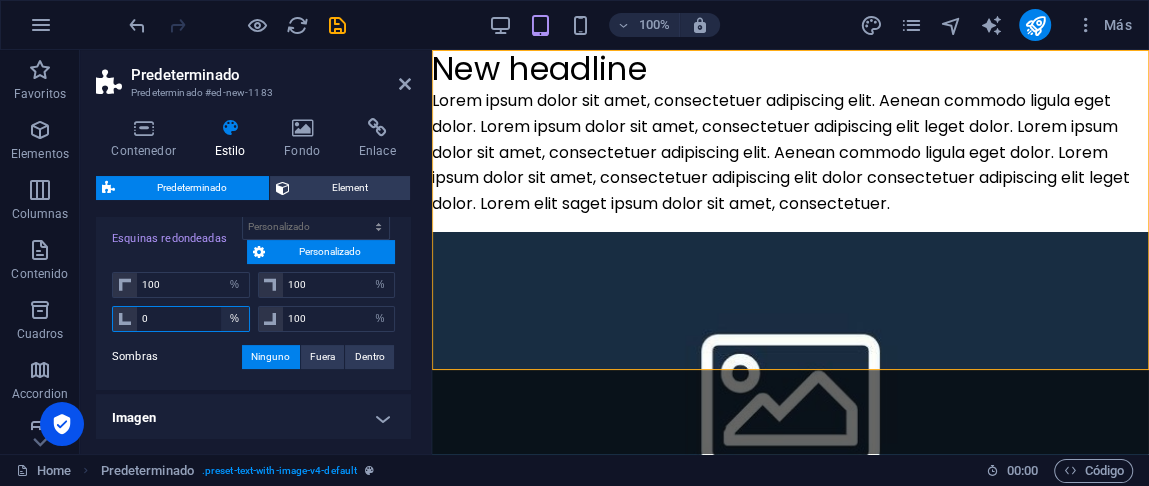click on "px rem % vh vw" at bounding box center (235, 319) 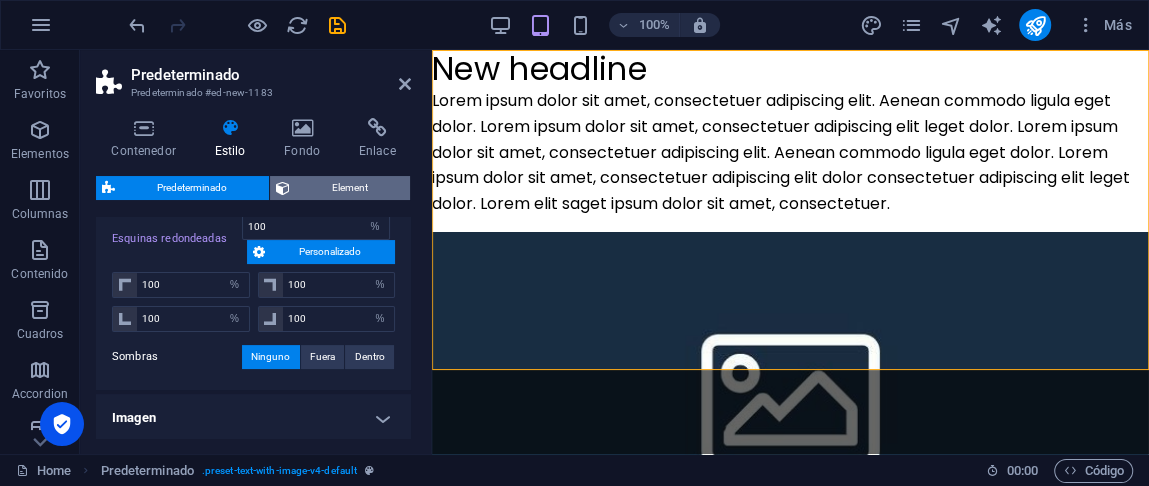 click on "Element" at bounding box center [350, 188] 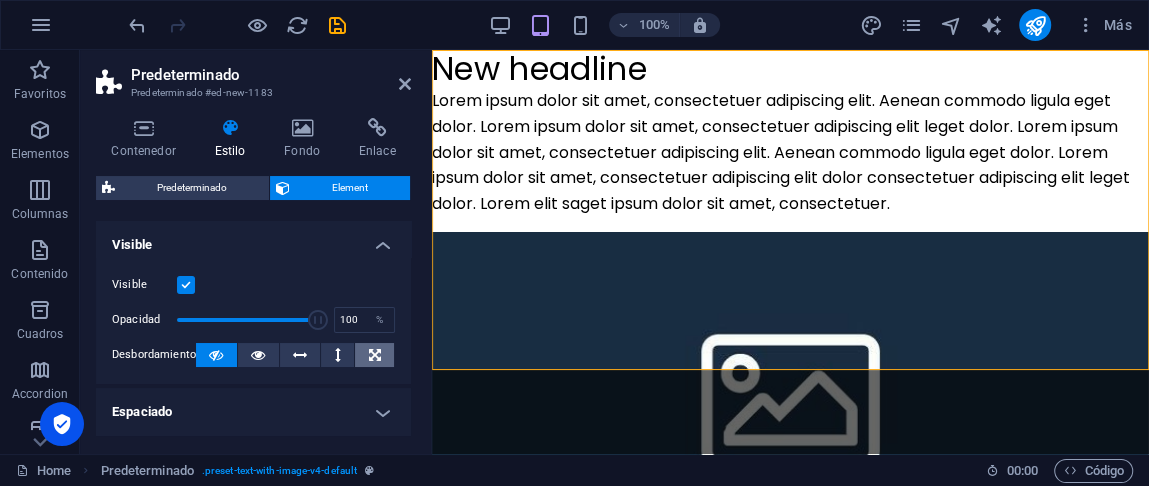 drag, startPoint x: 334, startPoint y: 354, endPoint x: 365, endPoint y: 352, distance: 31.06445 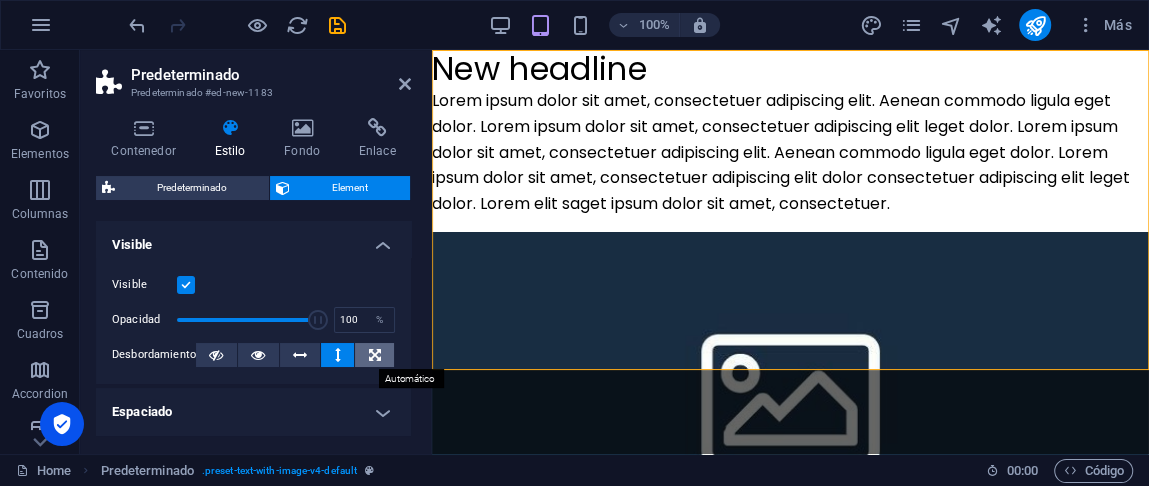 click at bounding box center (375, 355) 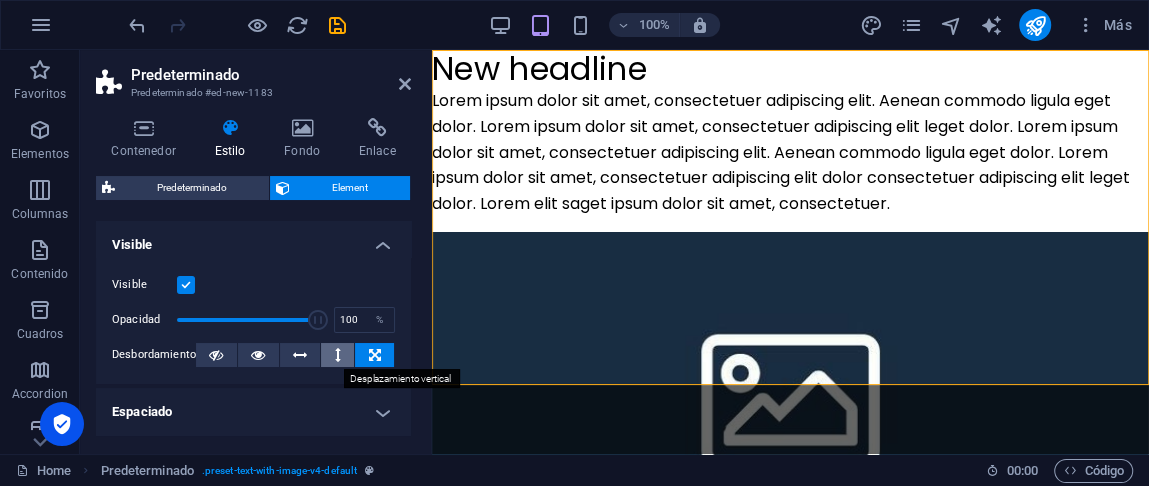 click at bounding box center (337, 355) 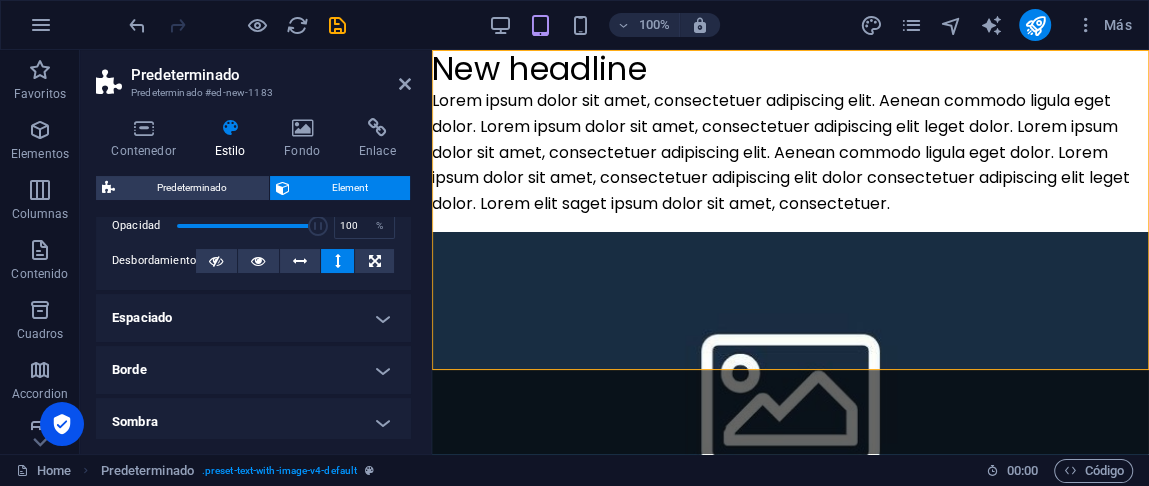 scroll, scrollTop: 166, scrollLeft: 0, axis: vertical 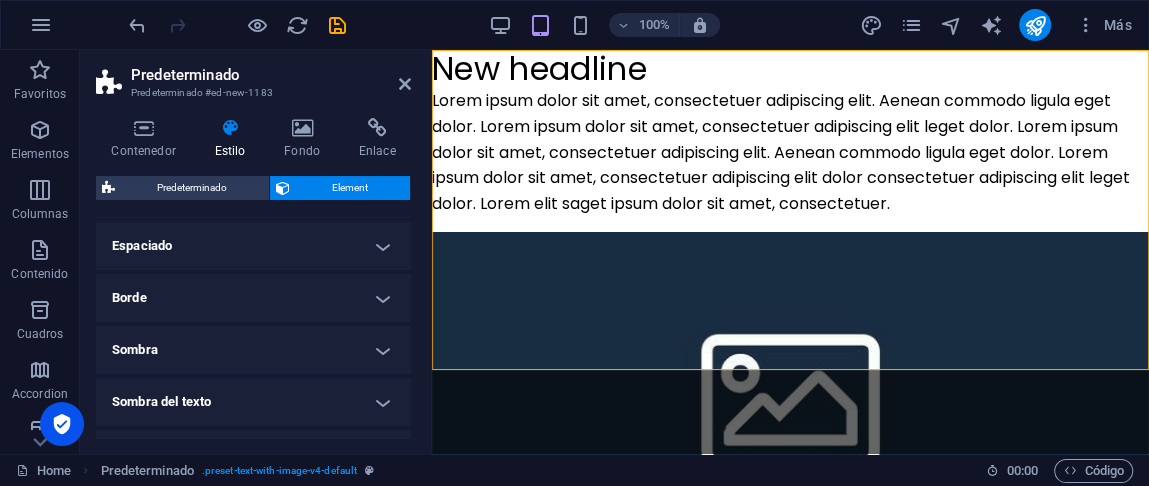click on "Espaciado" at bounding box center [253, 246] 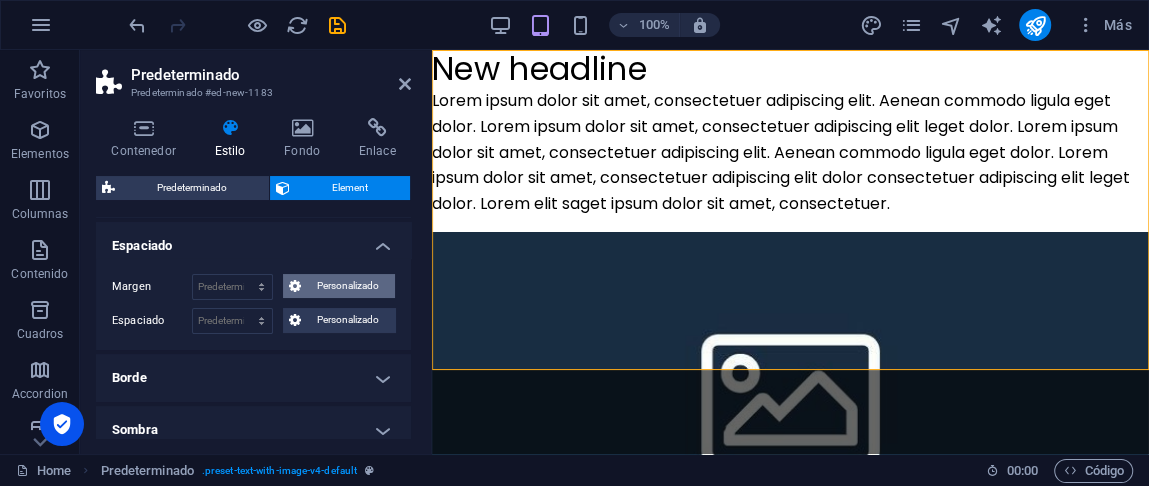 click on "Personalizado" at bounding box center [348, 286] 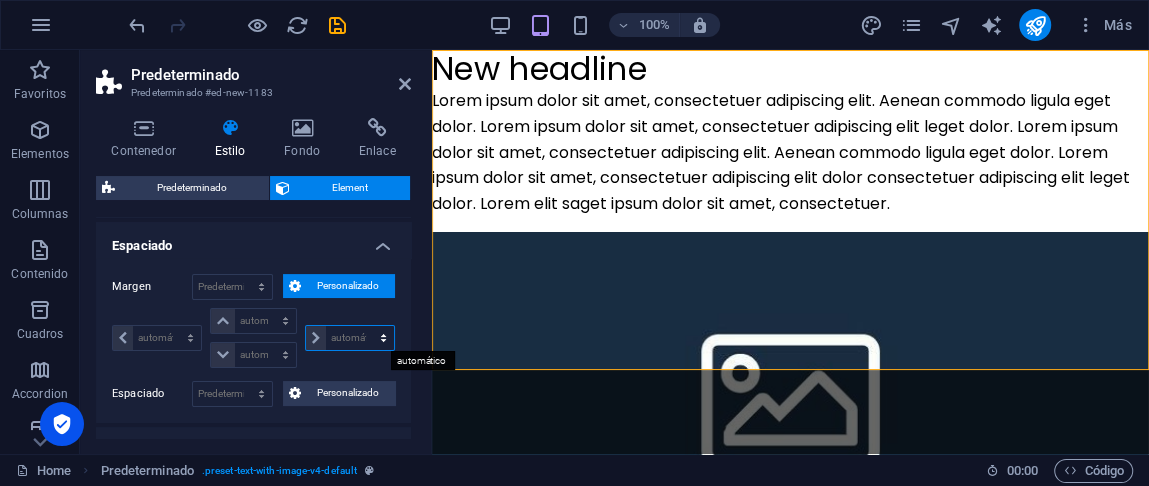 click on "automático px % rem vw vh" at bounding box center [350, 338] 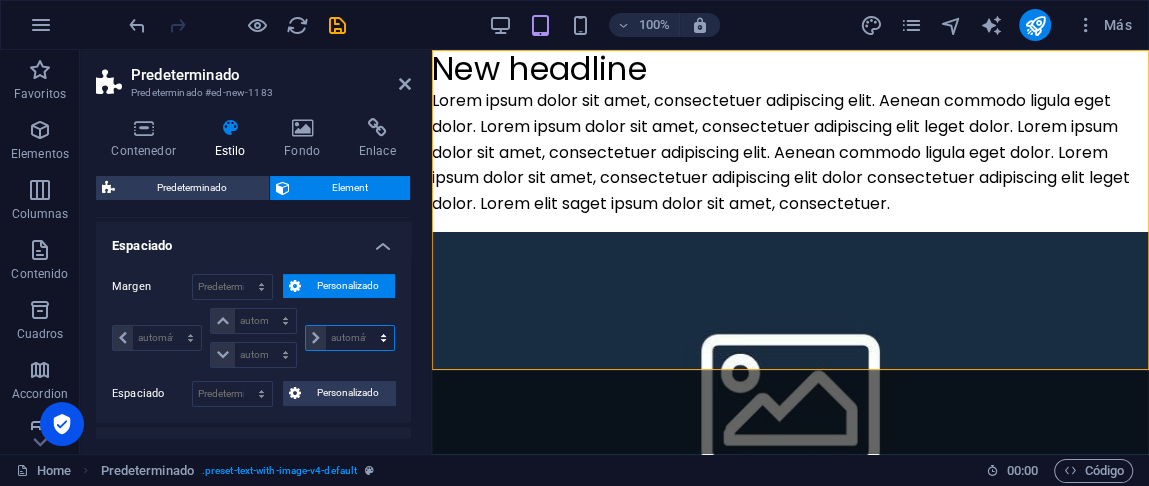 select on "%" 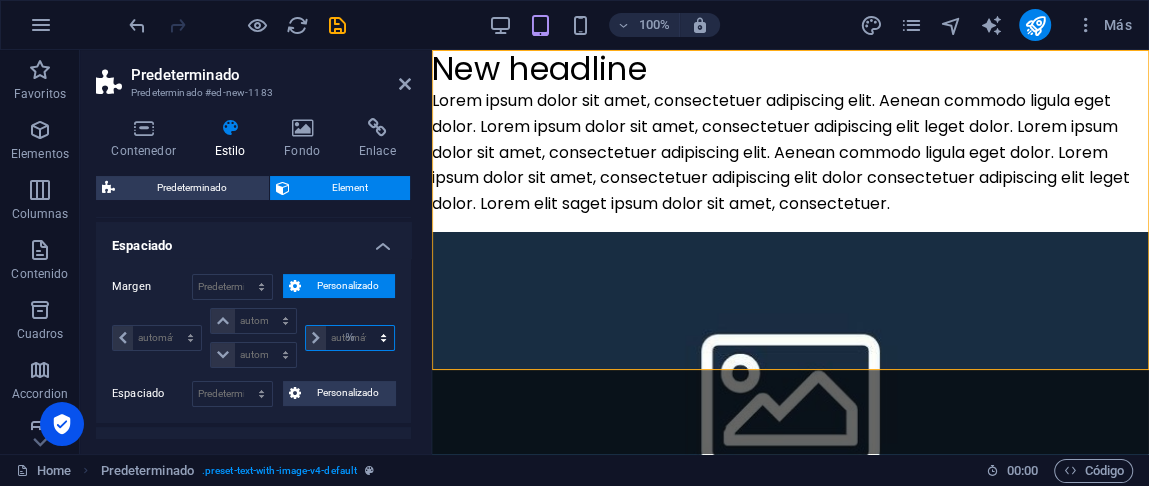 click on "automático px % rem vw vh" at bounding box center (350, 338) 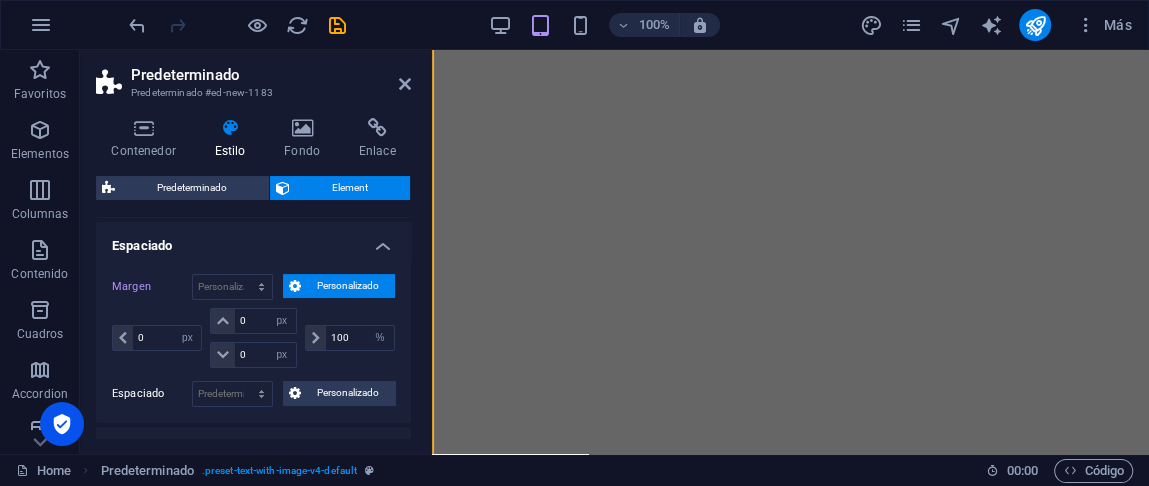 click on "New headline Lorem ipsum dolor sit amet, consectetuer adipiscing elit. Aenean commodo ligula eget dolor. Lorem ipsum dolor sit amet, consectetuer adipiscing elit leget dolor. Lorem ipsum dolor sit amet, consectetuer adipiscing elit. Aenean commodo ligula eget dolor. Lorem ipsum dolor sit amet, consectetuer adipiscing elit dolor consectetuer adipiscing elit leget dolor. Lorem elit [PERSON_NAME] ipsum dolor sit amet, consectetuer. Suelta el contenido aquí o  Añadir elementos  Pegar portapapeles" at bounding box center [790, 1116] 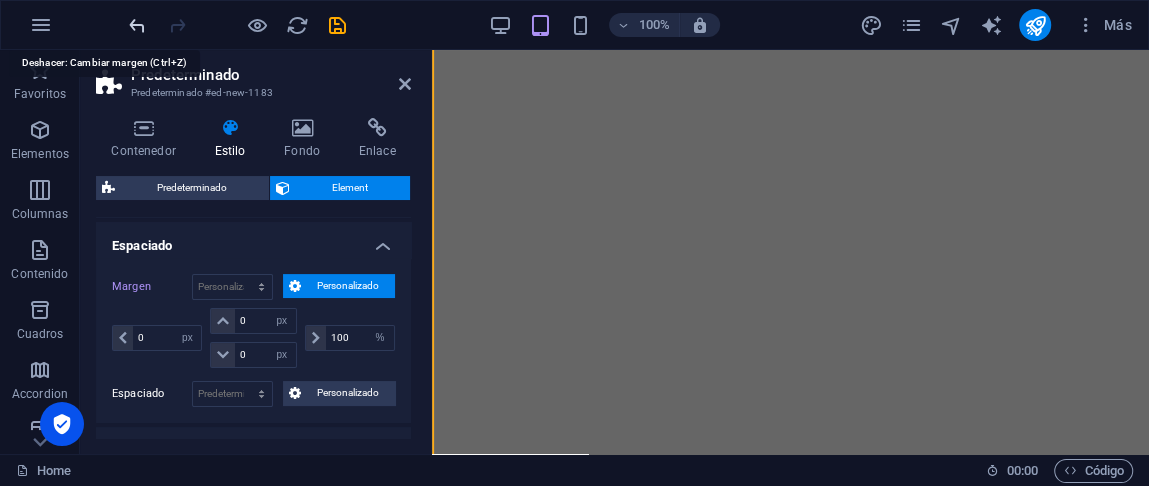 click at bounding box center [137, 25] 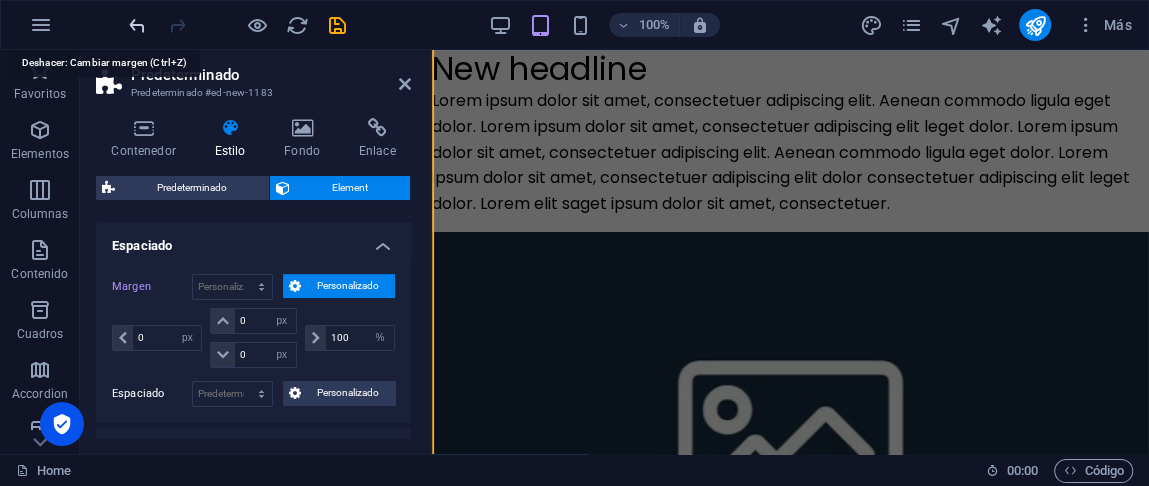 type 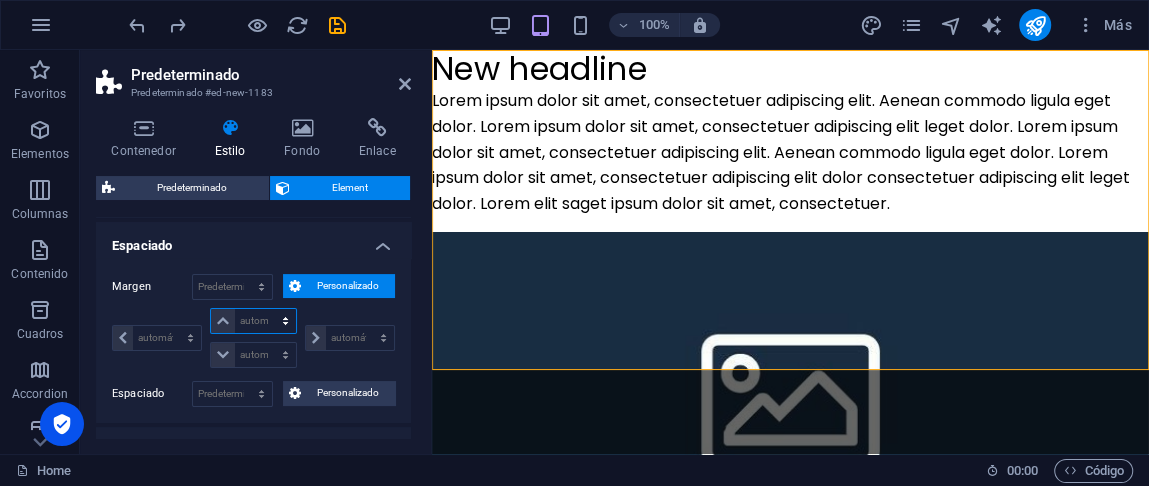 click on "automático px % rem vw vh" at bounding box center [253, 321] 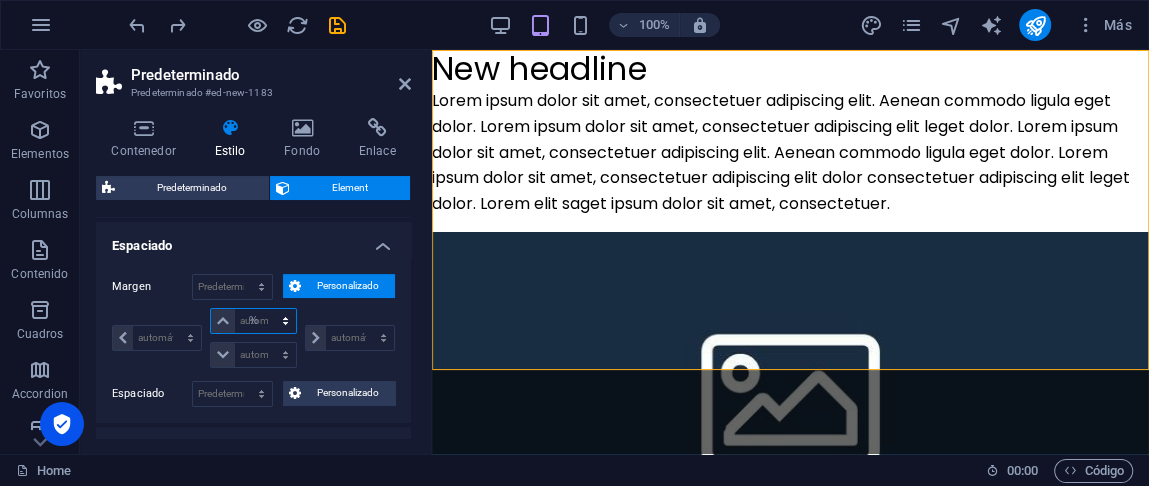 click on "automático px % rem vw vh" at bounding box center (253, 321) 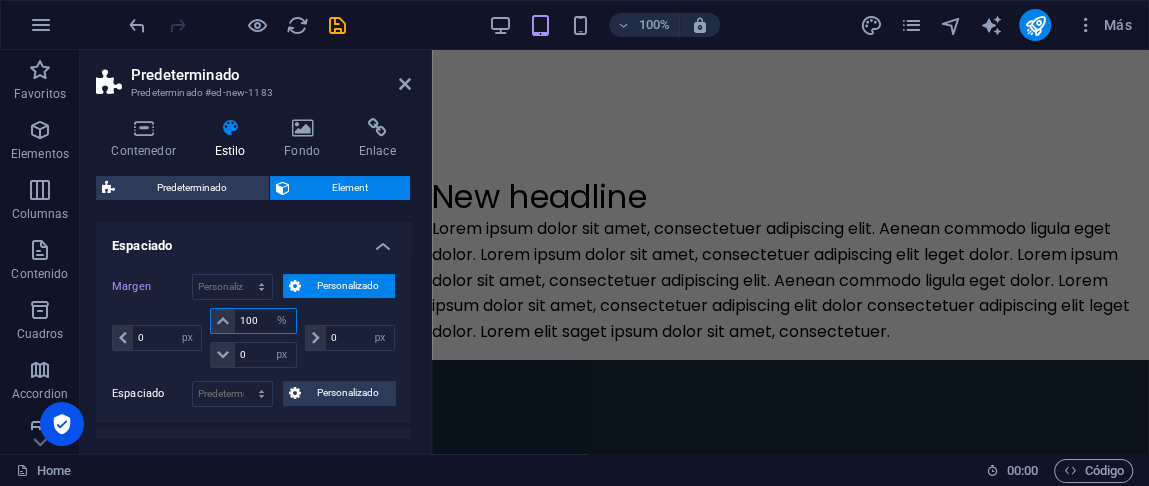 scroll, scrollTop: 643, scrollLeft: 0, axis: vertical 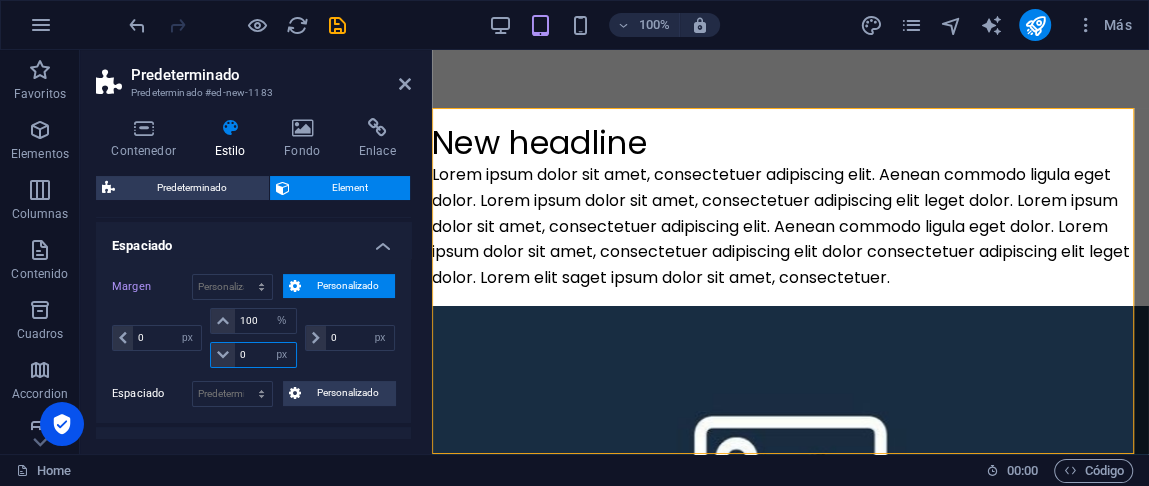 click on "0" at bounding box center [265, 355] 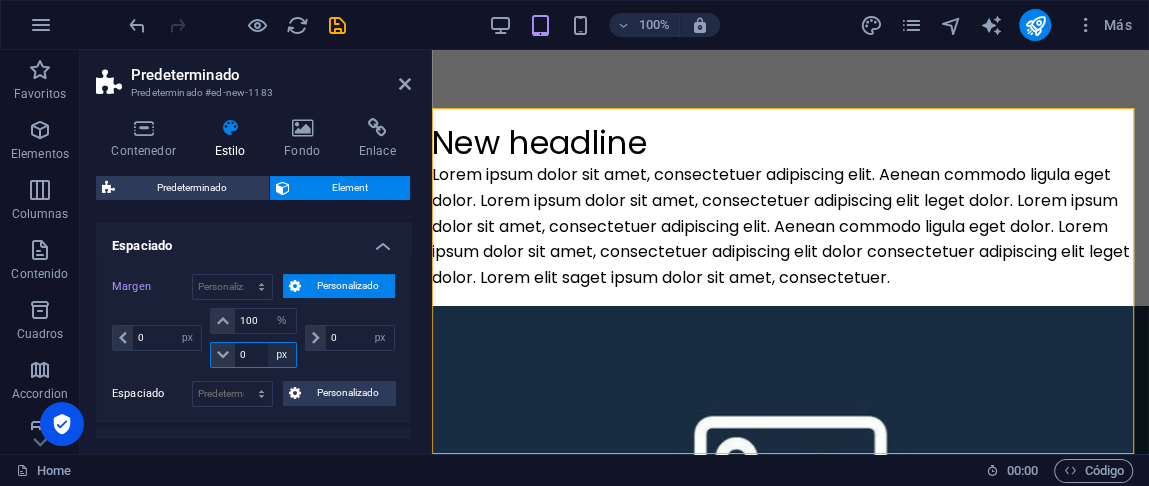 click on "automático px % rem vw vh" at bounding box center (282, 355) 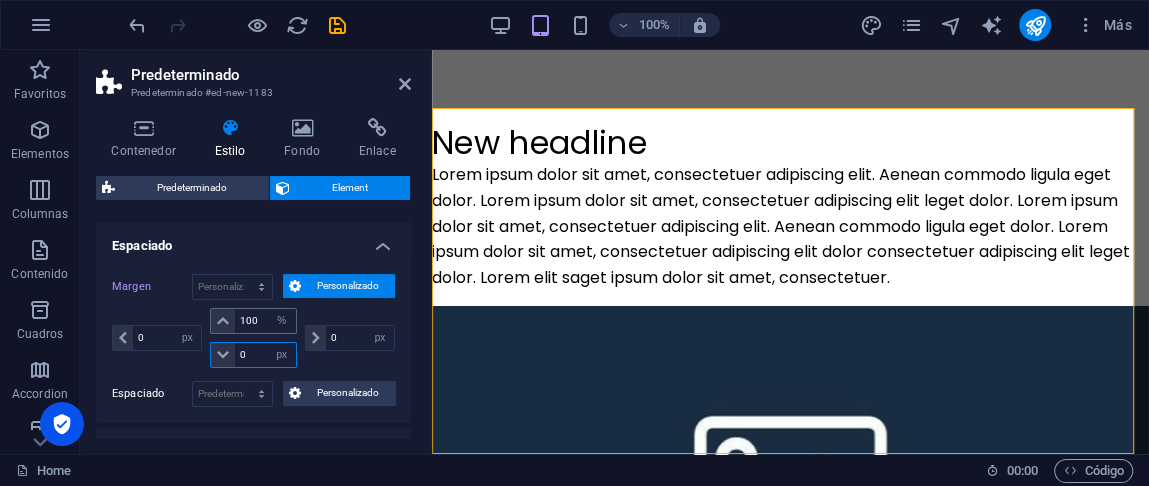 select on "%" 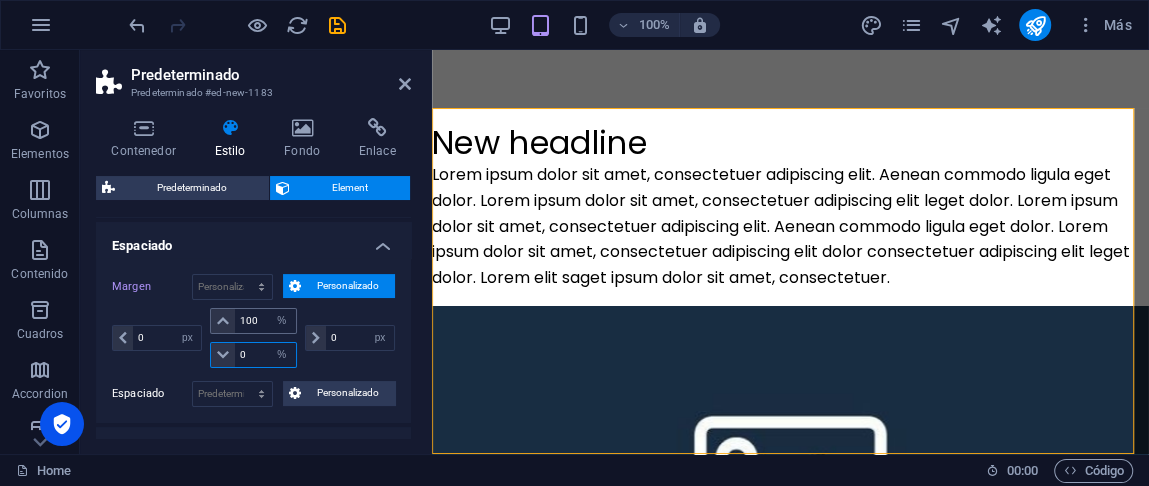 click on "automático px % rem vw vh" at bounding box center (282, 355) 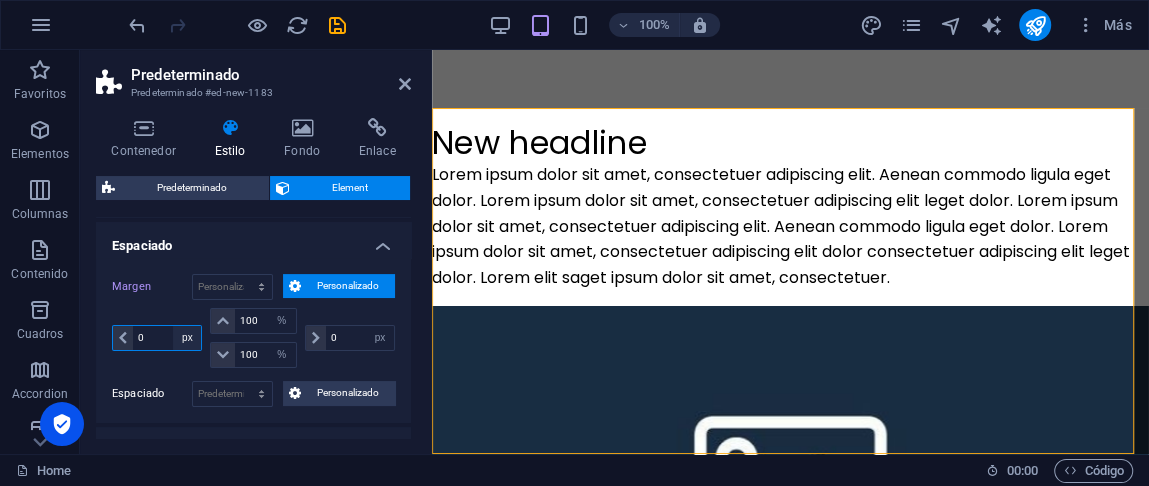 click on "automático px % rem vw vh" at bounding box center [187, 338] 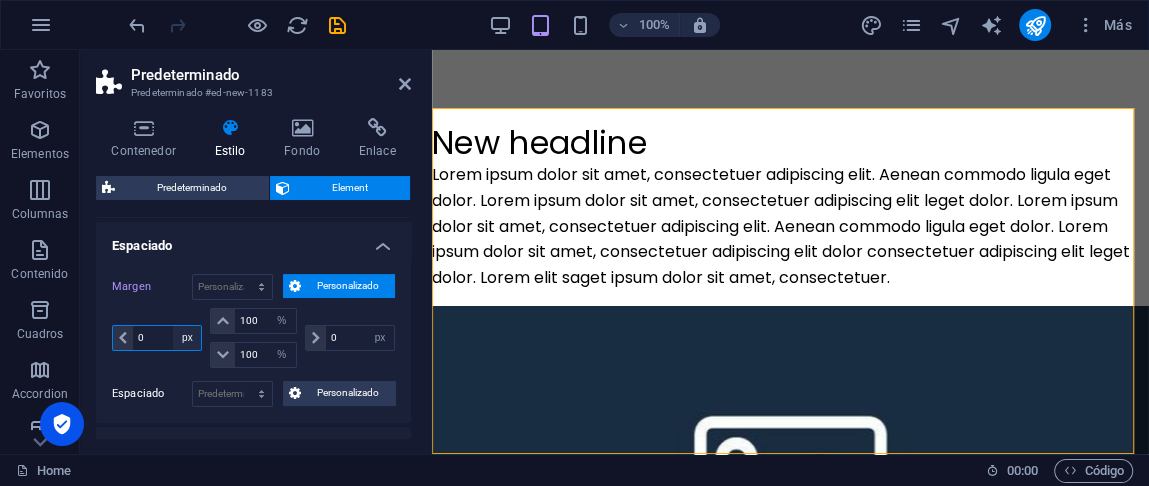select on "%" 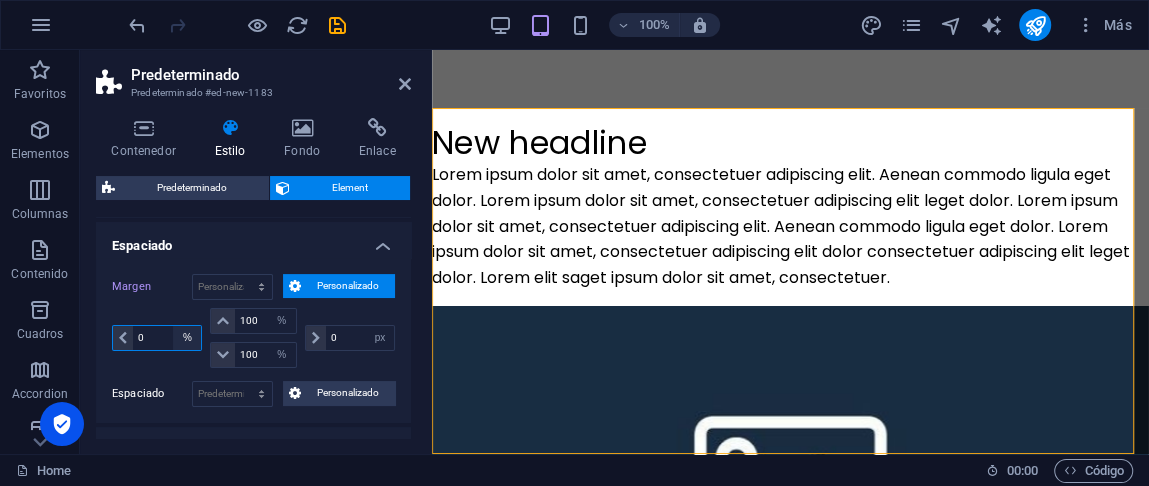 click on "automático px % rem vw vh" at bounding box center [187, 338] 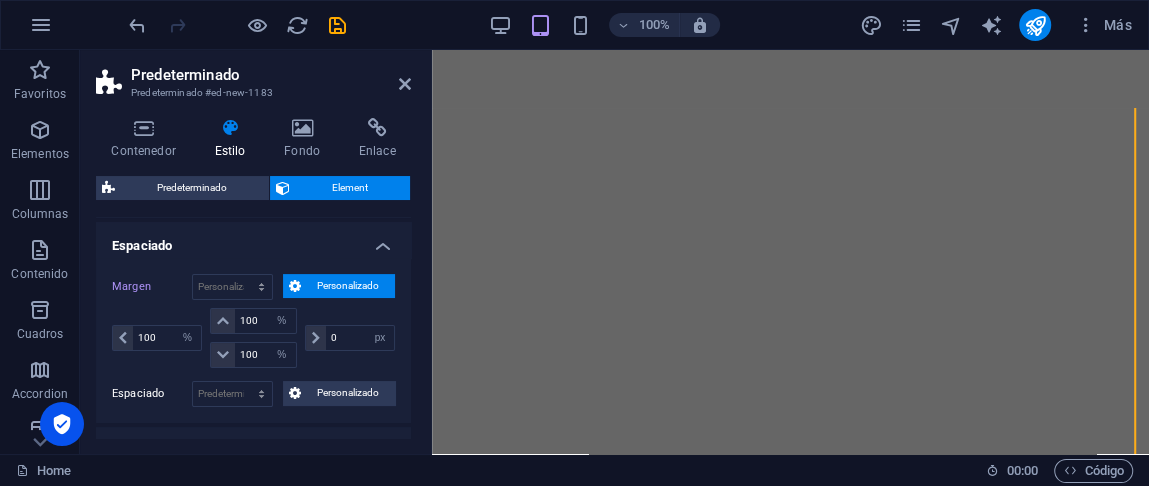 click on "New headline Lorem ipsum dolor sit amet, consectetuer adipiscing elit. Aenean commodo ligula eget dolor. Lorem ipsum dolor sit amet, consectetuer adipiscing elit leget dolor. Lorem ipsum dolor sit amet, consectetuer adipiscing elit. Aenean commodo ligula eget dolor. Lorem ipsum dolor sit amet, consectetuer adipiscing elit dolor consectetuer adipiscing elit leget dolor. Lorem elit [PERSON_NAME] ipsum dolor sit amet, consectetuer. Suelta el contenido aquí o  Añadir elementos  Pegar portapapeles" at bounding box center [790, 1190] 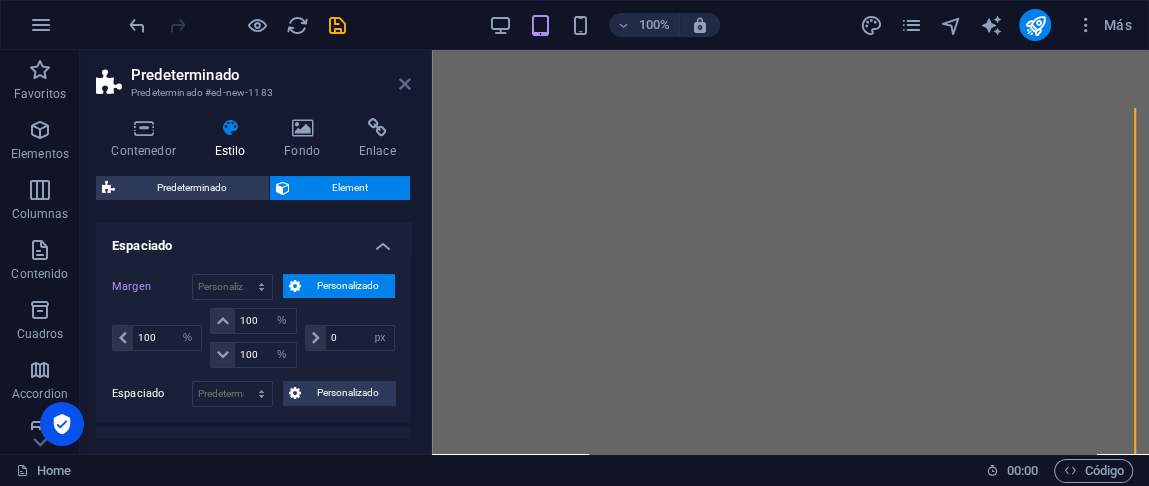 click at bounding box center (405, 84) 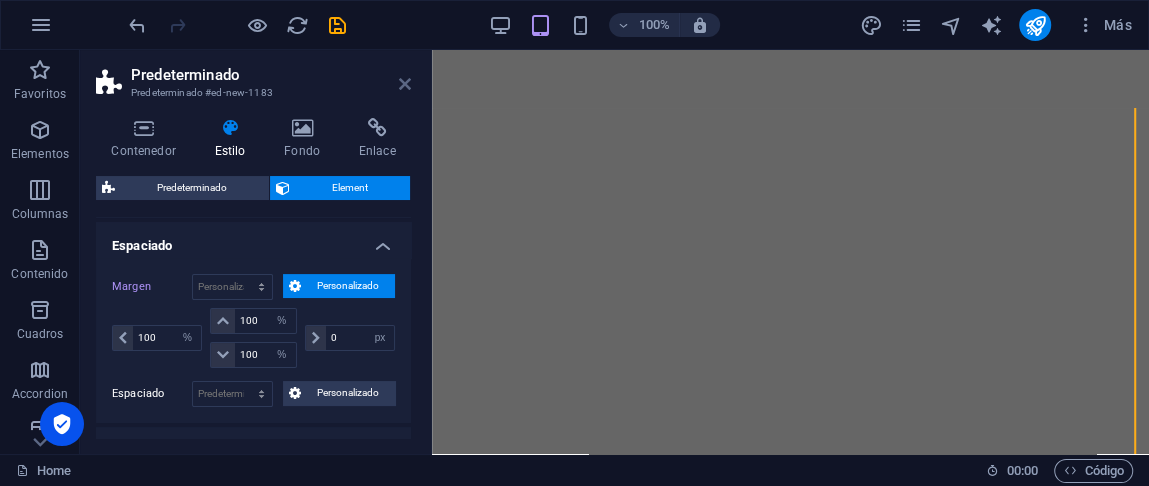 scroll, scrollTop: 0, scrollLeft: 0, axis: both 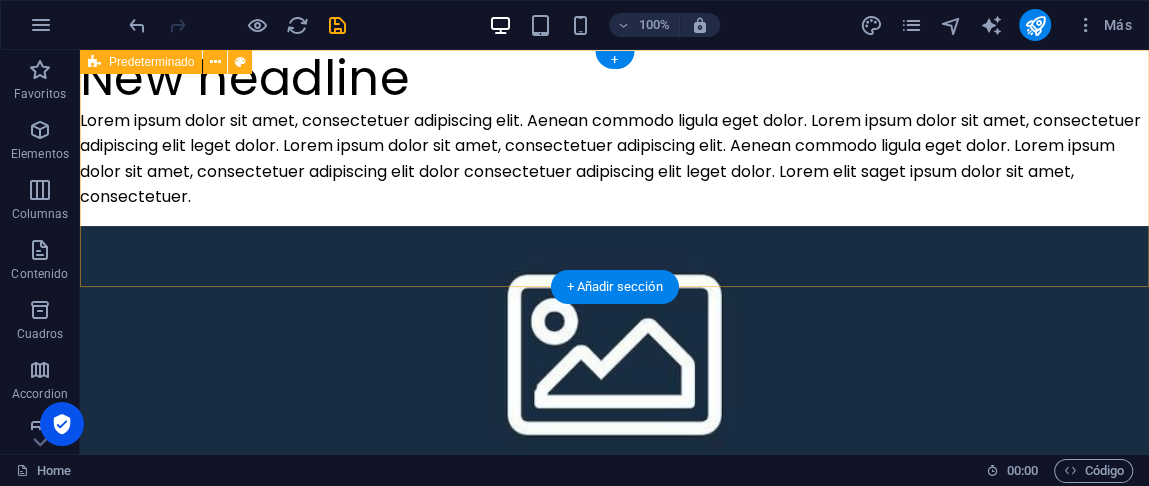 drag, startPoint x: 608, startPoint y: 178, endPoint x: 562, endPoint y: 193, distance: 48.38388 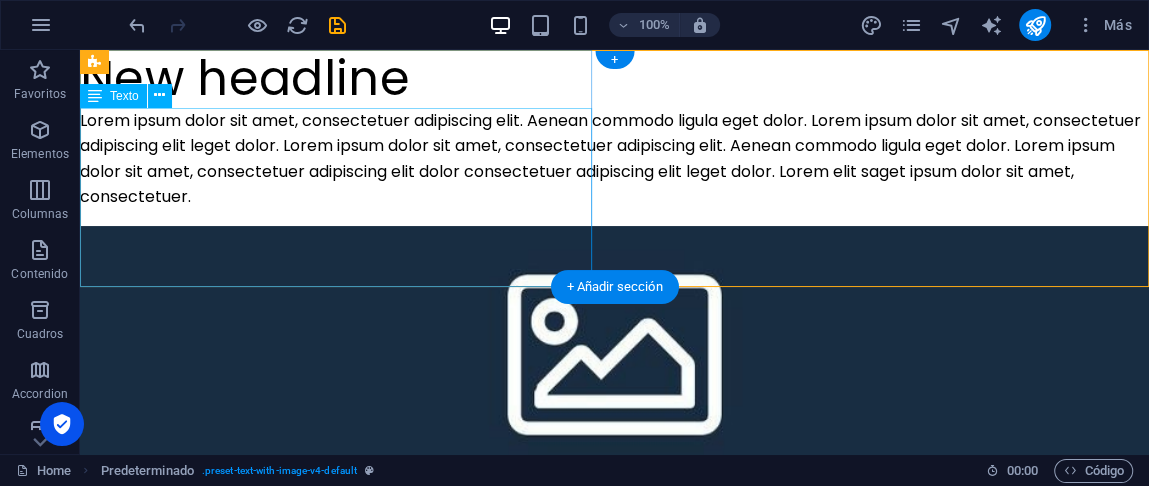 click on "Lorem ipsum dolor sit amet, consectetuer adipiscing elit. Aenean commodo ligula eget dolor. Lorem ipsum dolor sit amet, consectetuer adipiscing elit leget dolor. Lorem ipsum dolor sit amet, consectetuer adipiscing elit. Aenean commodo ligula eget dolor. Lorem ipsum dolor sit amet, consectetuer adipiscing elit dolor consectetuer adipiscing elit leget dolor. Lorem elit saget ipsum dolor sit amet, consectetuer." at bounding box center [614, 159] 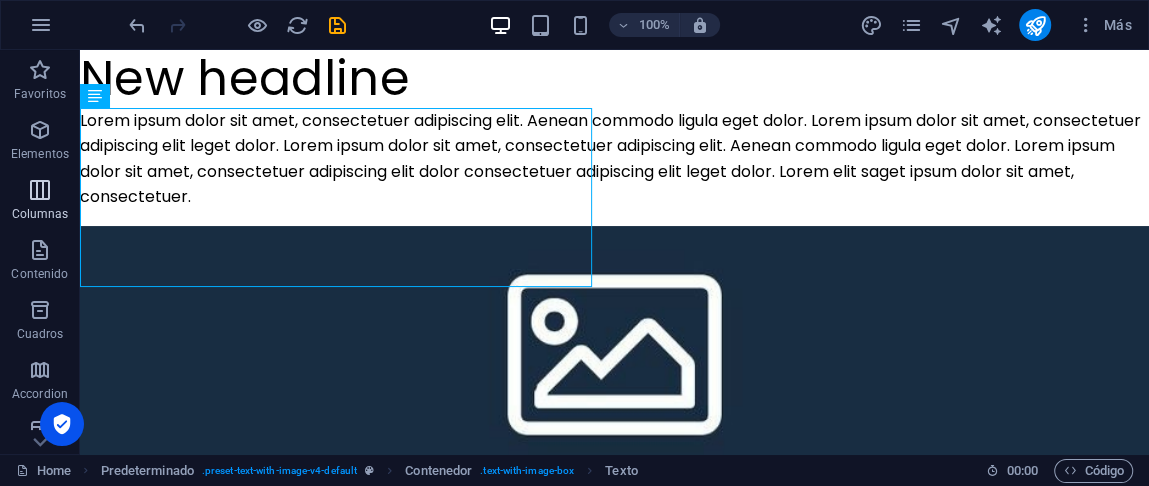 click on "Columnas" at bounding box center [40, 200] 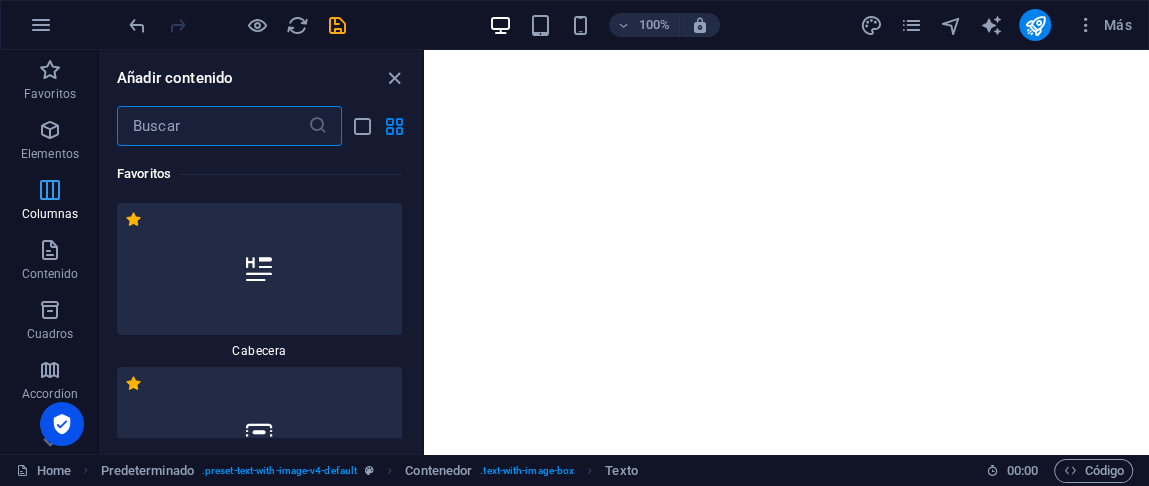 scroll, scrollTop: 1326, scrollLeft: 0, axis: vertical 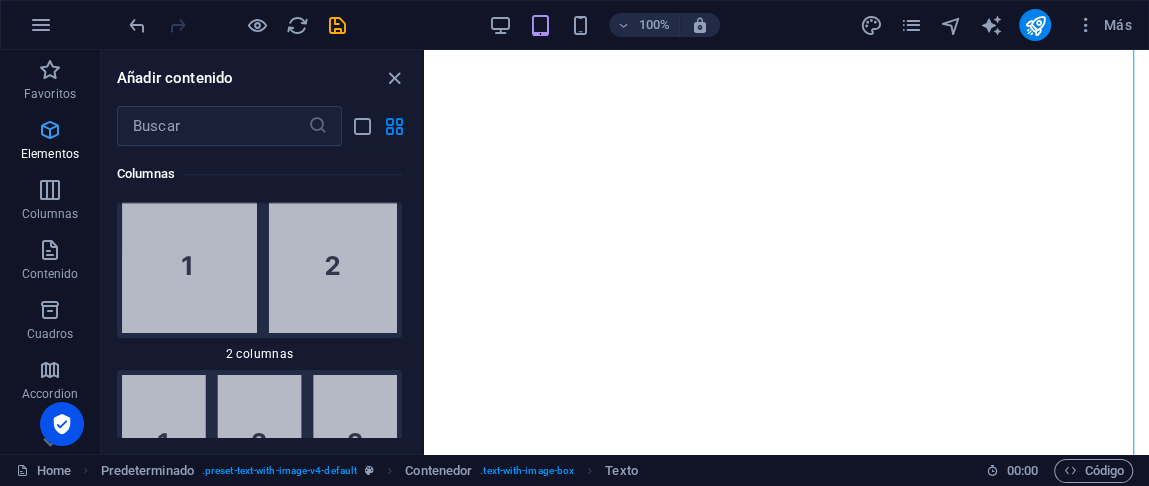 click on "Elementos" at bounding box center [50, 154] 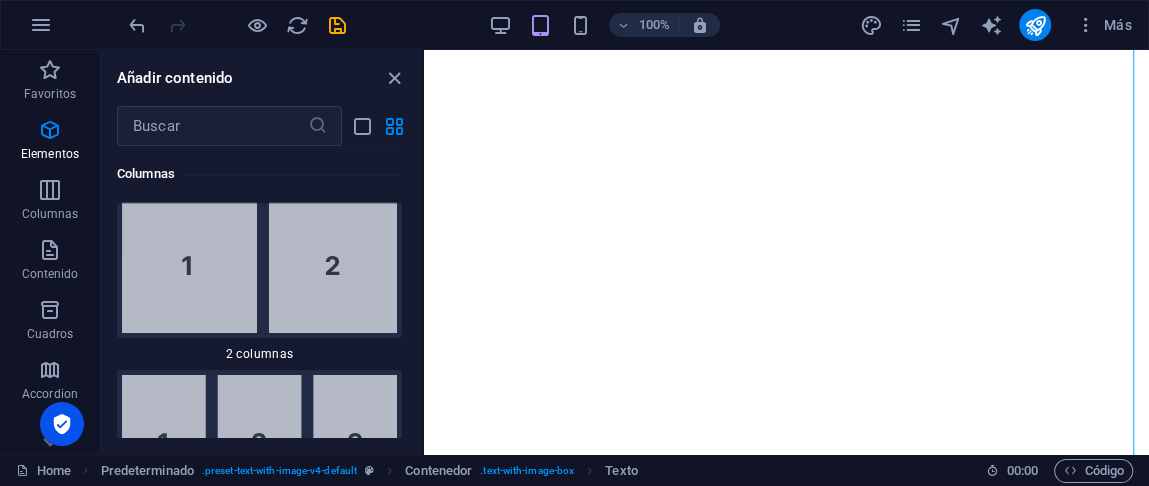 scroll, scrollTop: 1260, scrollLeft: 0, axis: vertical 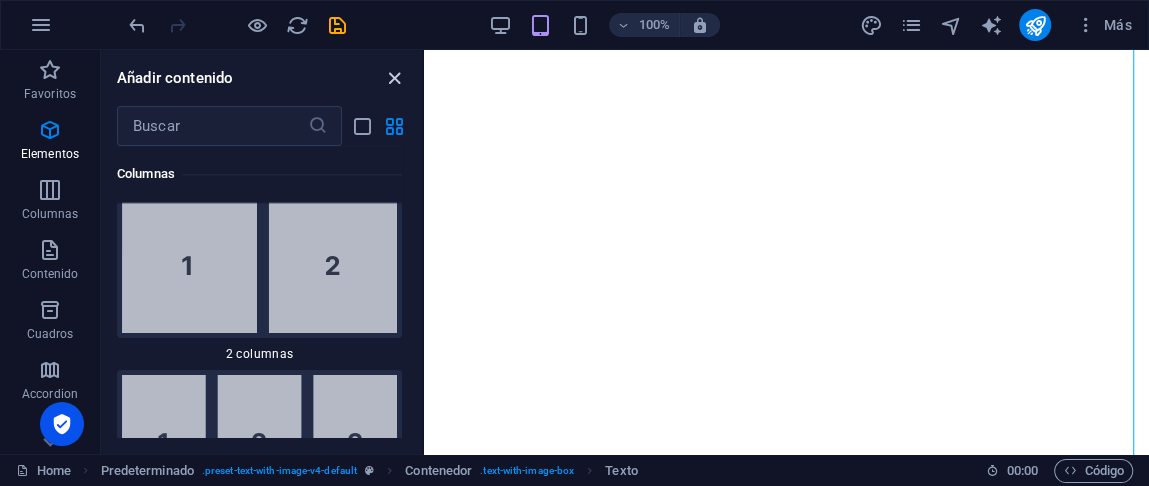 click at bounding box center [394, 78] 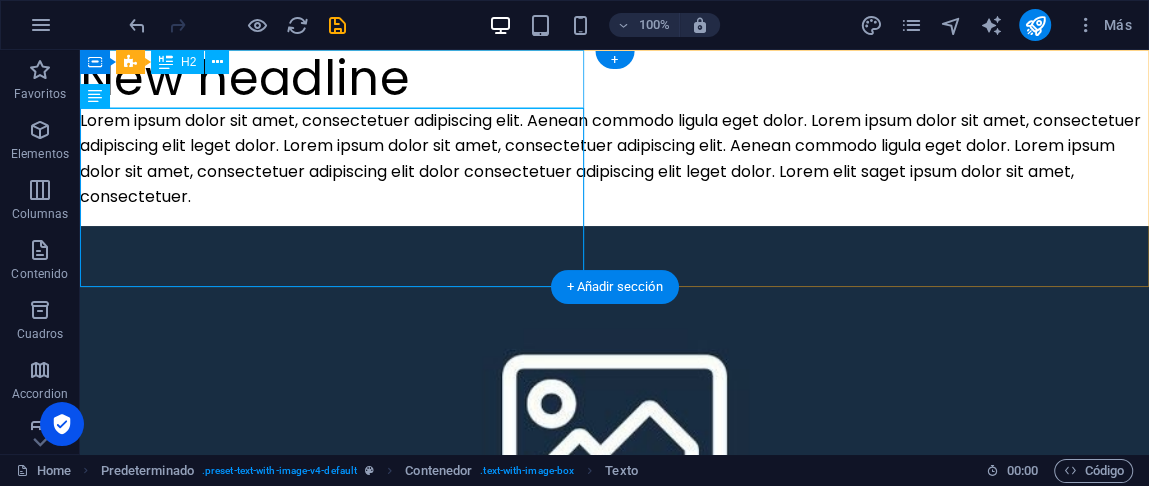 click on "New headline" at bounding box center (614, 79) 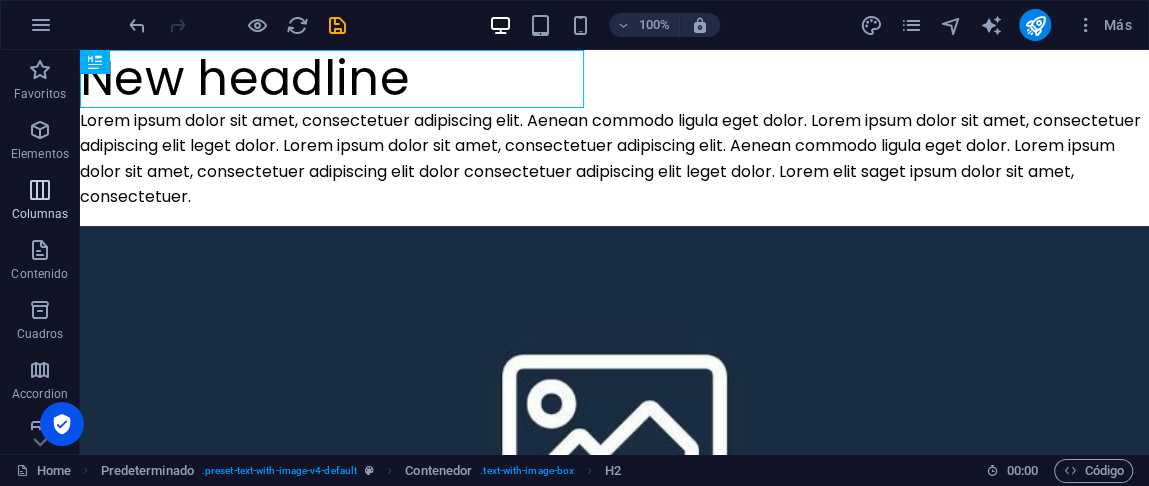 click at bounding box center [40, 190] 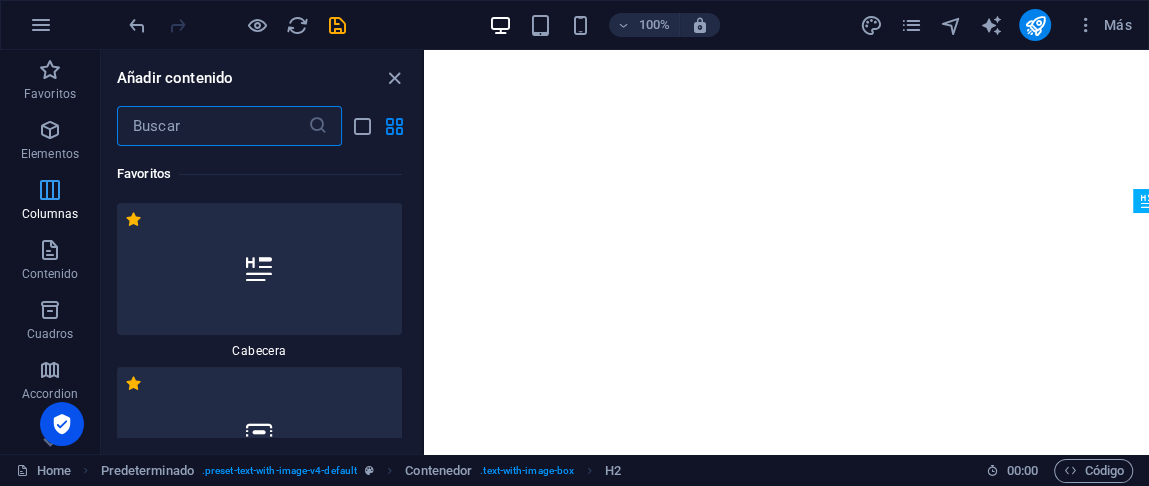 scroll, scrollTop: 546, scrollLeft: 0, axis: vertical 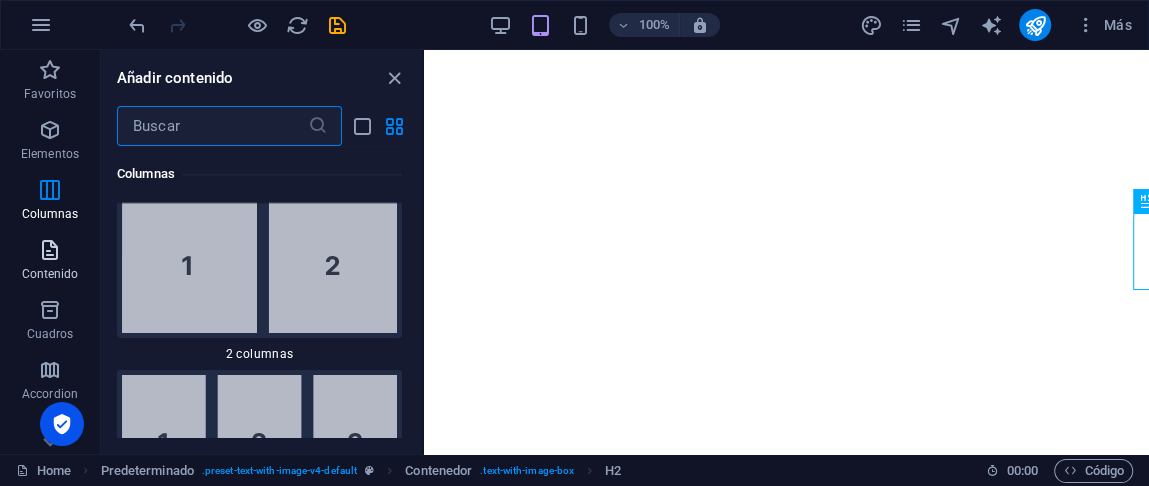 click at bounding box center [50, 250] 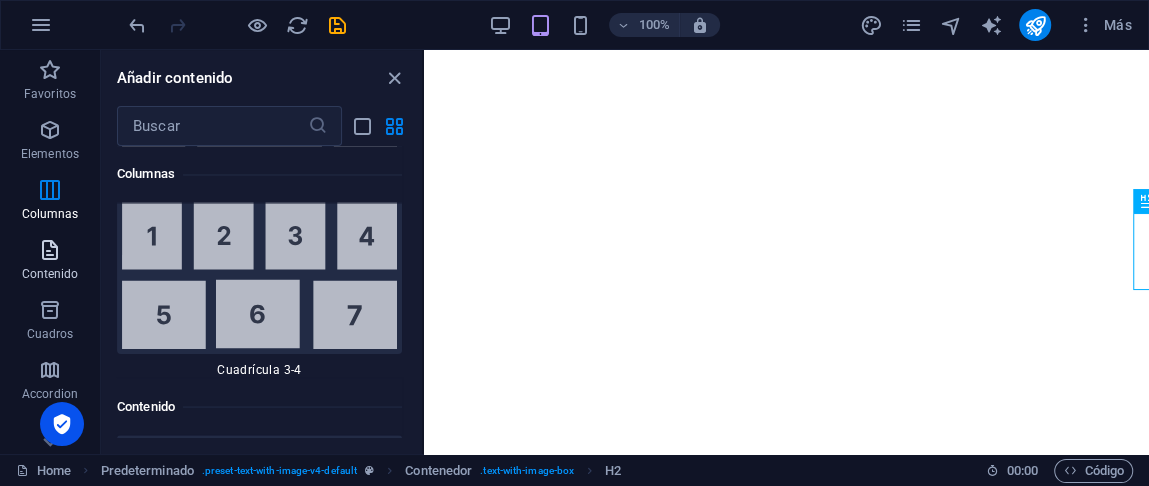 scroll, scrollTop: 6775, scrollLeft: 0, axis: vertical 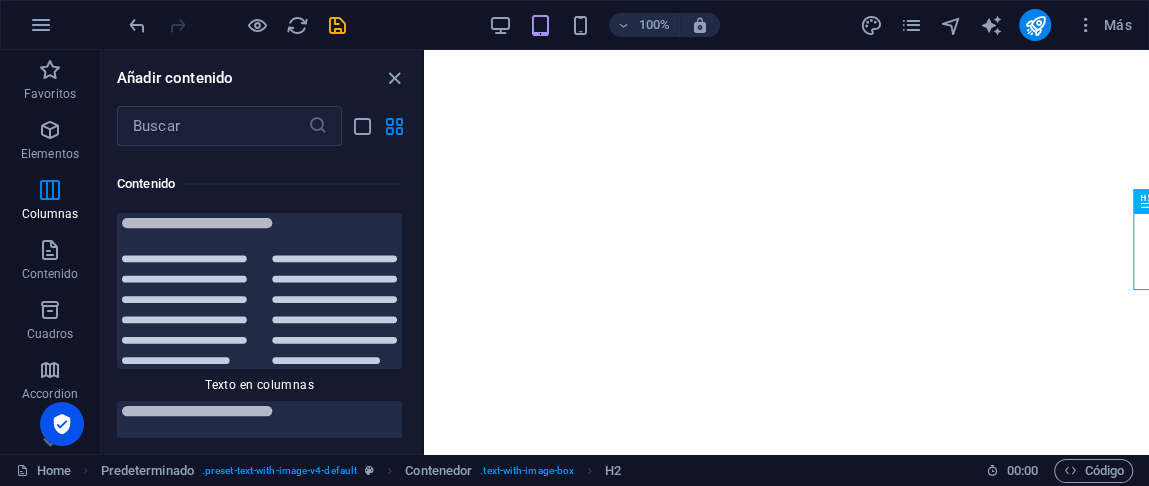 click on "New headline Lorem ipsum dolor sit amet, consectetuer adipiscing elit. Aenean commodo ligula eget dolor. Lorem ipsum dolor sit amet, consectetuer adipiscing elit leget dolor. Lorem ipsum dolor sit amet, consectetuer adipiscing elit. Aenean commodo ligula eget dolor. Lorem ipsum dolor sit amet, consectetuer adipiscing elit dolor consectetuer adipiscing elit leget dolor. Lorem elit [PERSON_NAME] ipsum dolor sit amet, consectetuer. Suelta el contenido aquí o  Añadir elementos  Pegar portapapeles" at bounding box center [786, 1295] 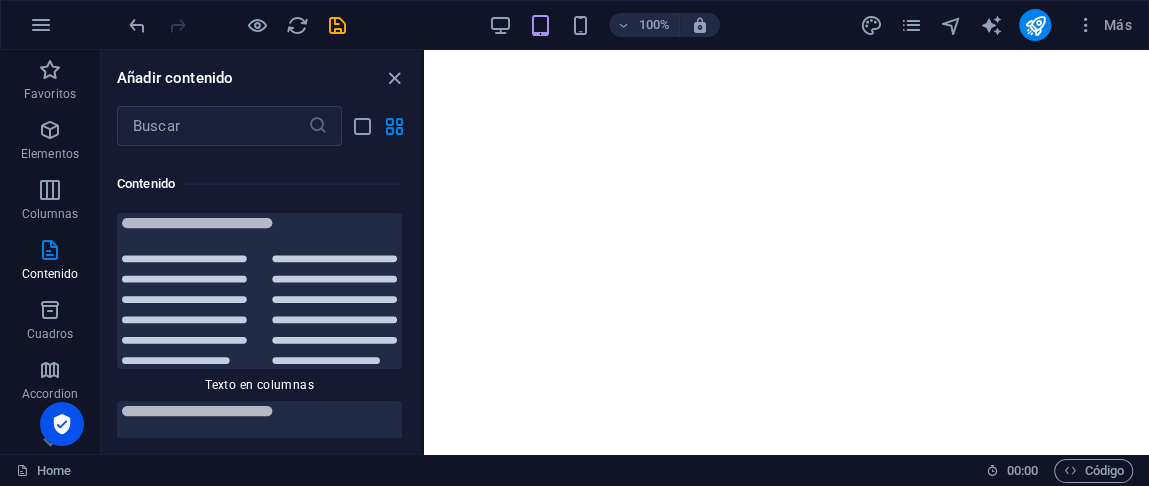 click on "Skip to main content
New headline Lorem ipsum dolor sit amet, consectetuer adipiscing elit. Aenean commodo ligula eget dolor. Lorem ipsum dolor sit amet, consectetuer adipiscing elit leget dolor. Lorem ipsum dolor sit amet, consectetuer adipiscing elit. Aenean commodo ligula eget dolor. Lorem ipsum dolor sit amet, consectetuer adipiscing elit dolor consectetuer adipiscing elit leget dolor. Lorem elit [PERSON_NAME] ipsum dolor sit amet, consectetuer. Suelta el contenido aquí o  Añadir elementos  Pegar portapapeles" at bounding box center (786, 1295) 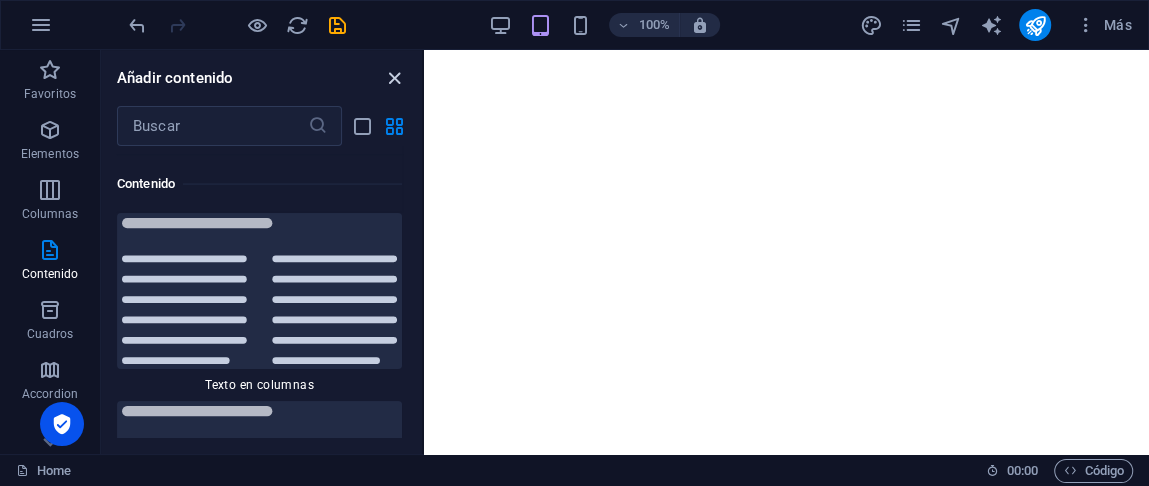 click at bounding box center [394, 78] 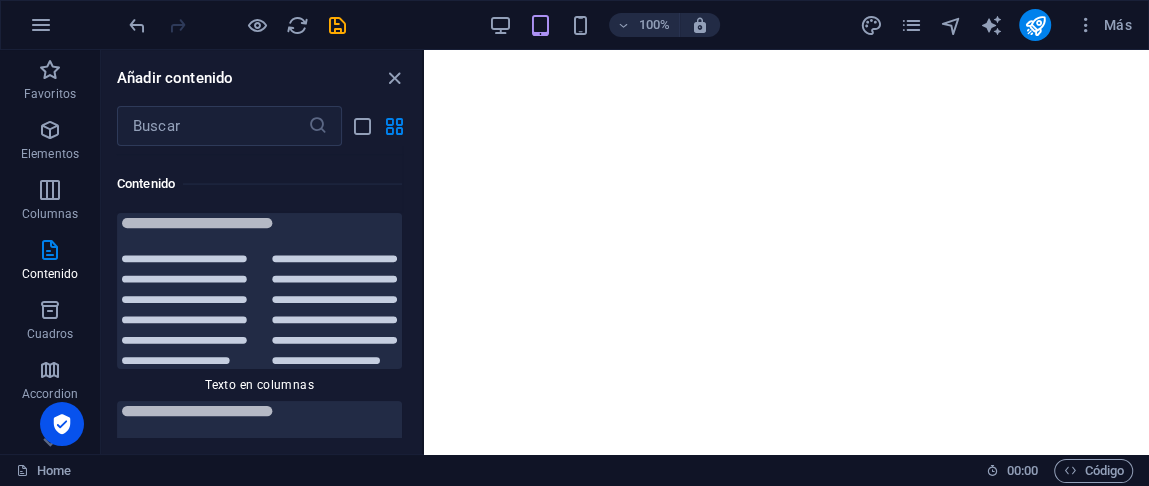 scroll, scrollTop: 0, scrollLeft: 0, axis: both 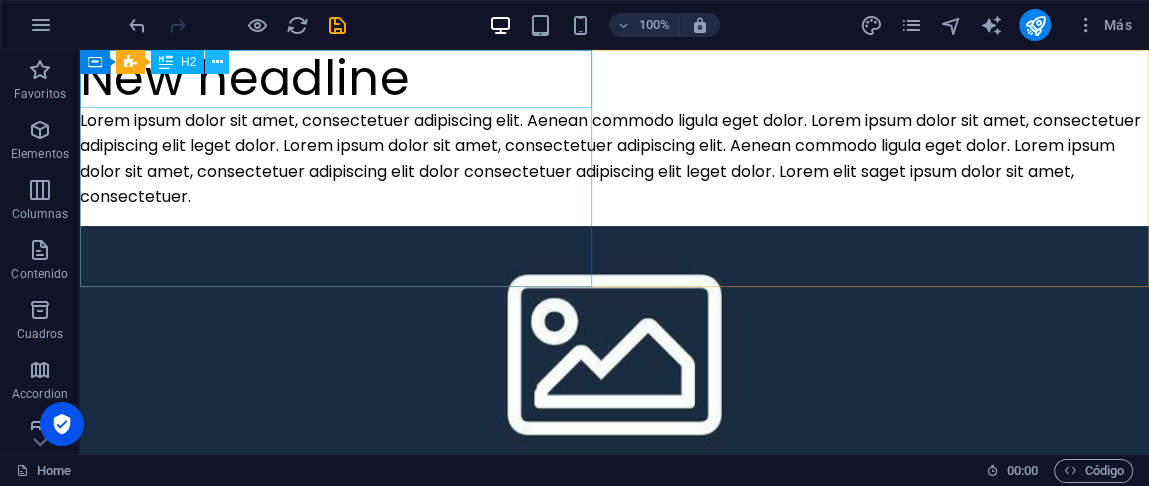 click at bounding box center [217, 62] 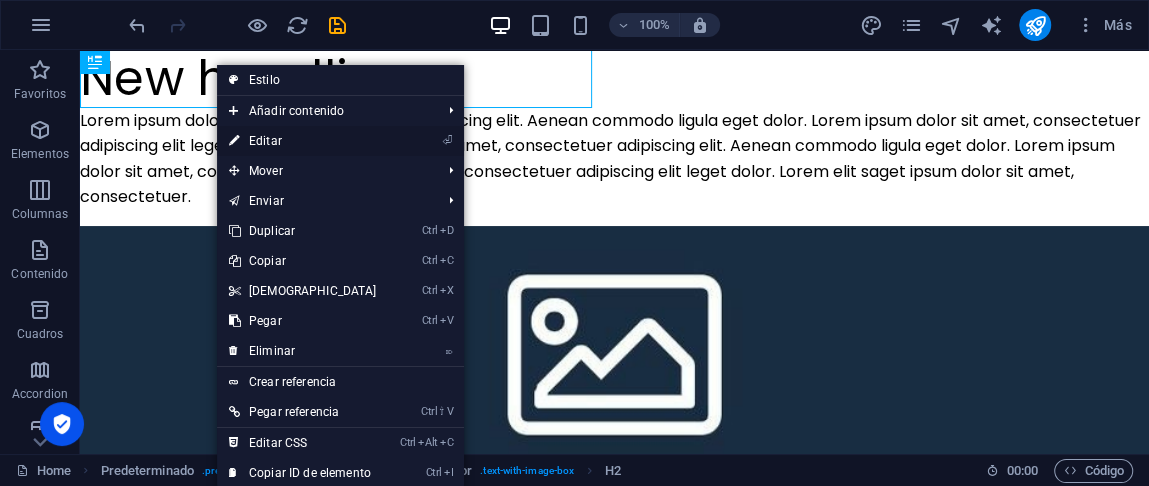 click on "⏎  Editar" at bounding box center (303, 141) 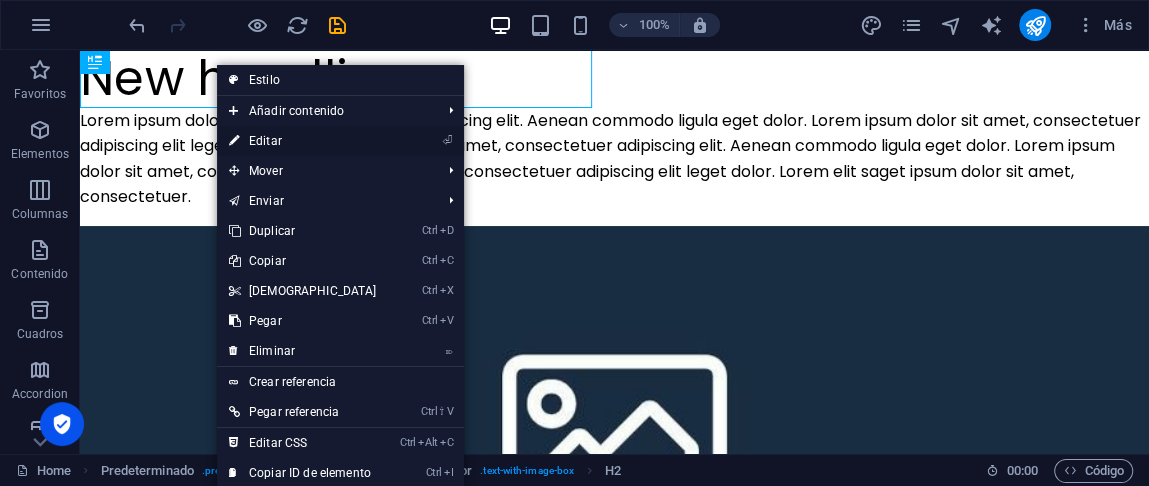 scroll, scrollTop: 500, scrollLeft: 0, axis: vertical 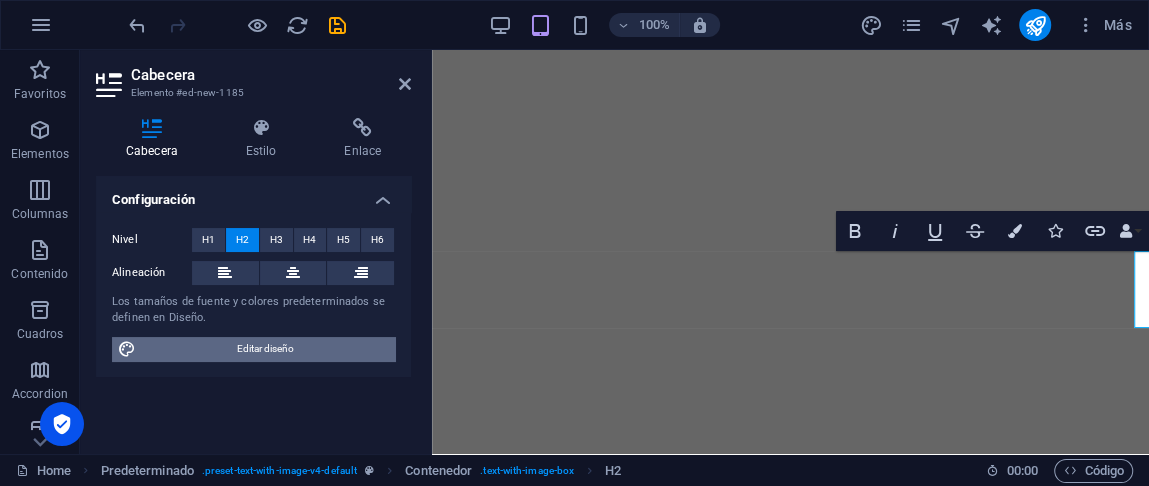 click on "Editar diseño" at bounding box center (265, 349) 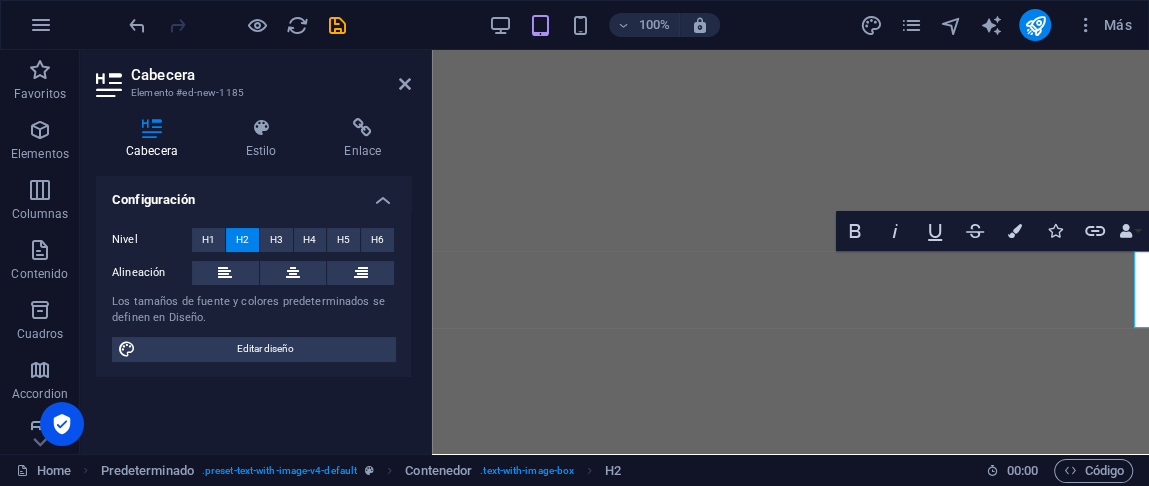 select on "px" 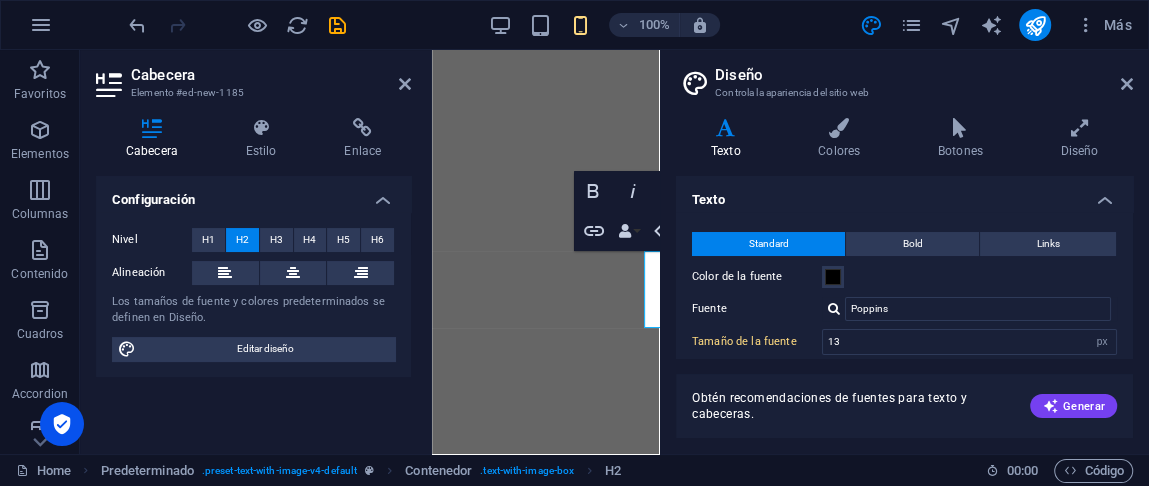 scroll, scrollTop: 10, scrollLeft: 0, axis: vertical 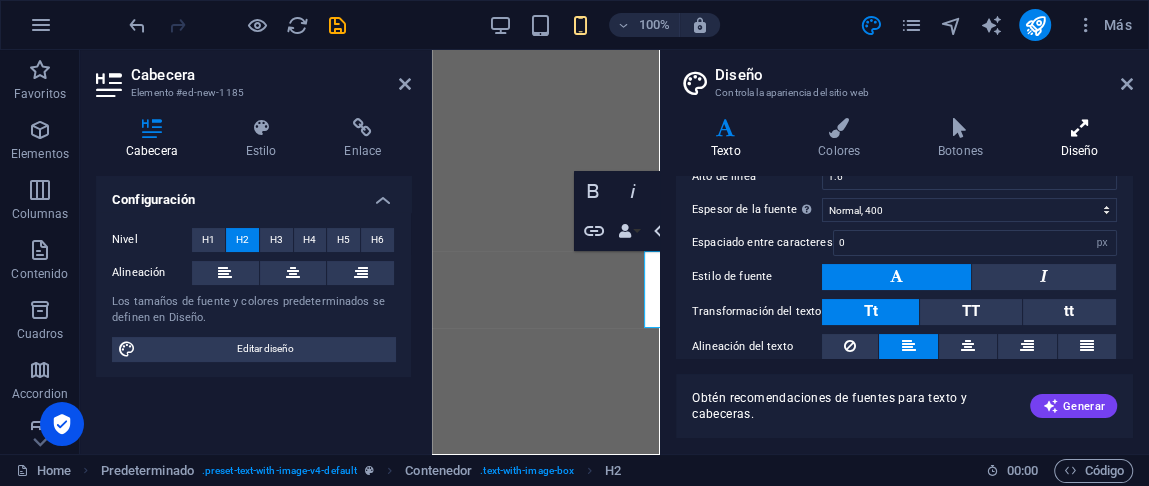 click on "Diseño" at bounding box center [1079, 139] 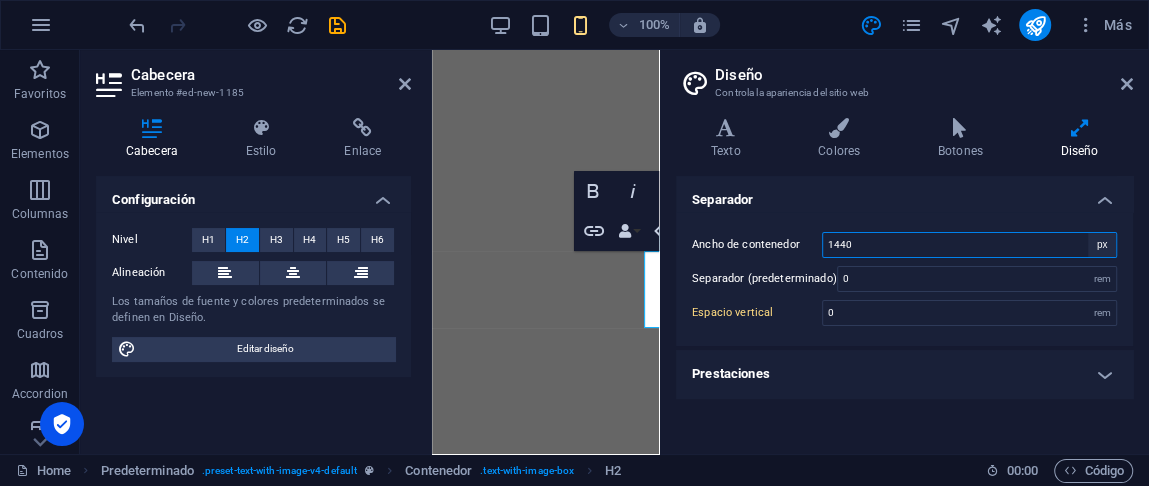 click on "rem px" at bounding box center [1102, 245] 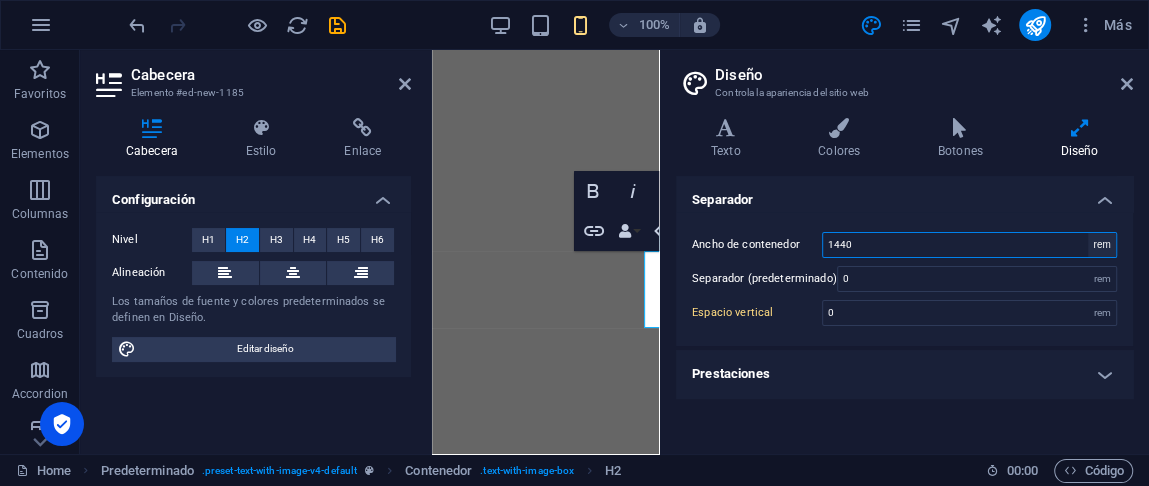 click on "rem px" at bounding box center [1102, 245] 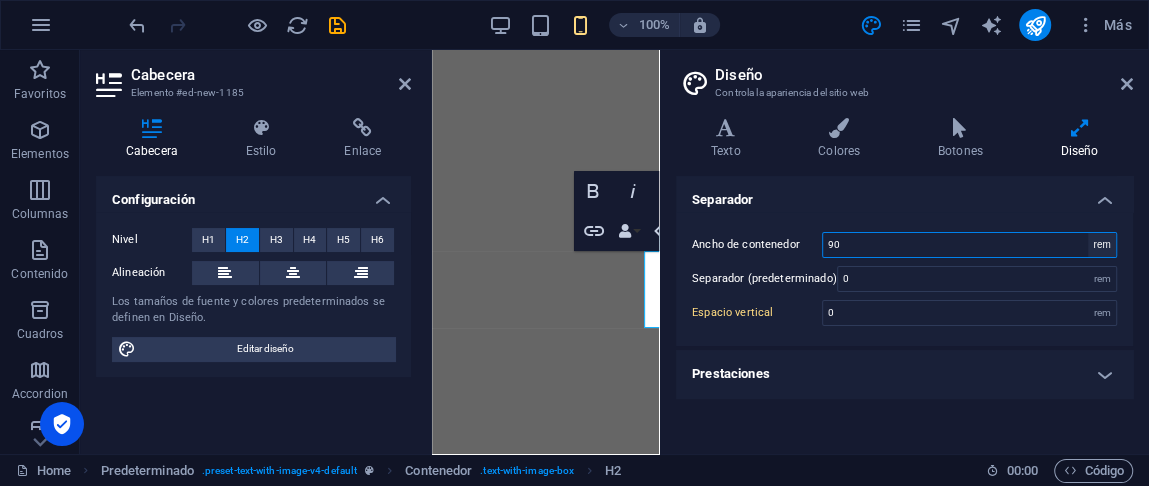 click on "rem px" at bounding box center (1102, 245) 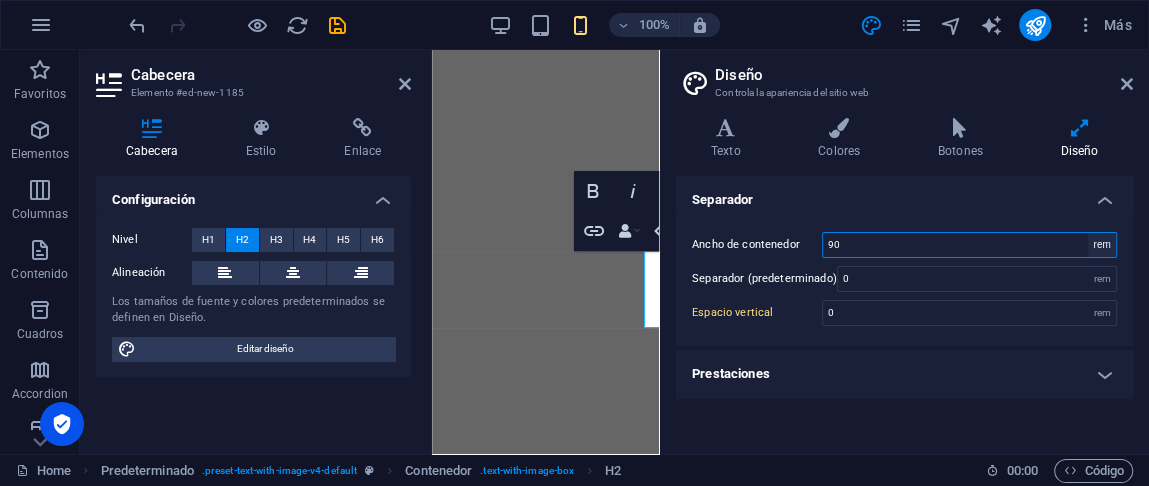 click on "rem px" at bounding box center [1102, 245] 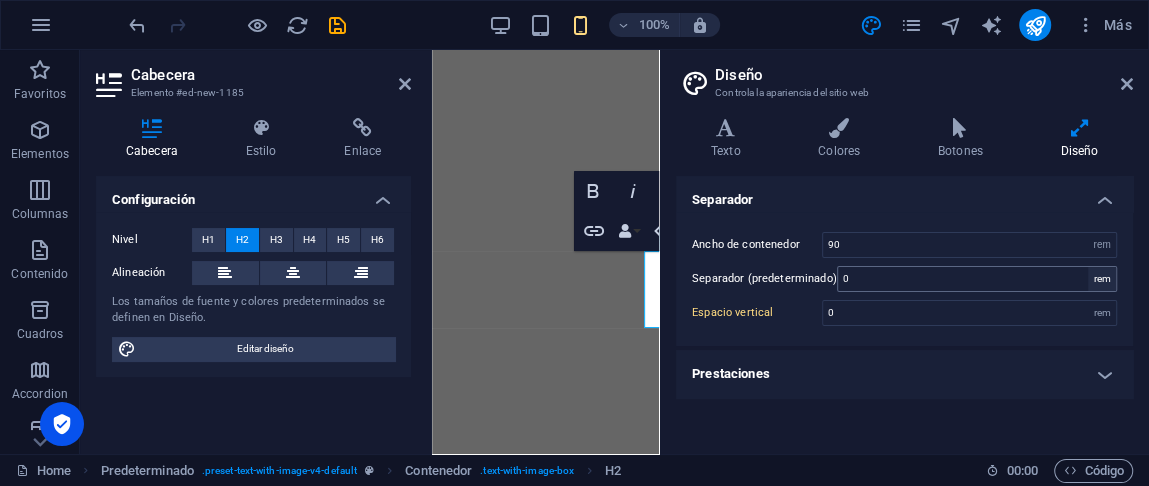 click on "rem" at bounding box center (1102, 279) 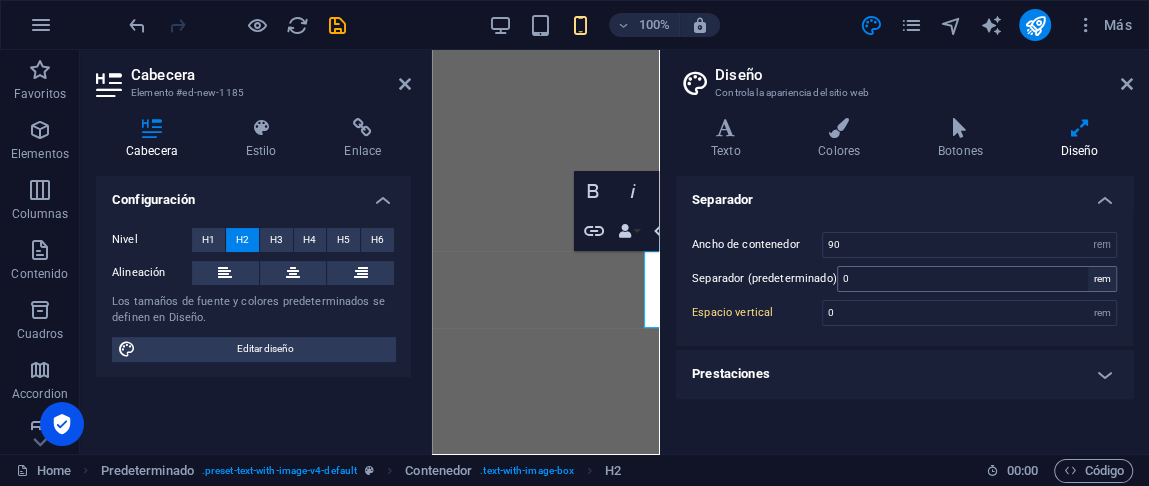 click on "rem" at bounding box center [1102, 279] 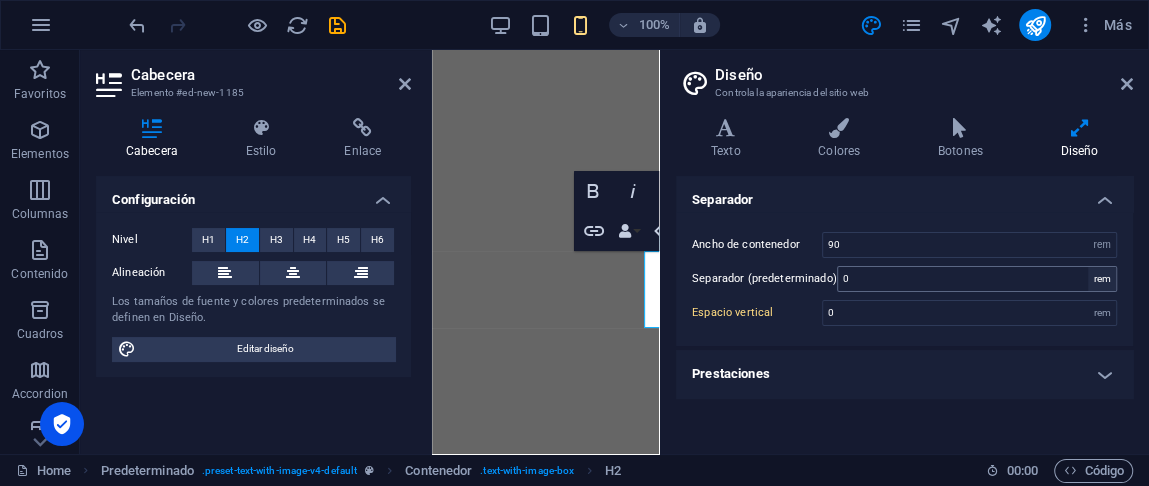 click on "rem" at bounding box center [1102, 279] 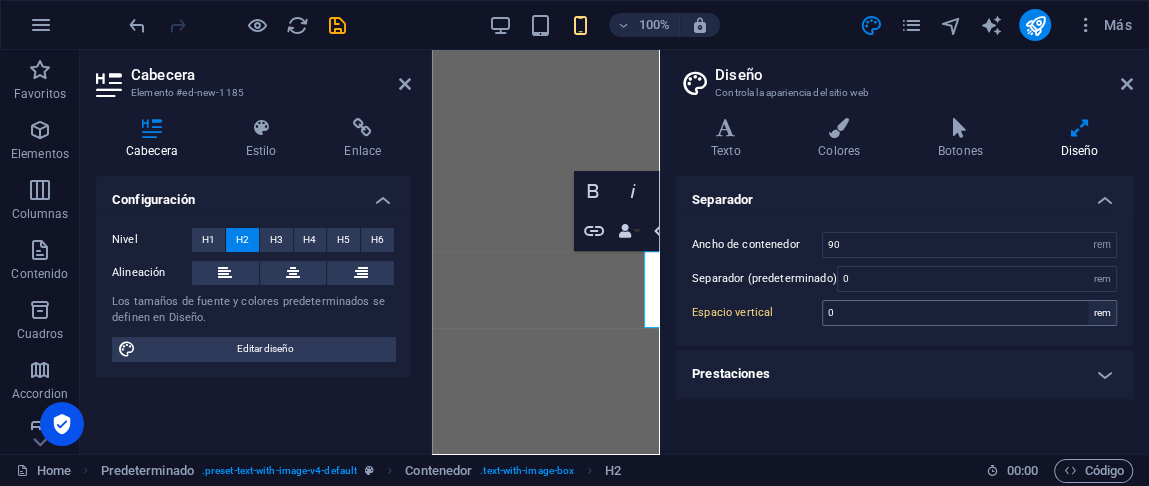 click on "rem" at bounding box center (1102, 313) 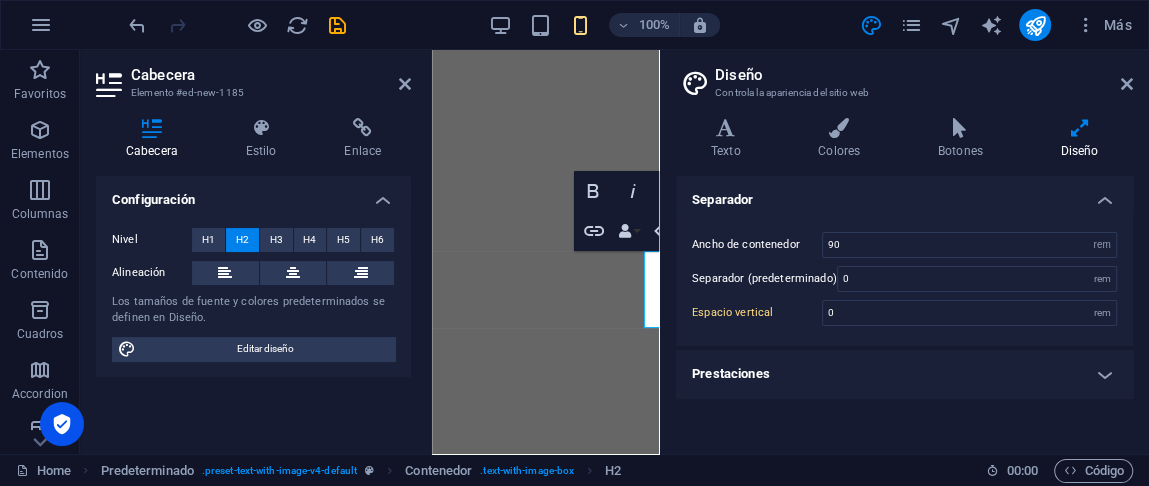 click on "Prestaciones" at bounding box center [904, 374] 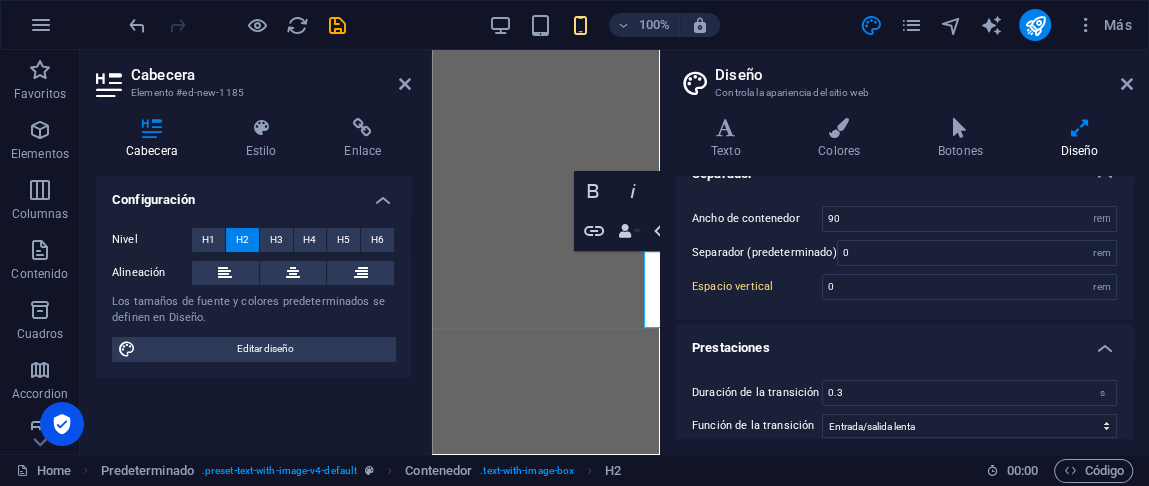 scroll, scrollTop: 47, scrollLeft: 0, axis: vertical 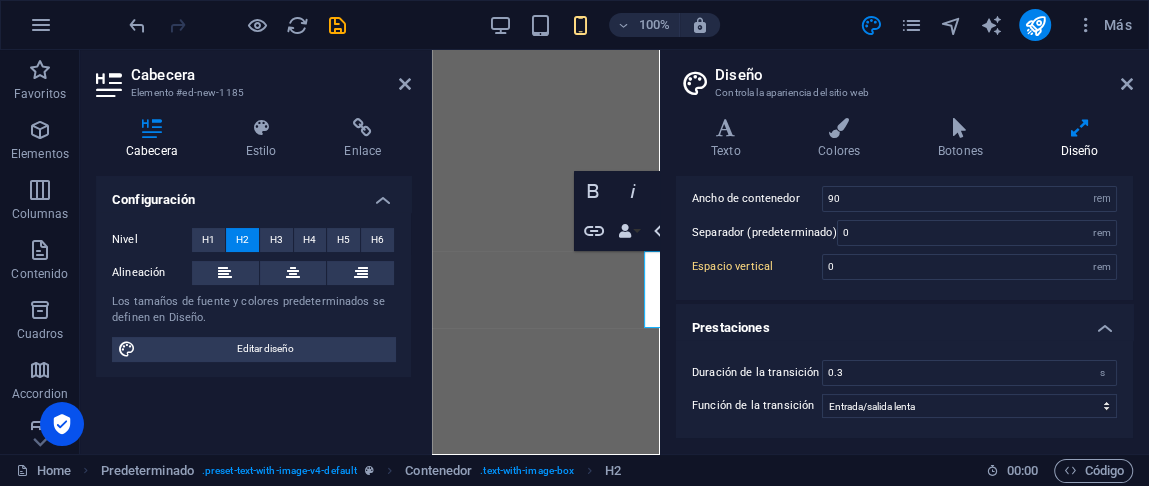 drag, startPoint x: 332, startPoint y: 338, endPoint x: 326, endPoint y: 324, distance: 15.231546 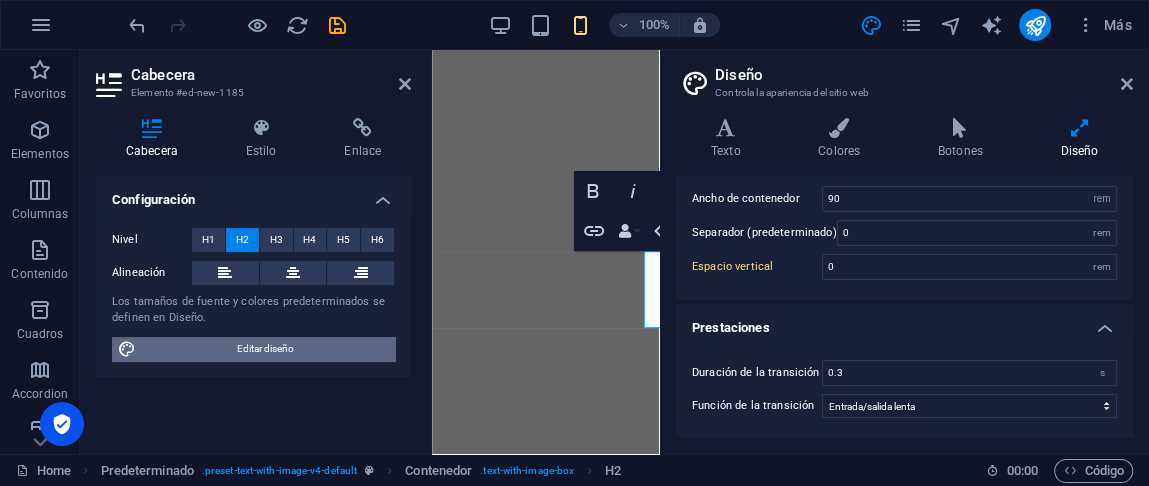 click on "Editar diseño" at bounding box center (265, 349) 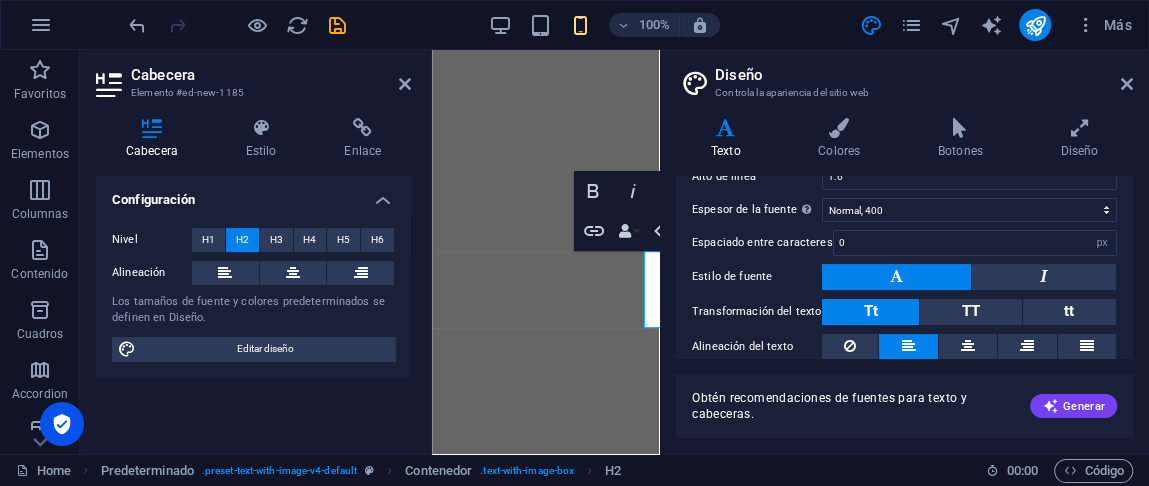 scroll, scrollTop: 268, scrollLeft: 0, axis: vertical 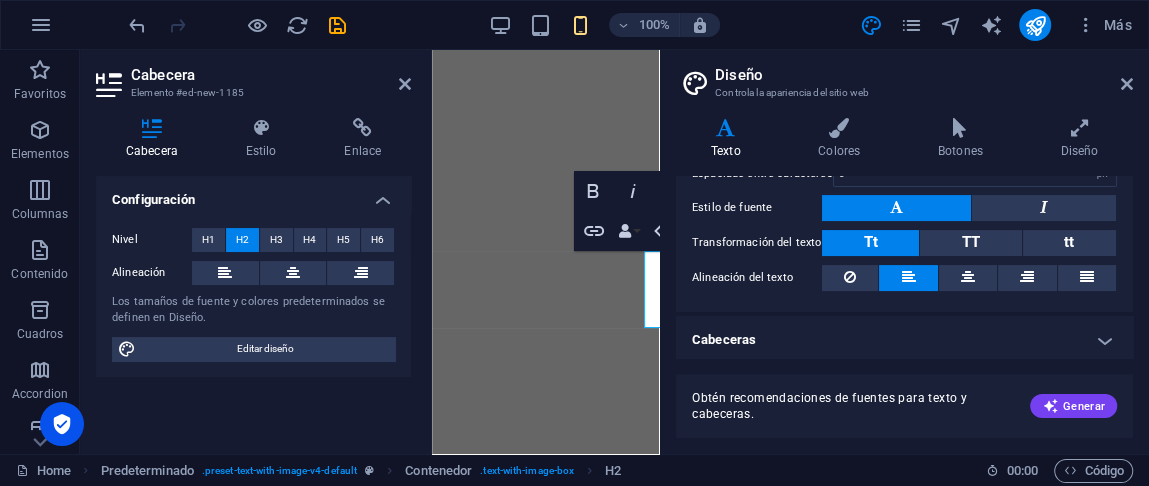 click on "Cabeceras" at bounding box center [904, 340] 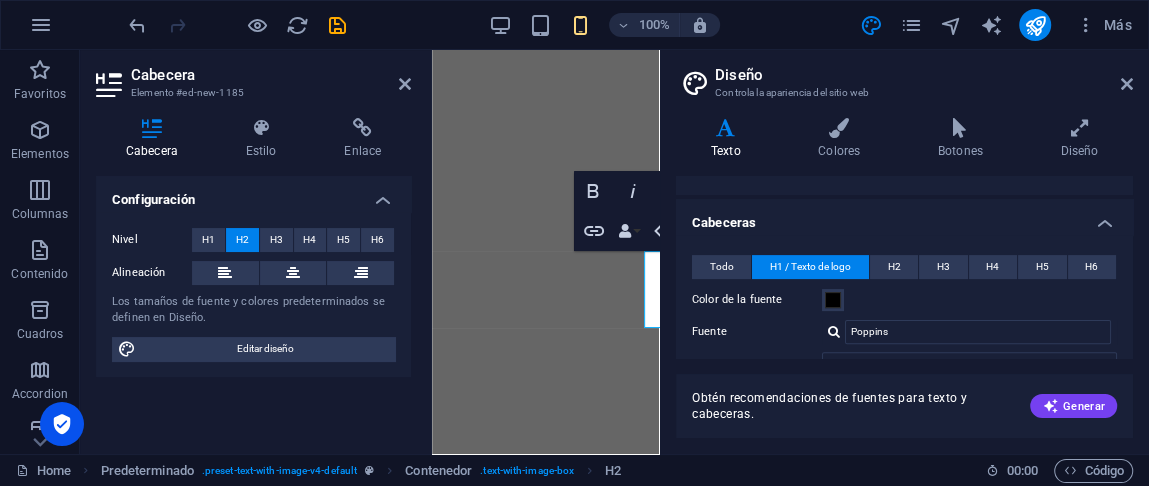 scroll, scrollTop: 435, scrollLeft: 0, axis: vertical 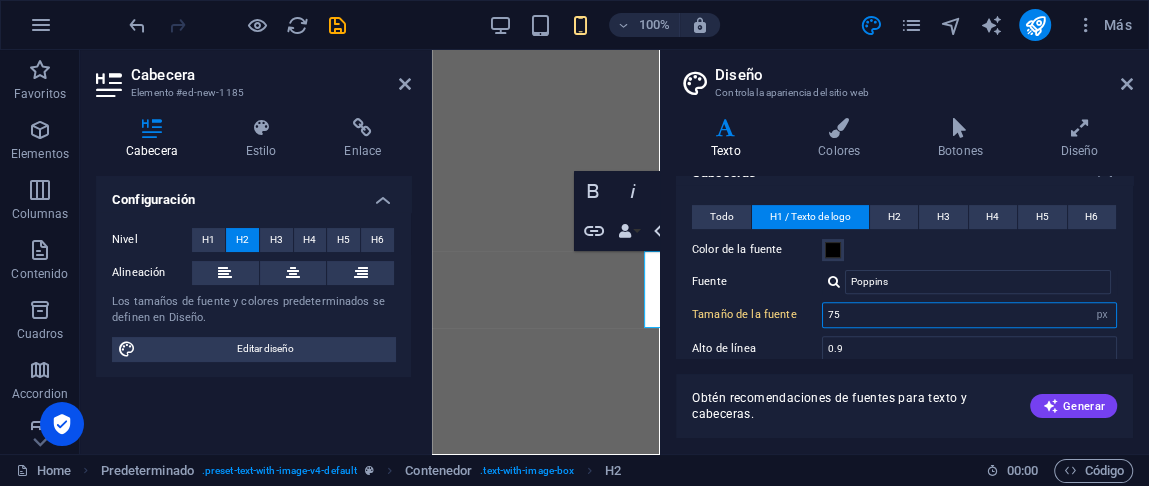 click on "75" at bounding box center (969, 315) 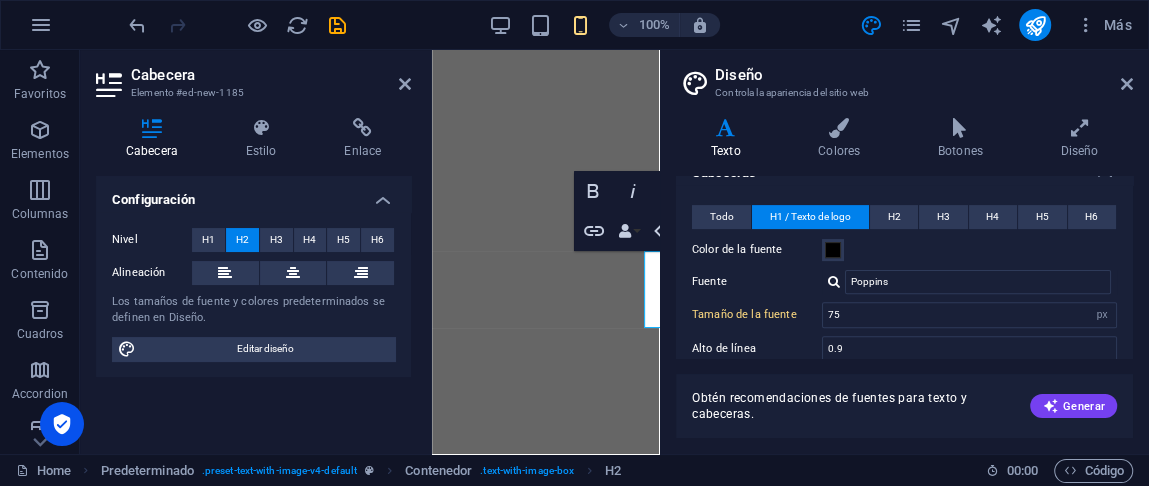 click on "H2" at bounding box center (242, 240) 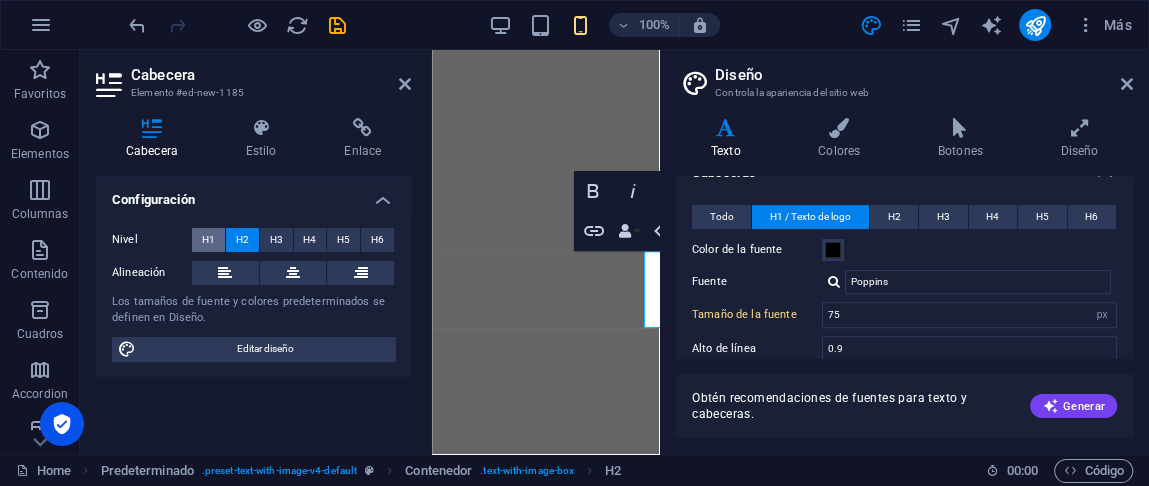 click on "H1" at bounding box center (208, 240) 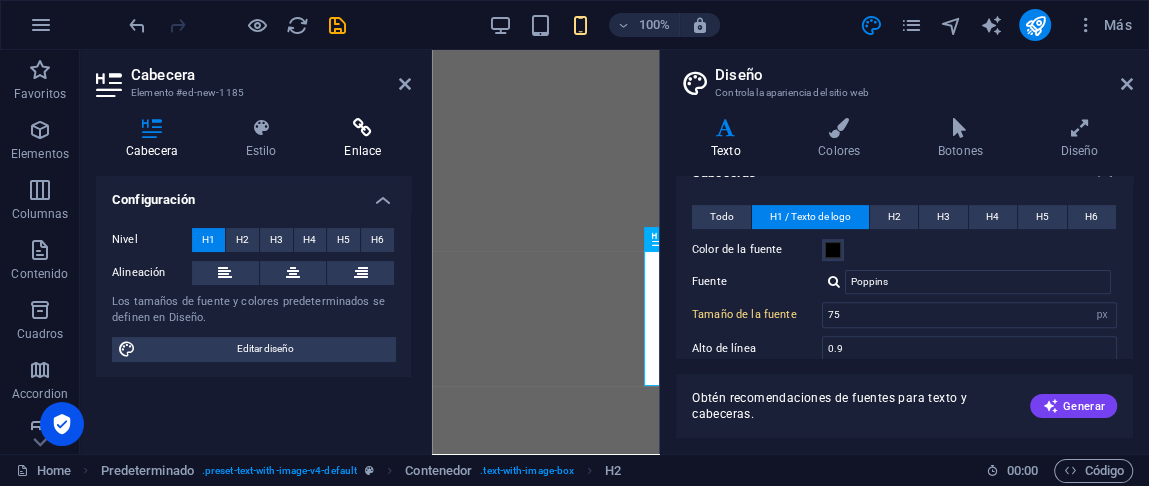 click on "Enlace" at bounding box center (362, 139) 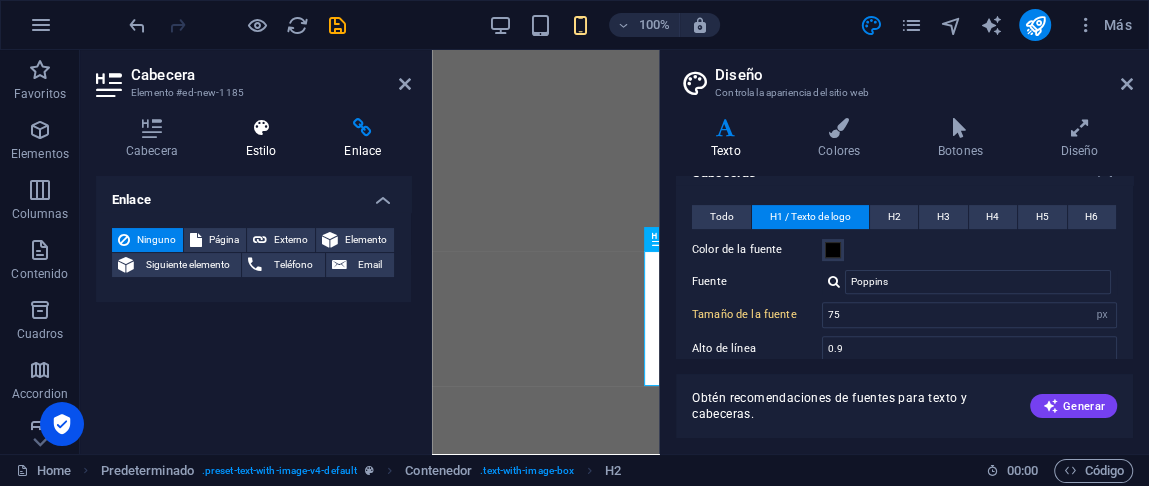 click on "Estilo" at bounding box center (265, 139) 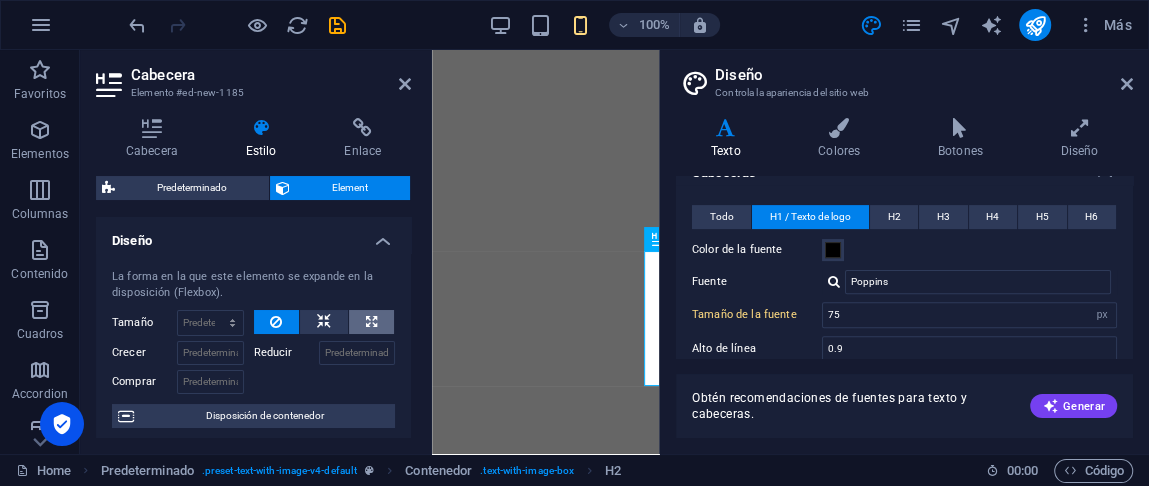 click at bounding box center [371, 322] 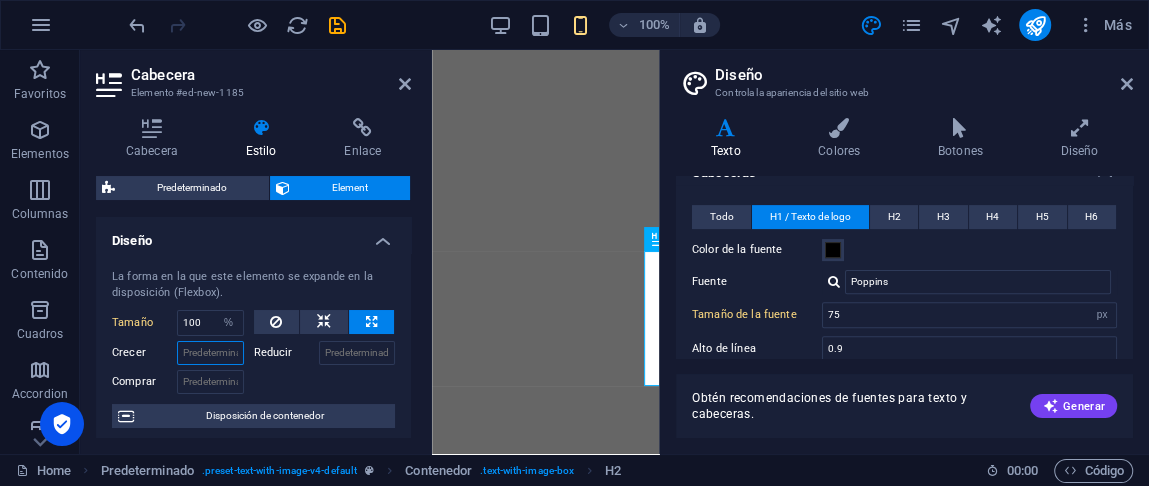 click on "Crecer" at bounding box center (210, 353) 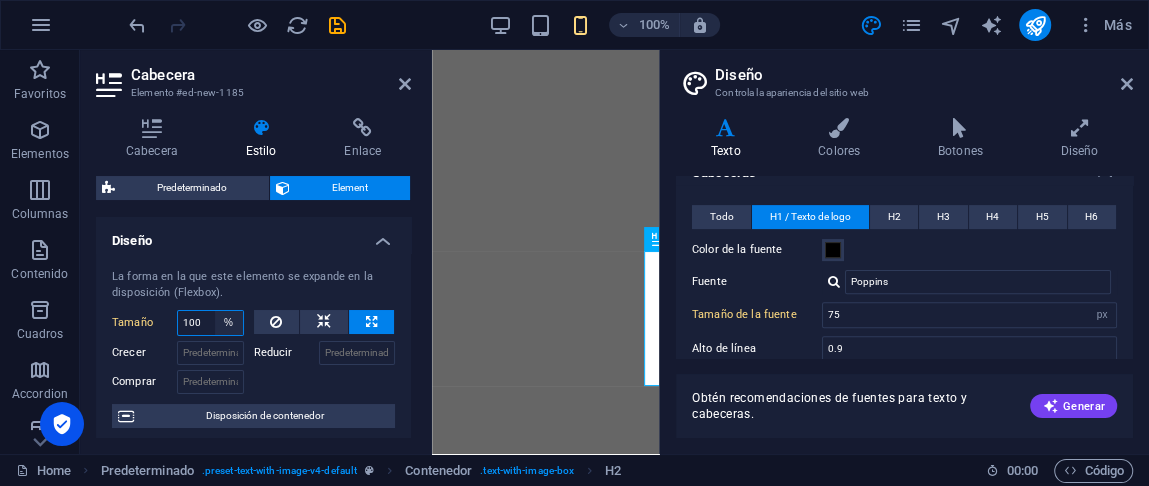 click on "Predeterminado automático px % 1/1 1/2 1/3 1/4 1/5 1/6 1/7 1/8 1/9 1/10" at bounding box center [229, 323] 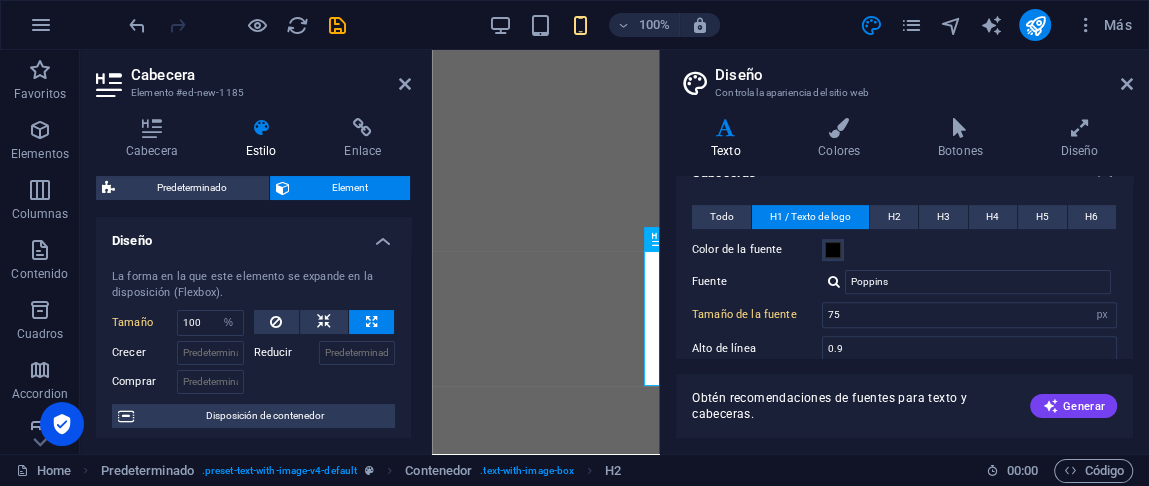 click at bounding box center (325, 379) 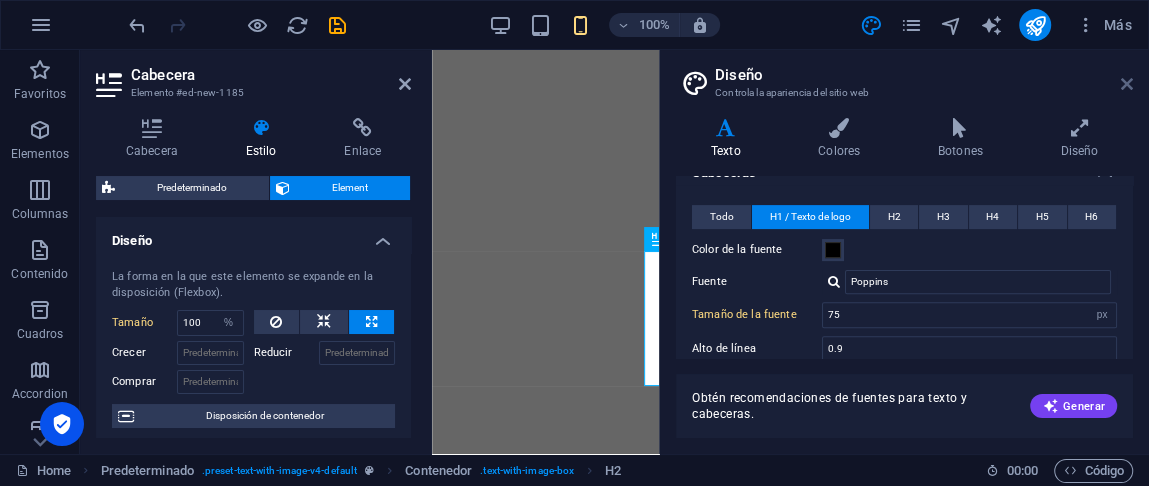 click at bounding box center (1127, 84) 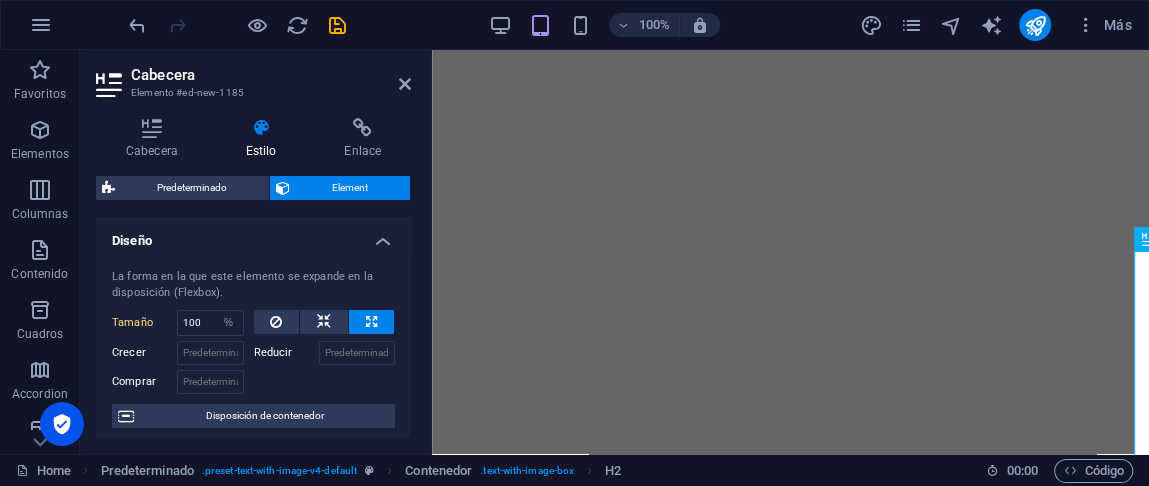 type 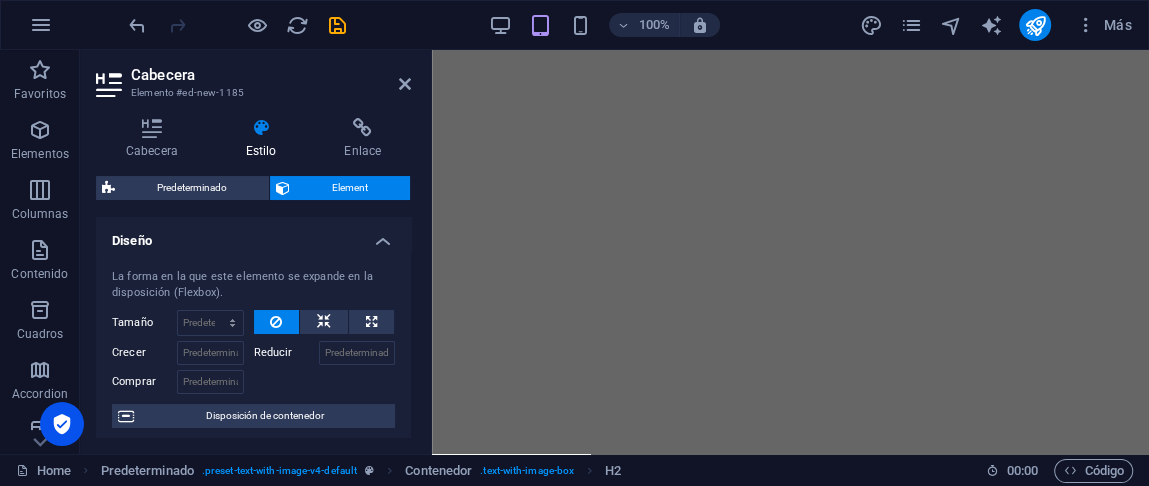 scroll, scrollTop: 1034, scrollLeft: 0, axis: vertical 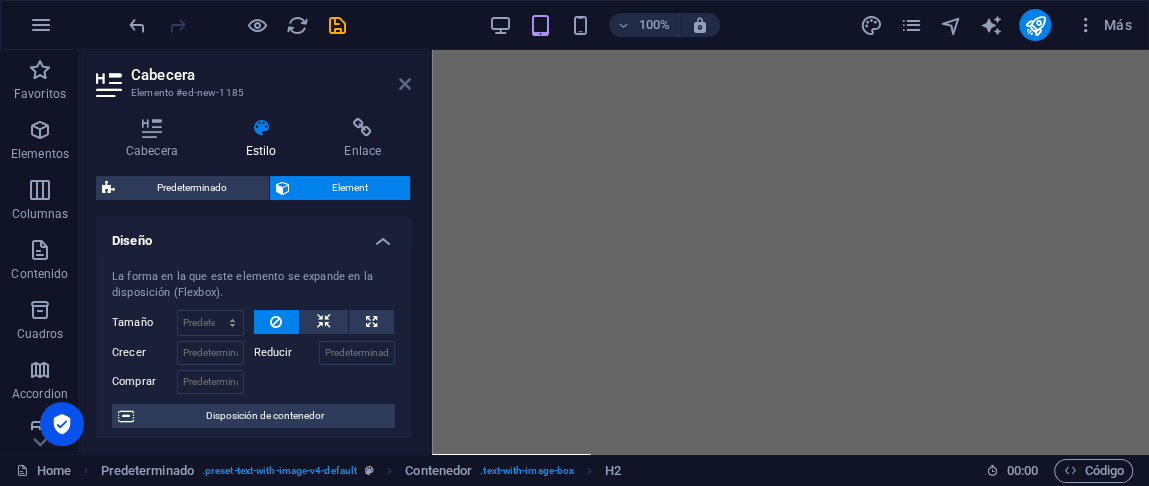 click at bounding box center [405, 84] 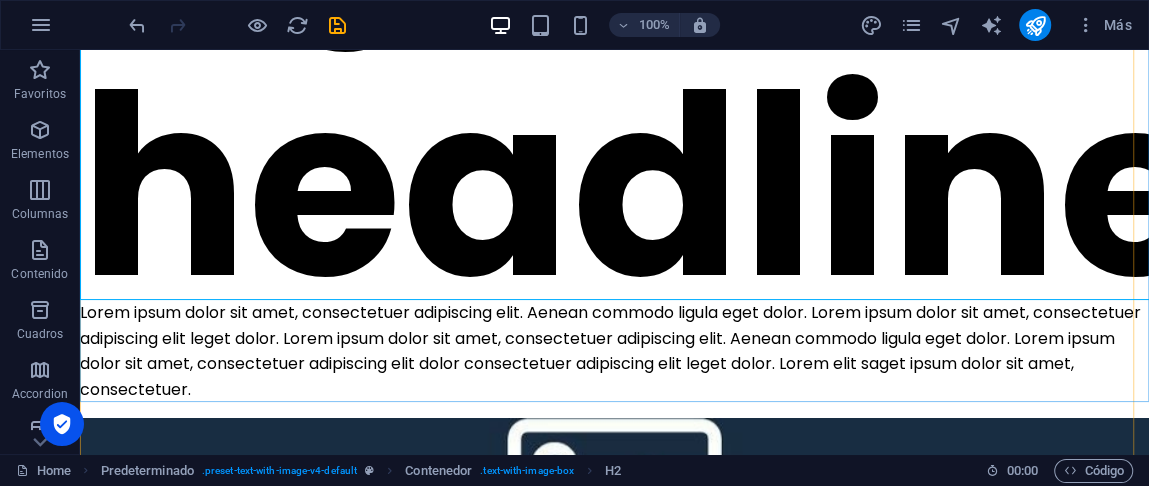 scroll, scrollTop: 320, scrollLeft: 0, axis: vertical 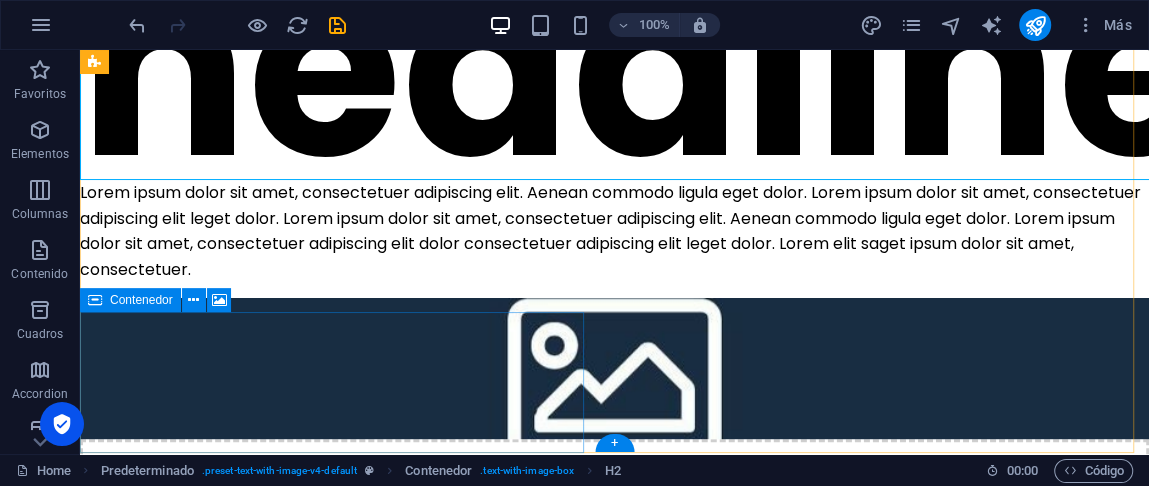 click on "Suelta el contenido aquí o  Añadir elementos  Pegar portapapeles" at bounding box center [614, 510] 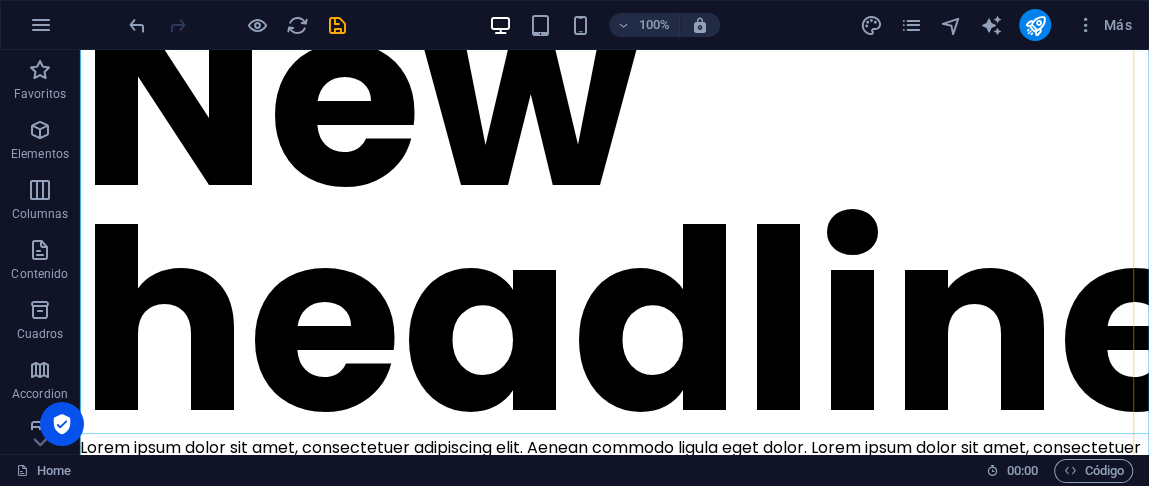 scroll, scrollTop: 66, scrollLeft: 0, axis: vertical 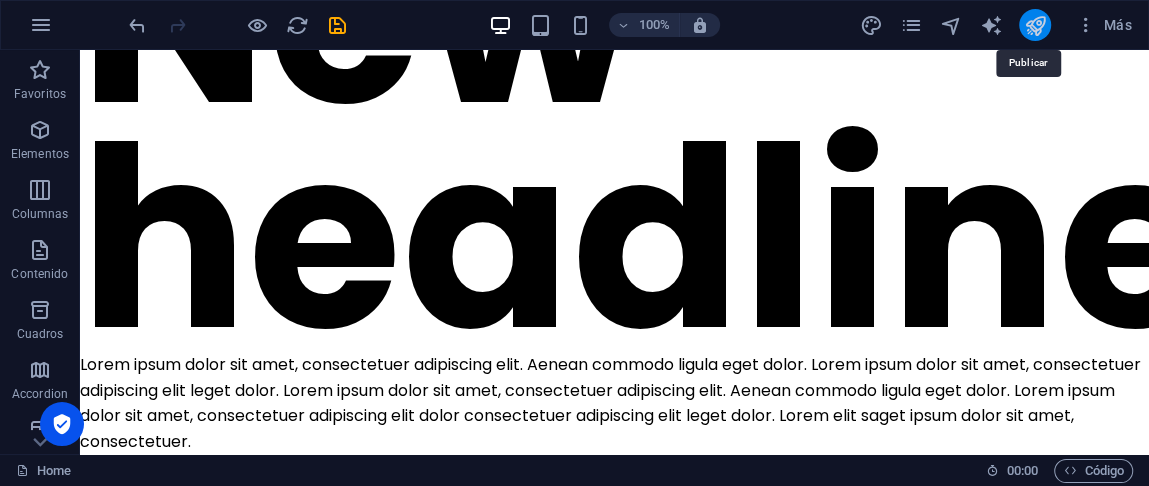 click at bounding box center (1035, 25) 